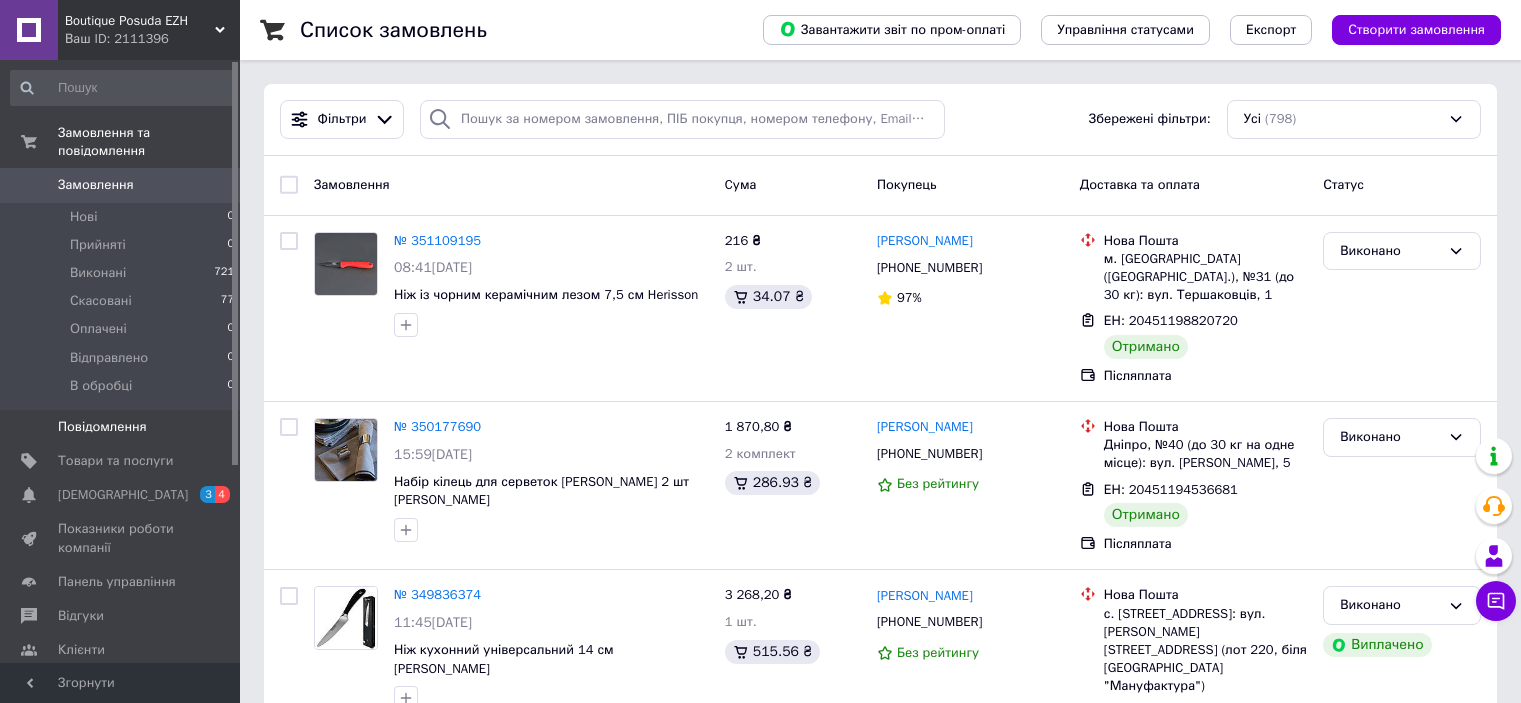 scroll, scrollTop: 0, scrollLeft: 0, axis: both 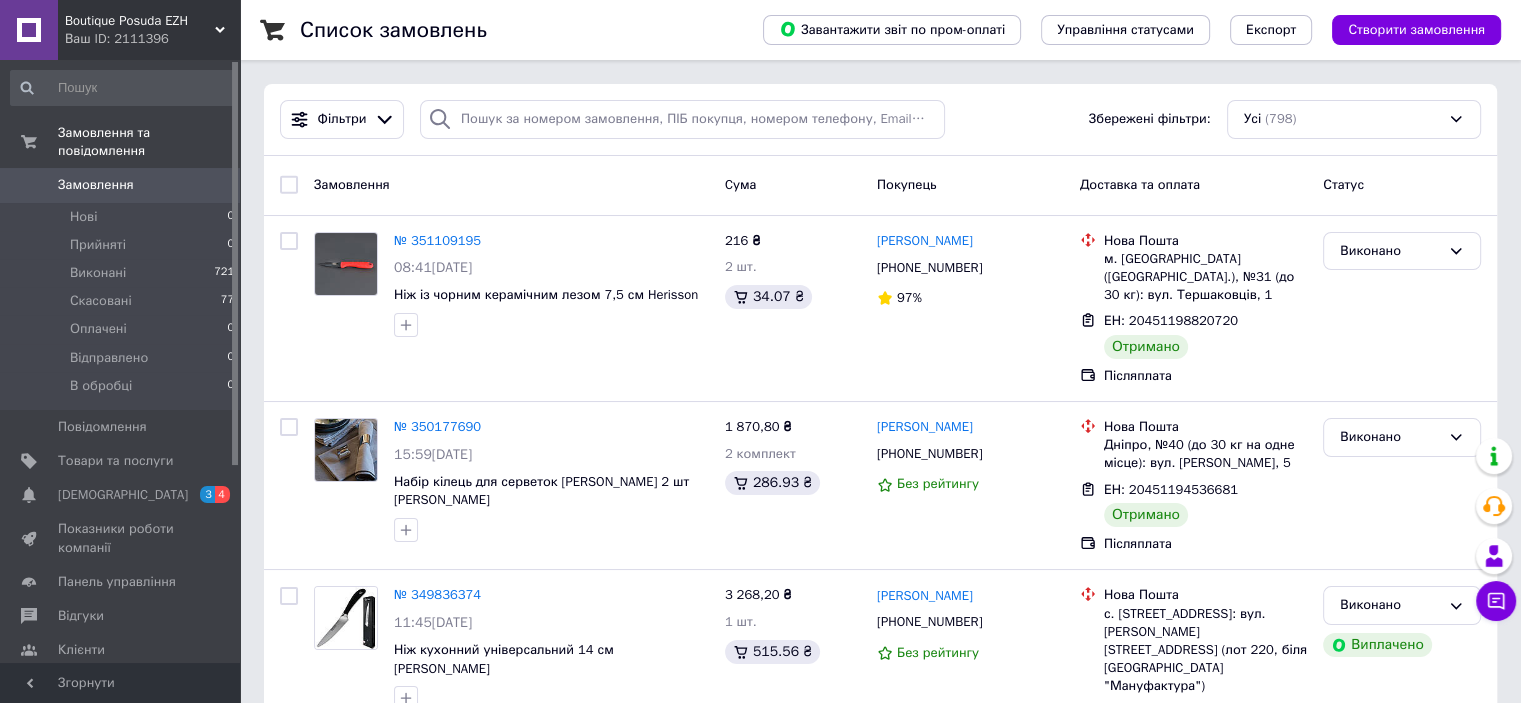 click on "Товари та послуги" at bounding box center (115, 461) 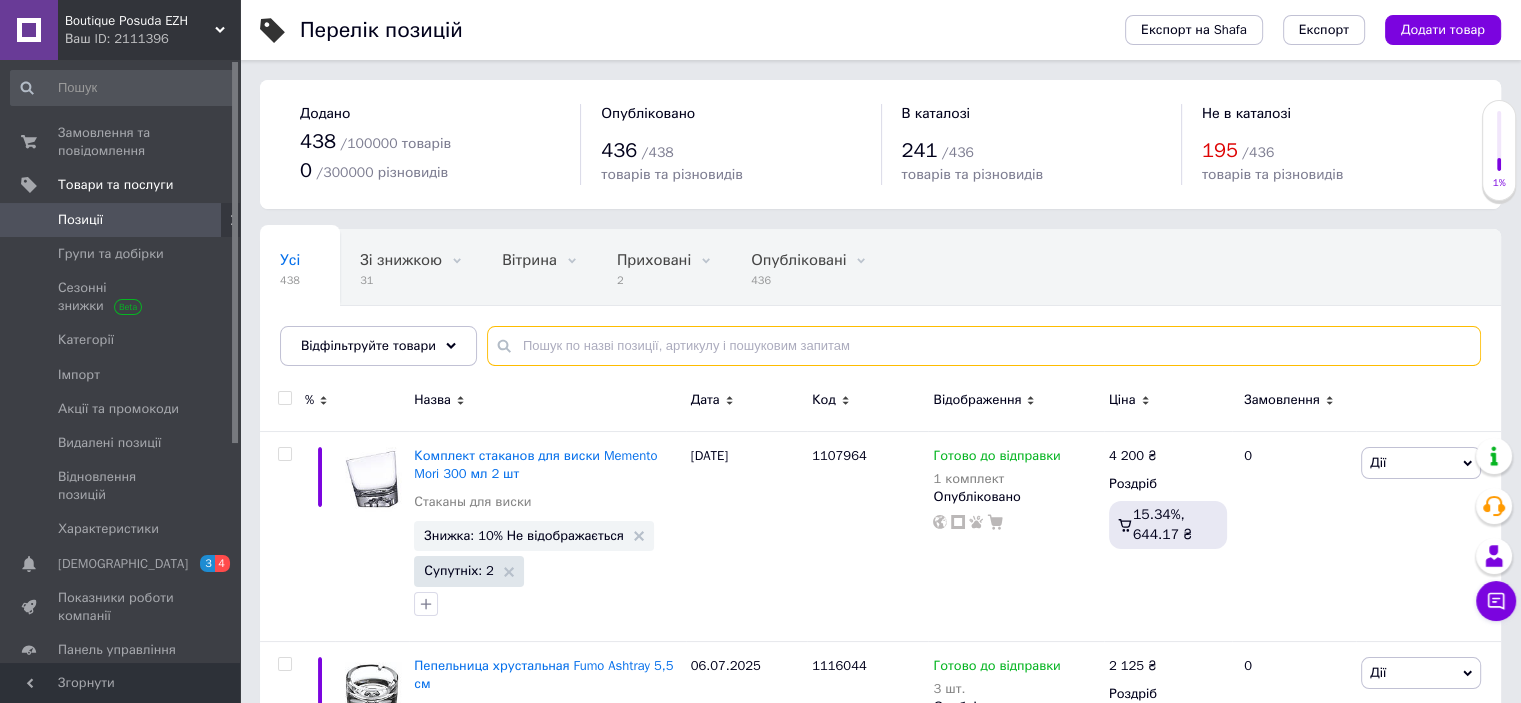 click at bounding box center (984, 346) 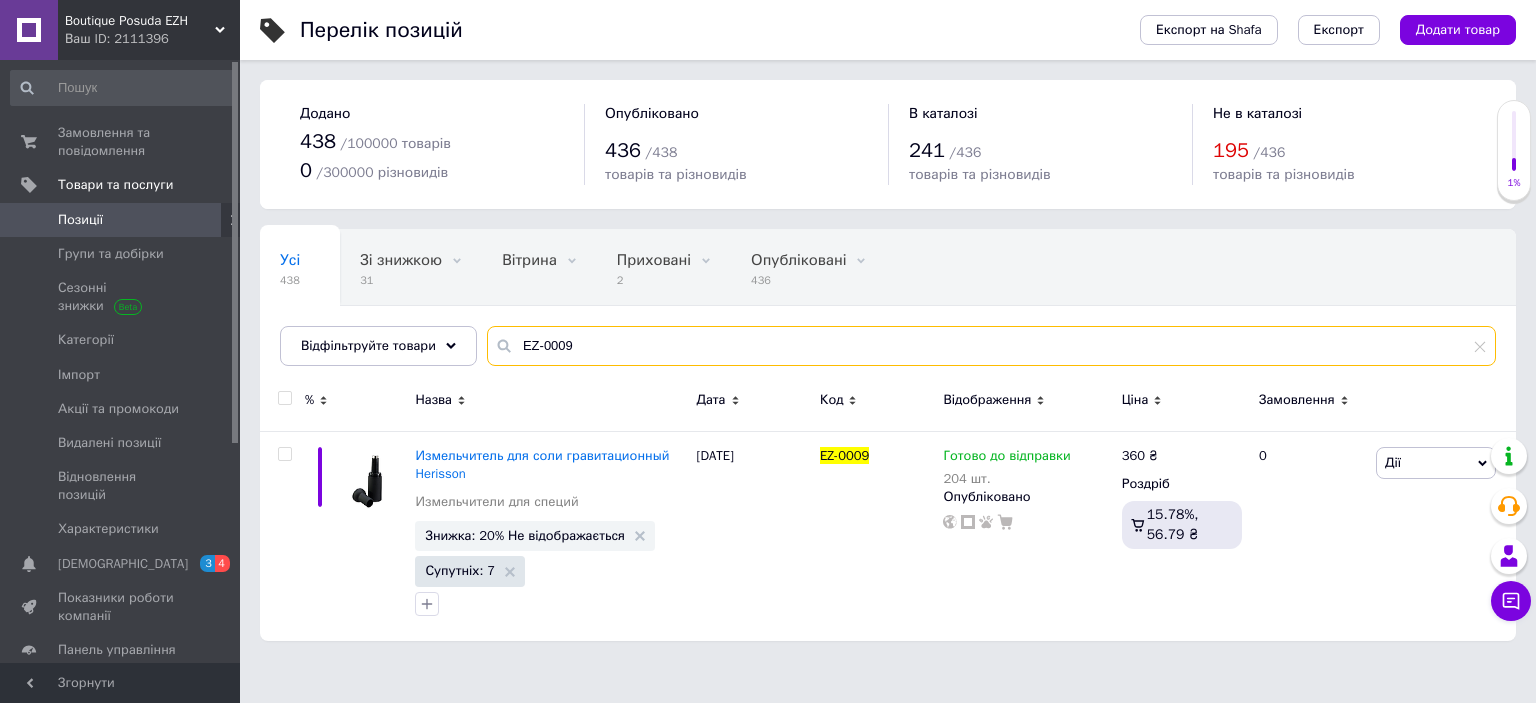 type on "EZ-0009" 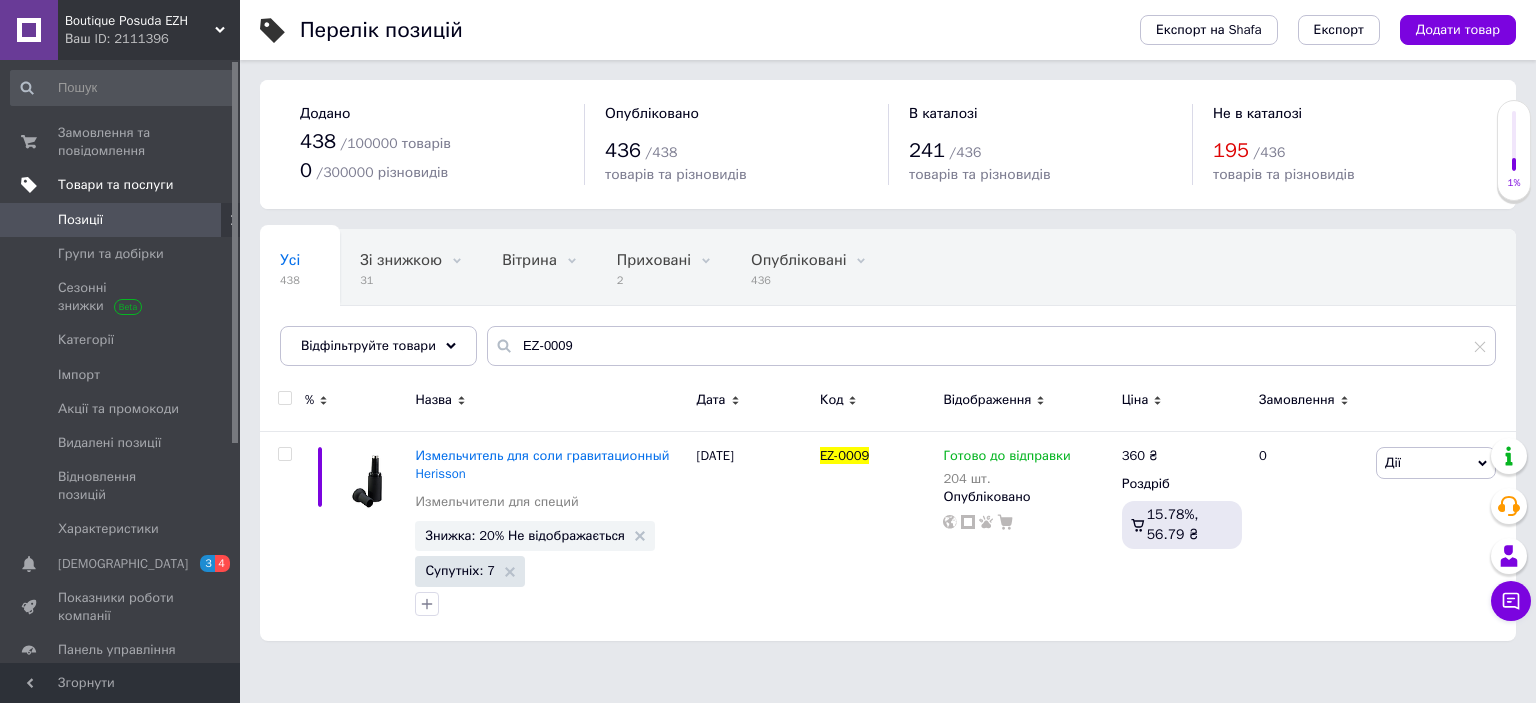 click on "Товари та послуги" at bounding box center (115, 185) 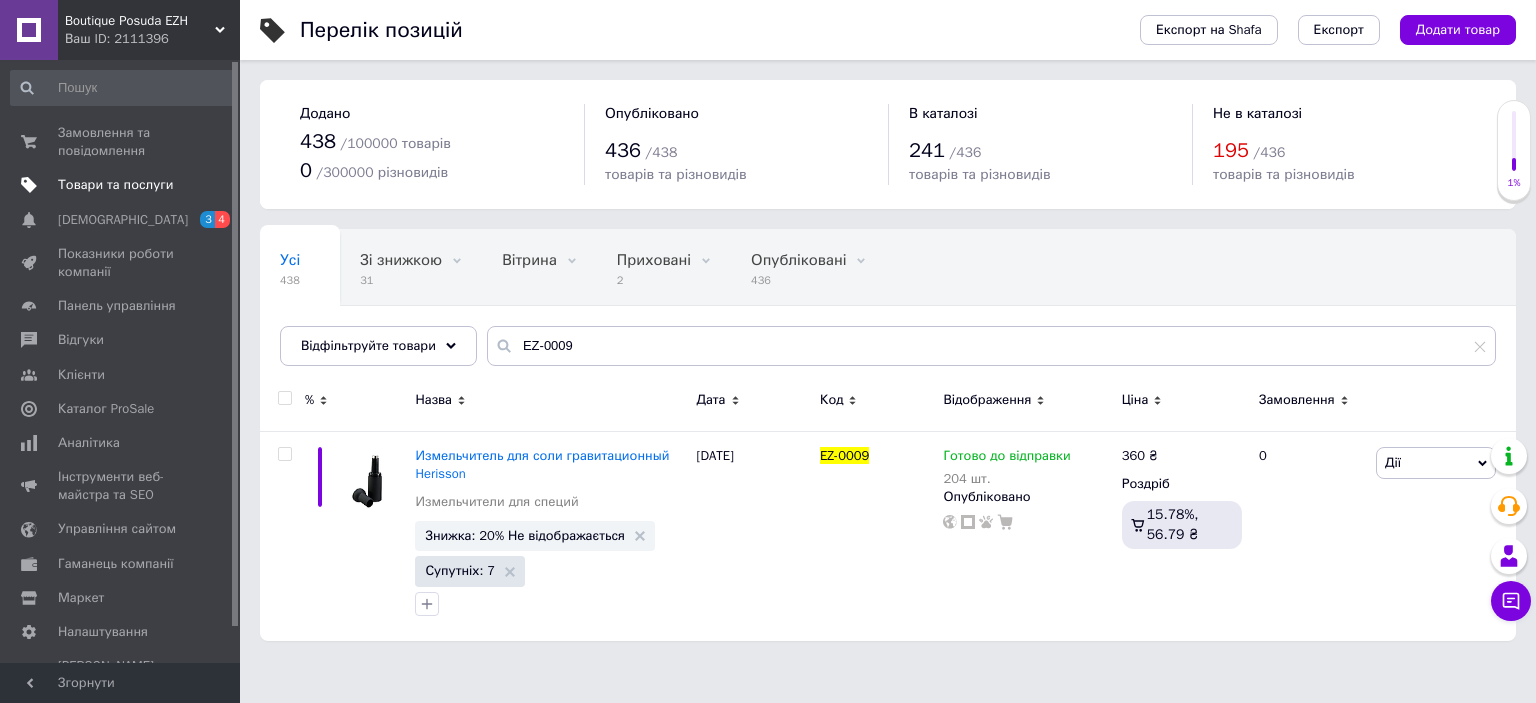 click on "Товари та послуги" at bounding box center (115, 185) 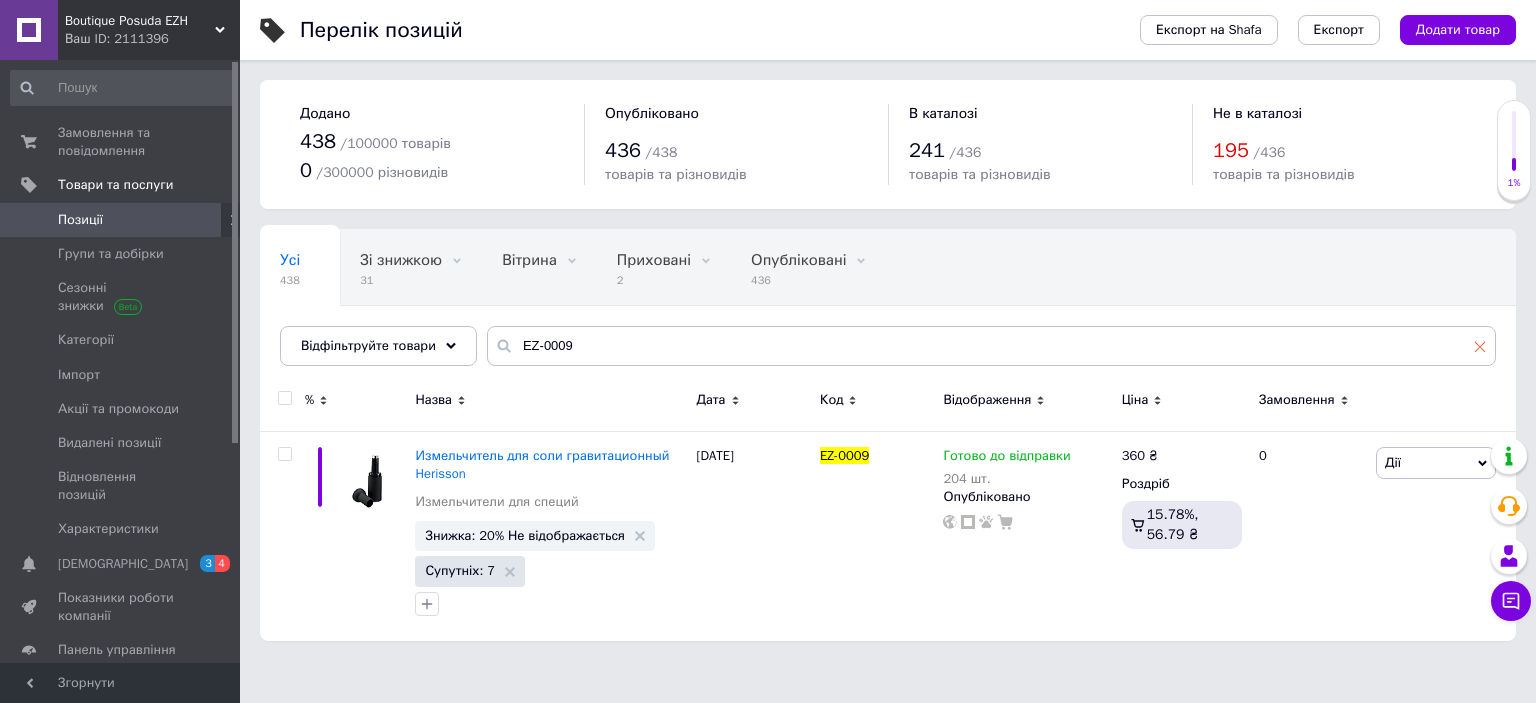 click 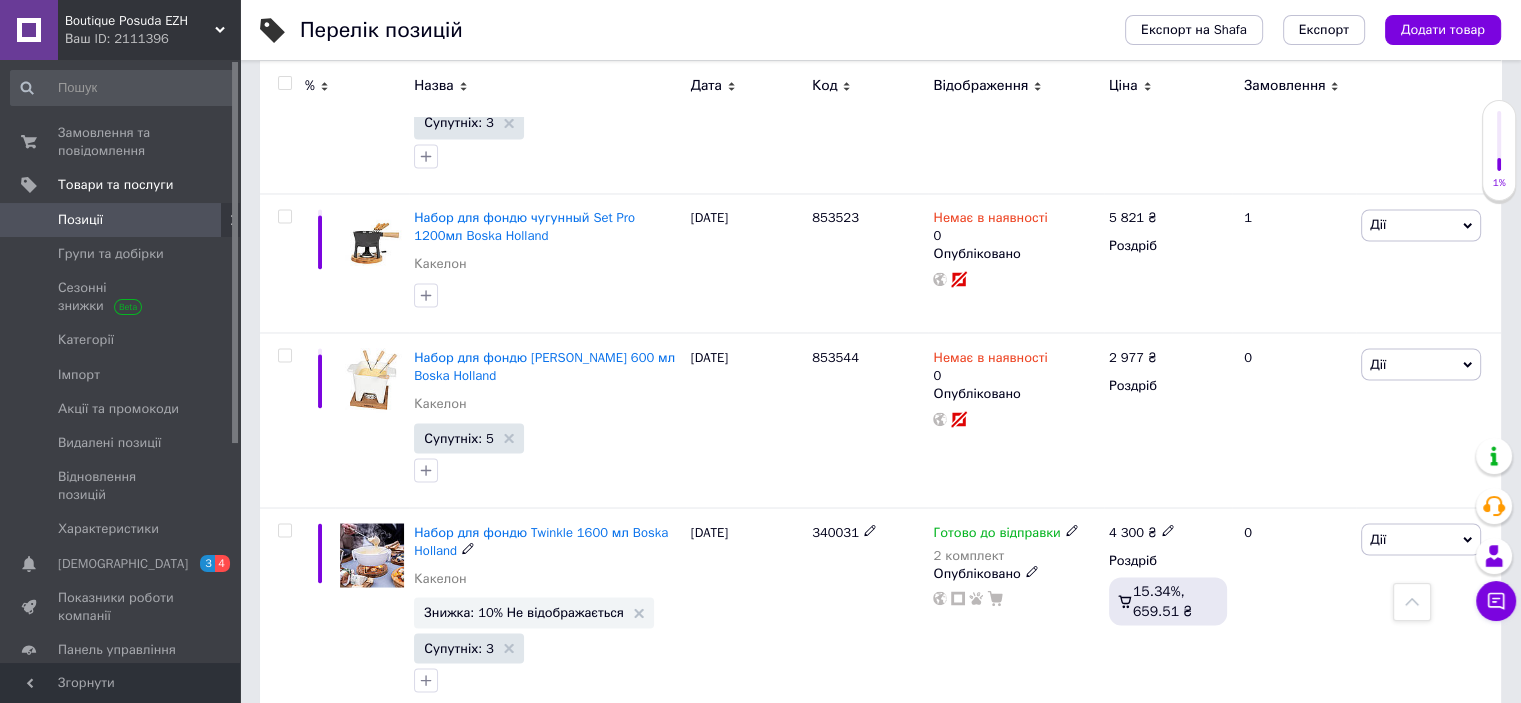 scroll, scrollTop: 3444, scrollLeft: 0, axis: vertical 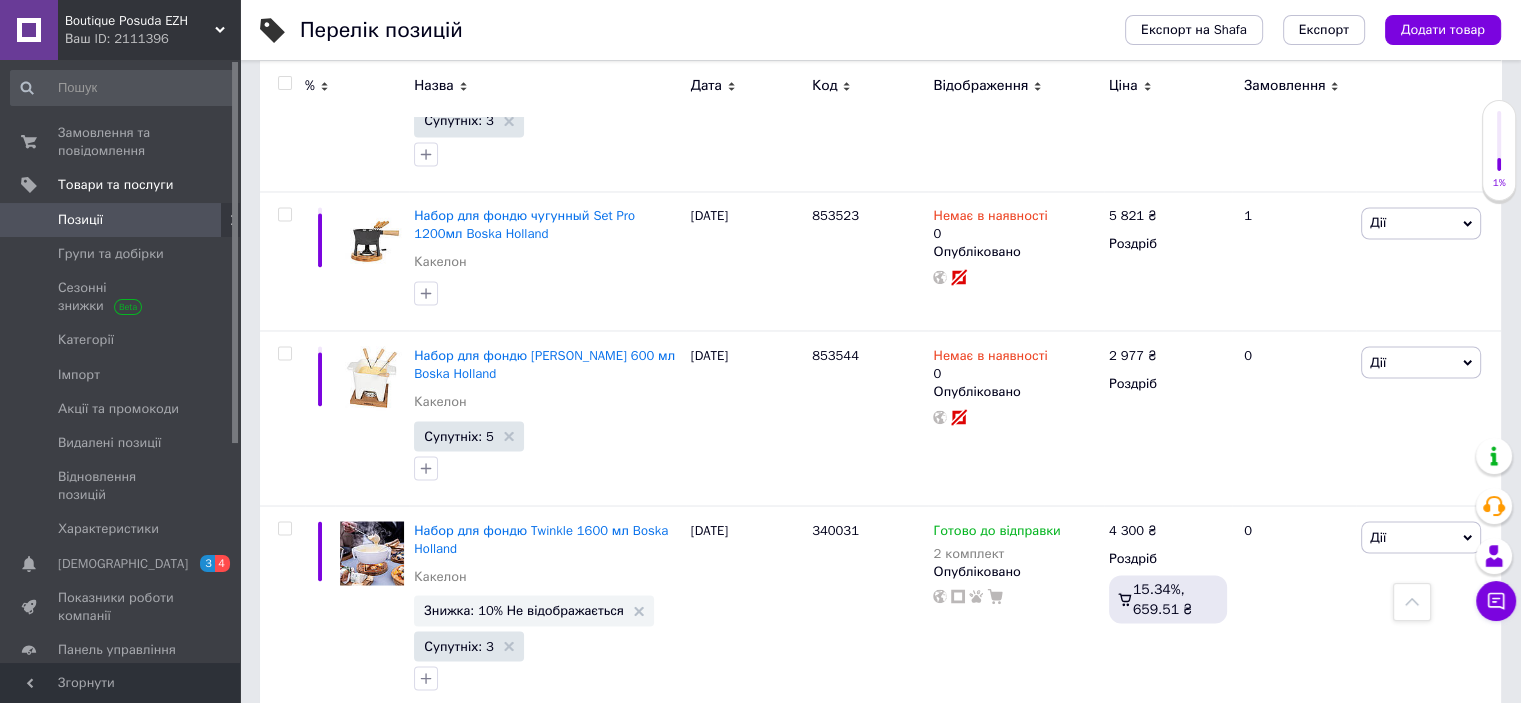 click on "22" at bounding box center (461, 756) 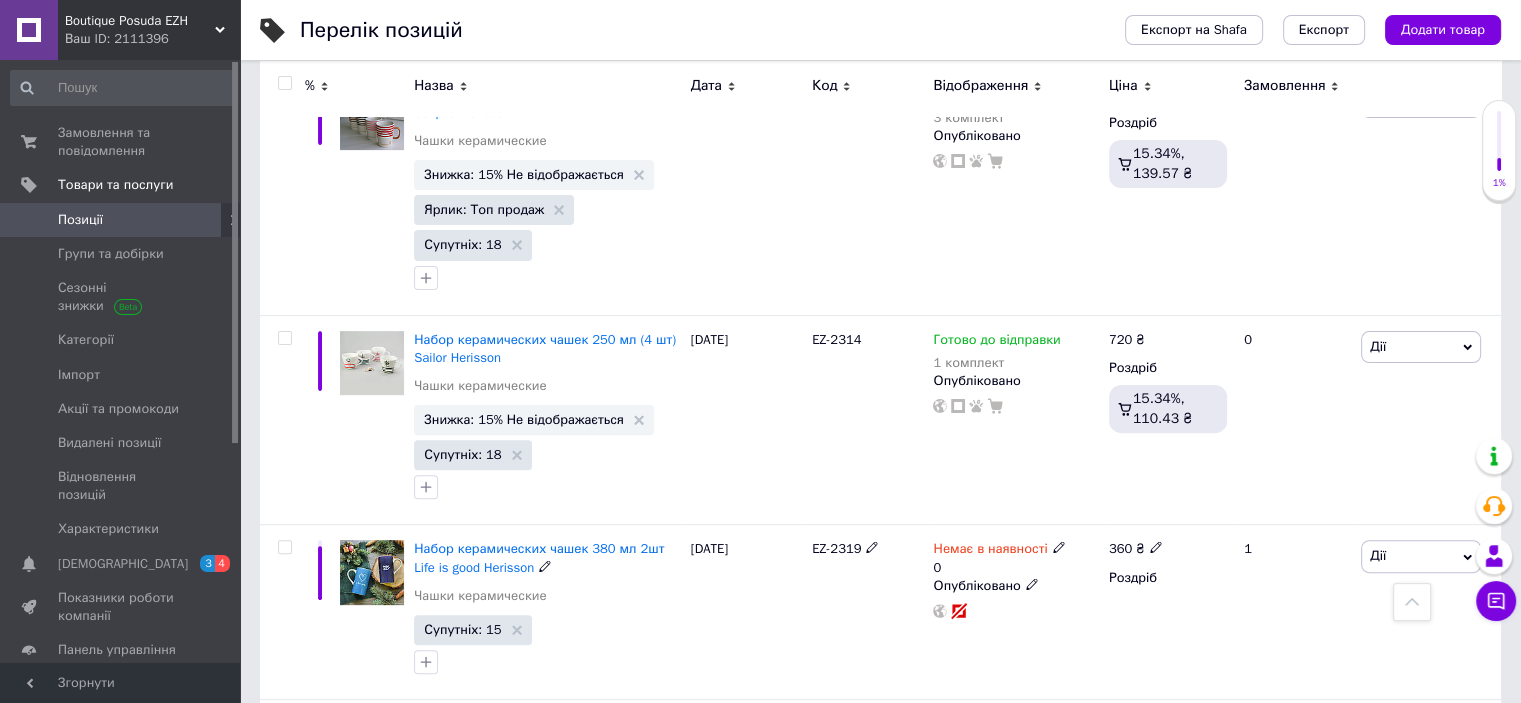 scroll, scrollTop: 533, scrollLeft: 0, axis: vertical 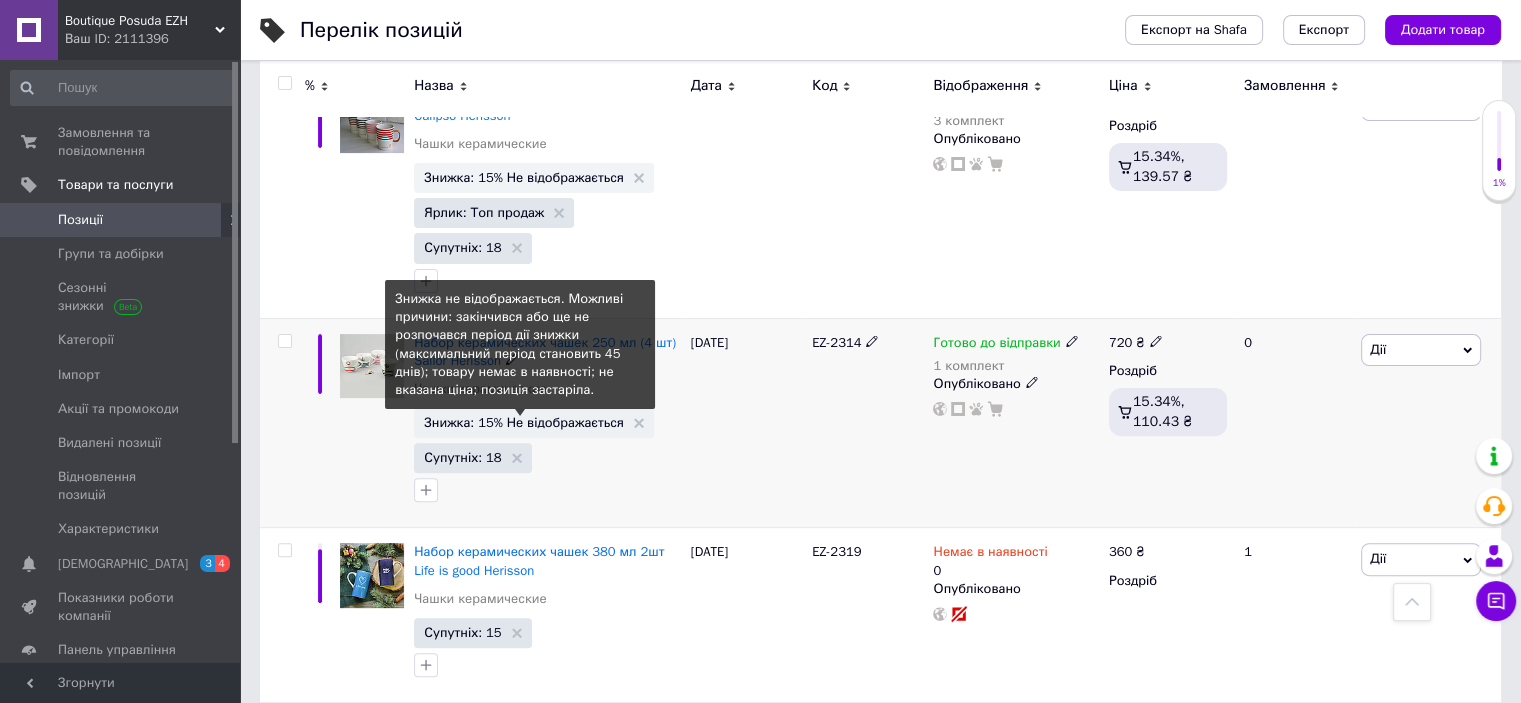 click on "Знижка: 15% Не відображається" at bounding box center (524, 422) 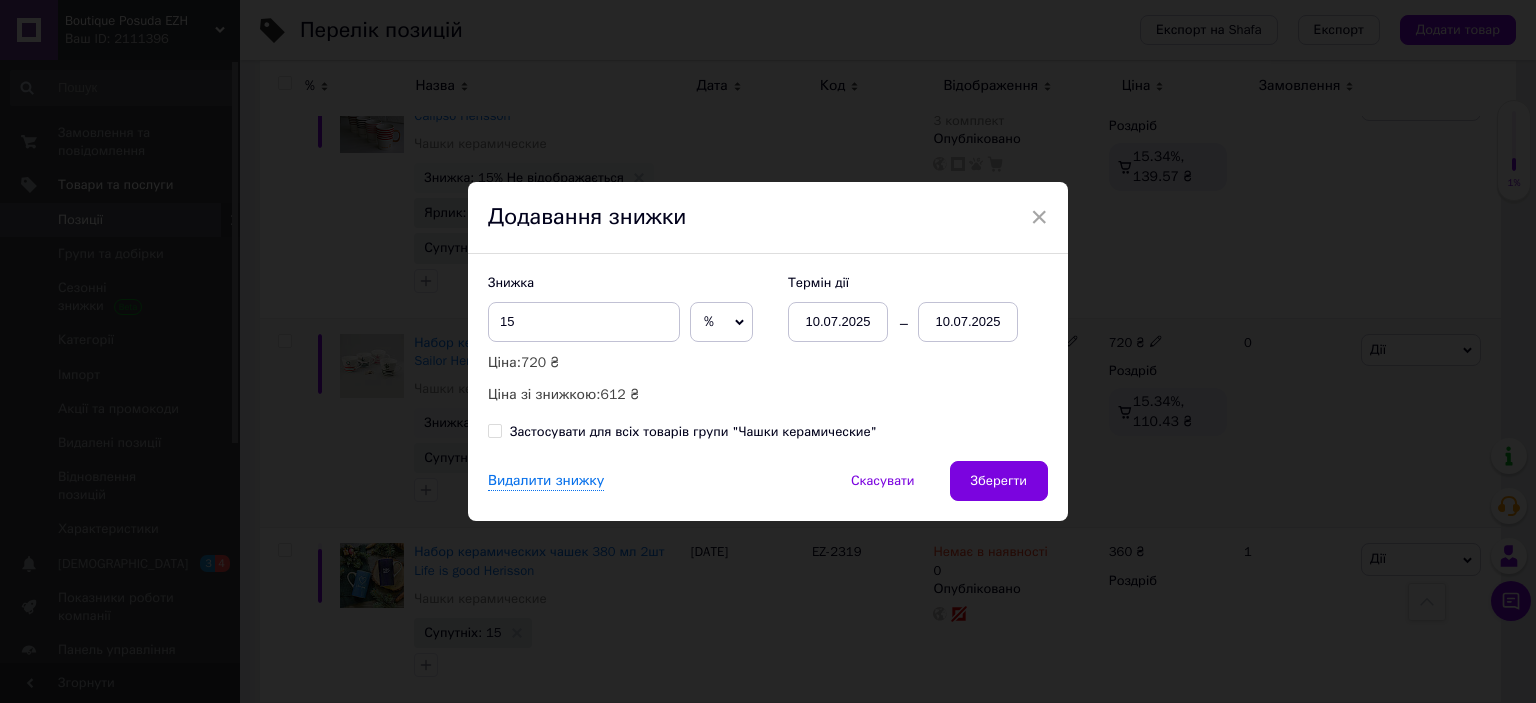 click on "10.07.2025" at bounding box center [968, 322] 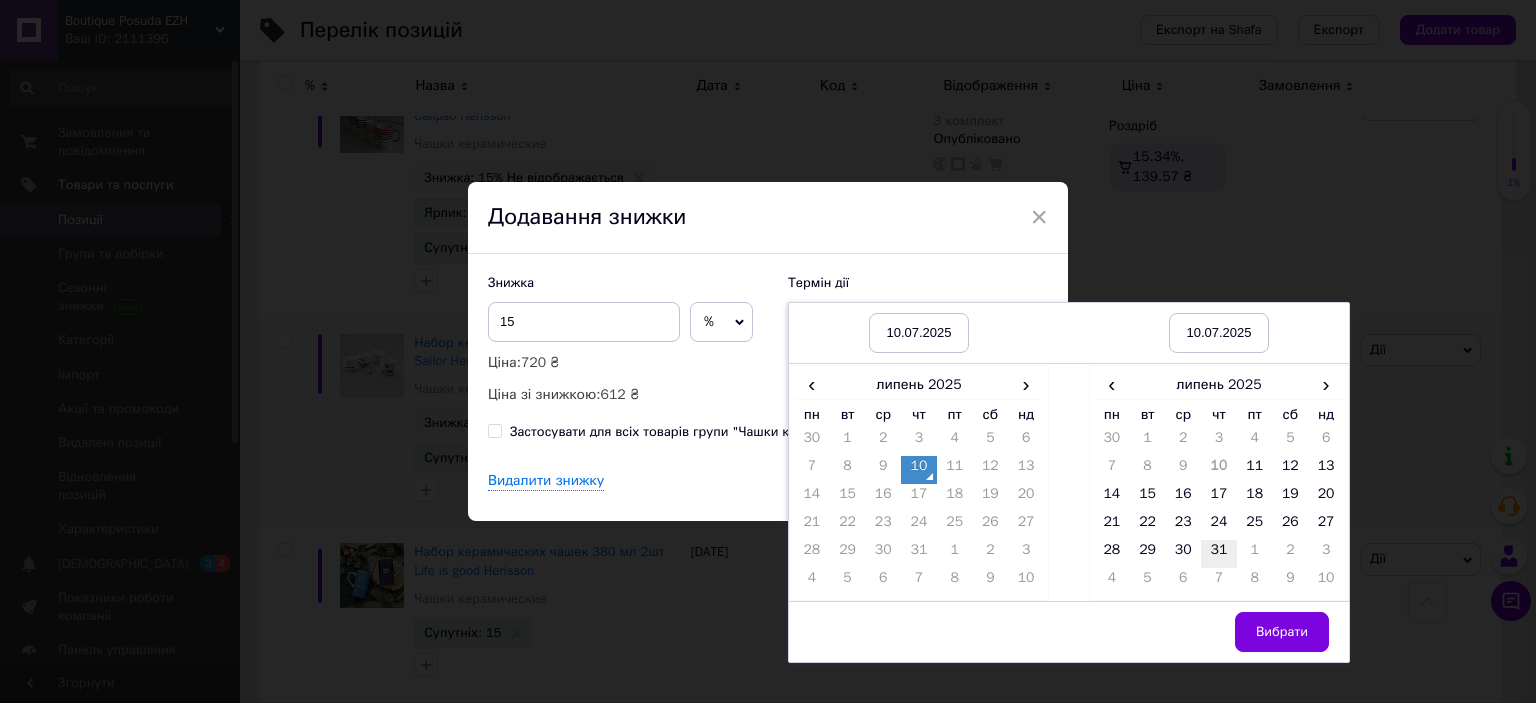 click on "31" at bounding box center (1219, 554) 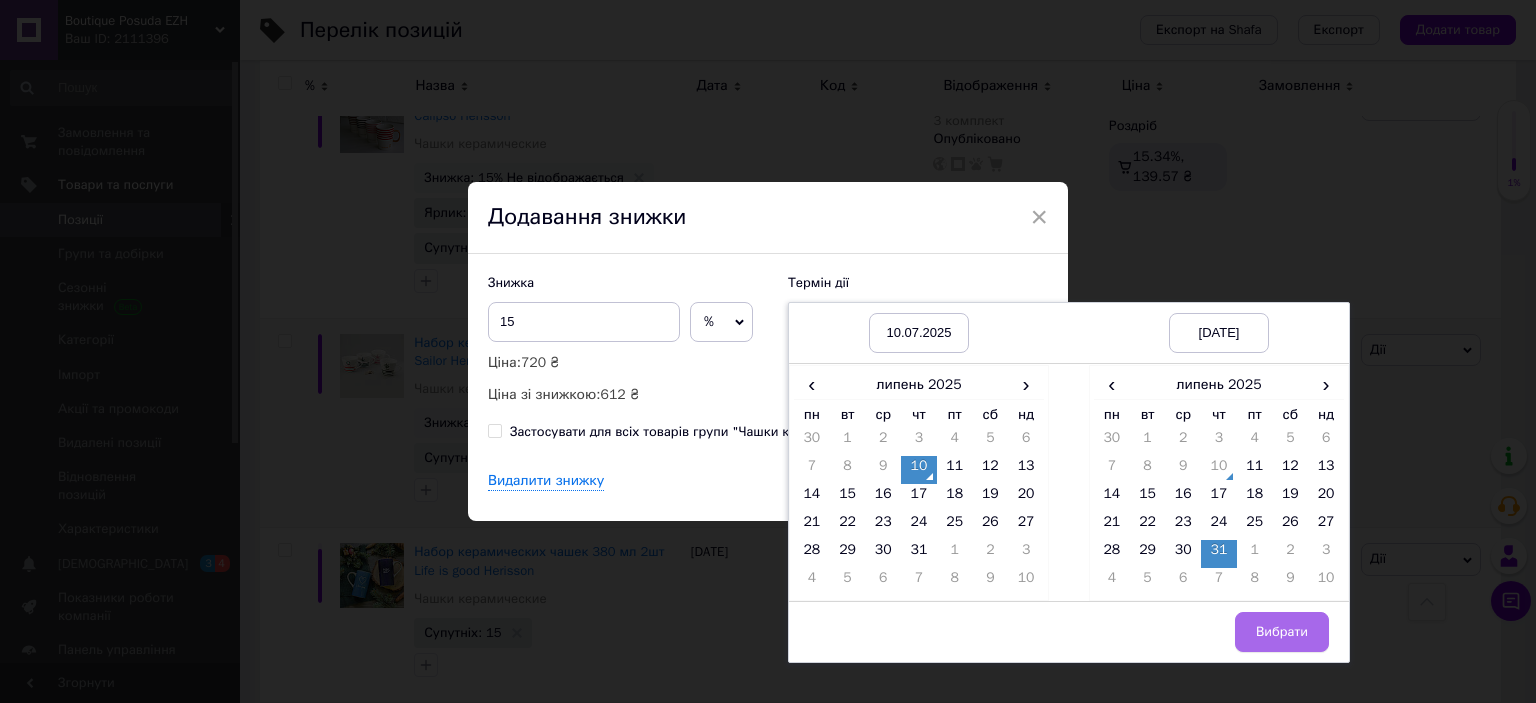 click on "Вибрати" at bounding box center [1282, 632] 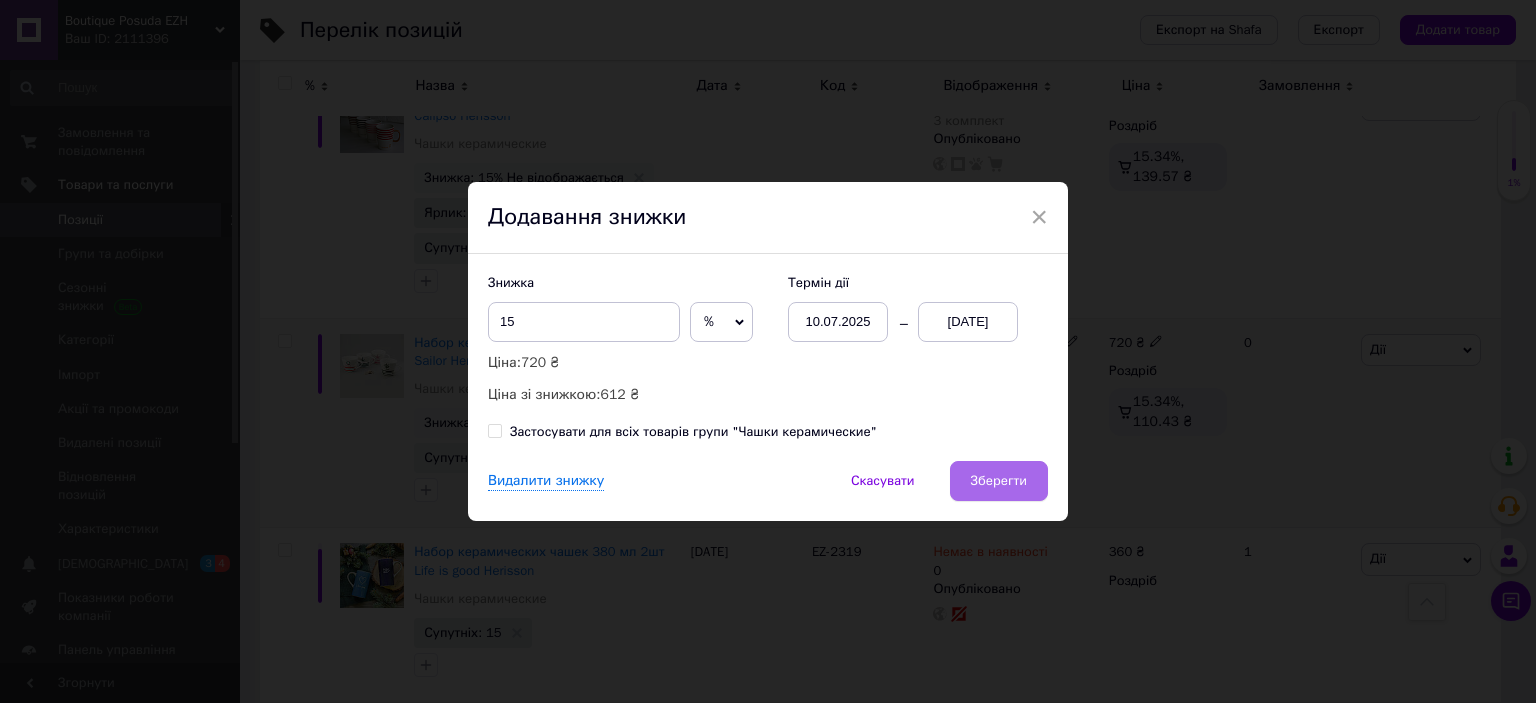 click on "Зберегти" at bounding box center (999, 481) 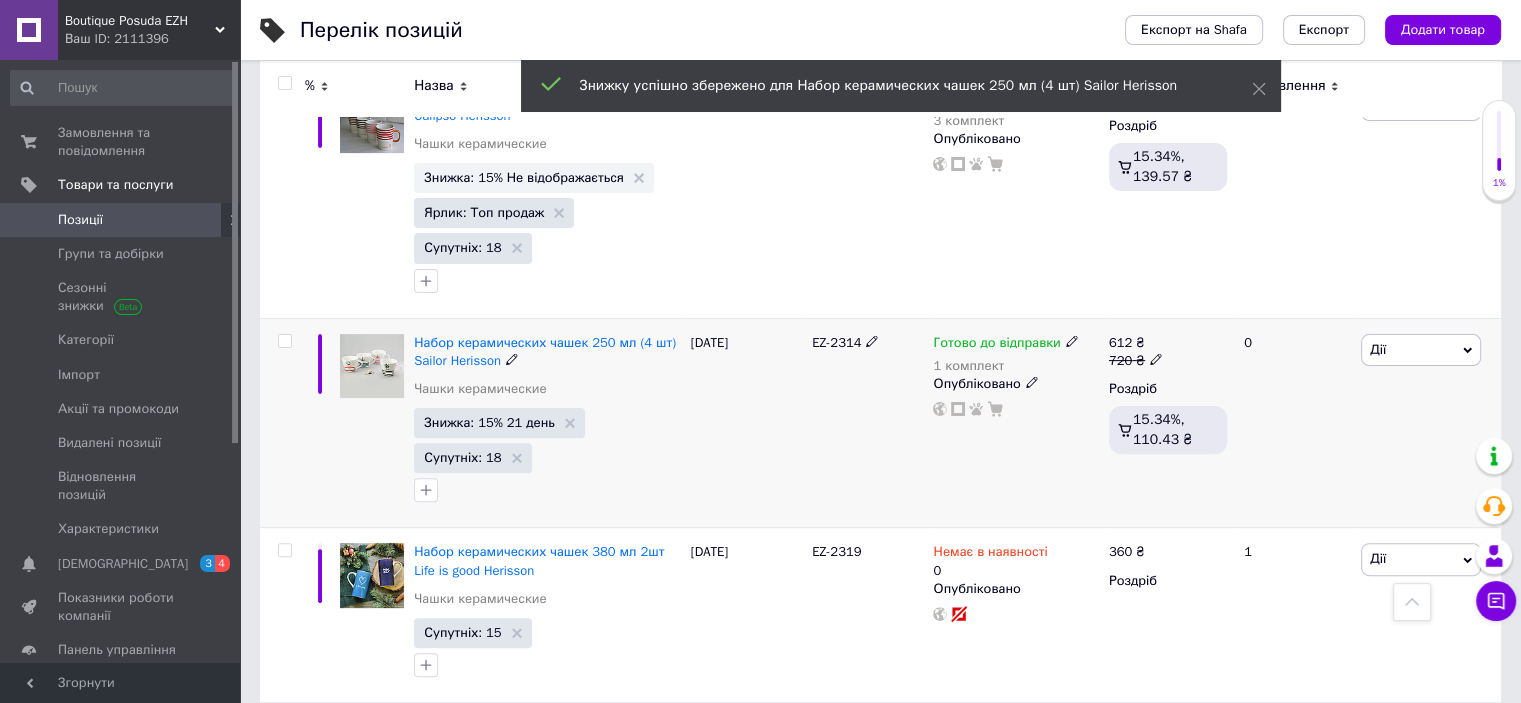 scroll, scrollTop: 433, scrollLeft: 0, axis: vertical 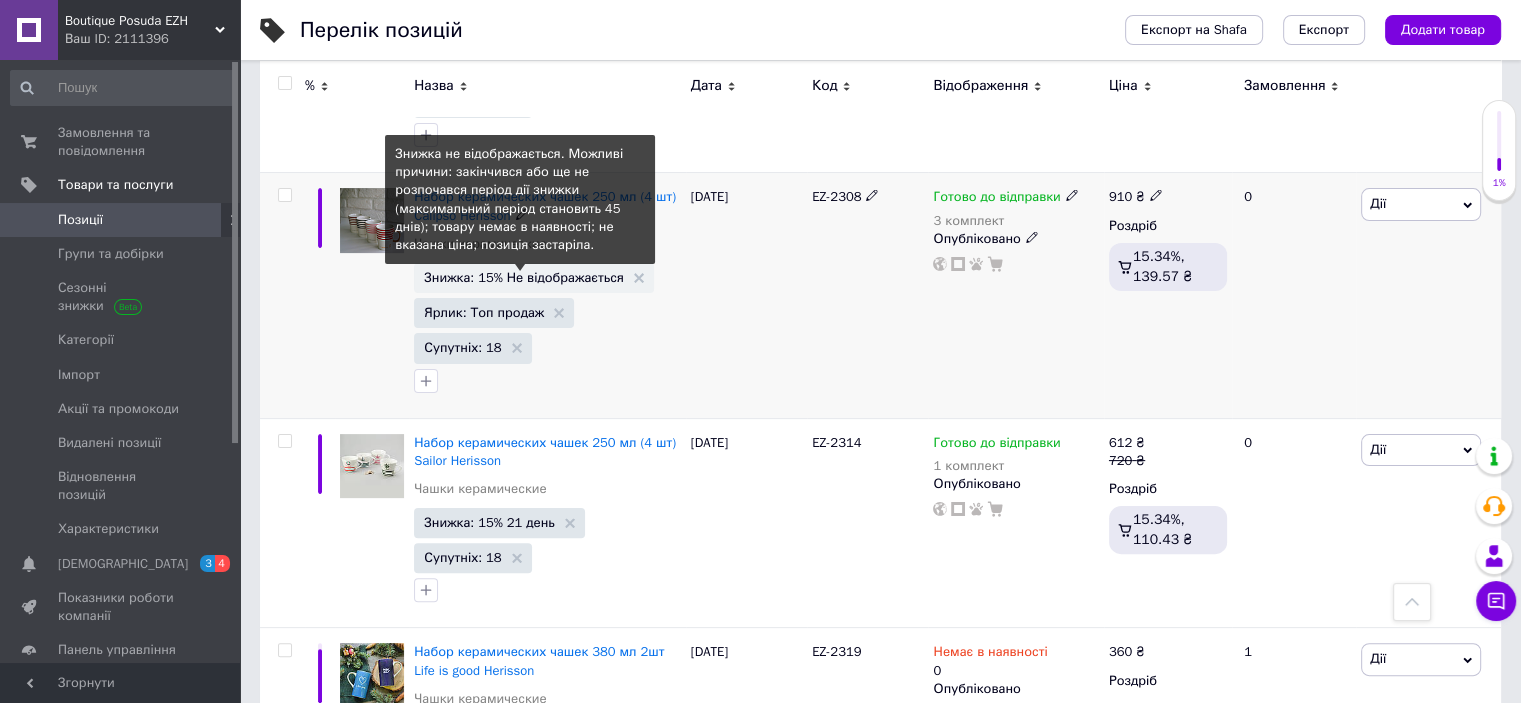 click on "Знижка: 15% Не відображається" at bounding box center (524, 277) 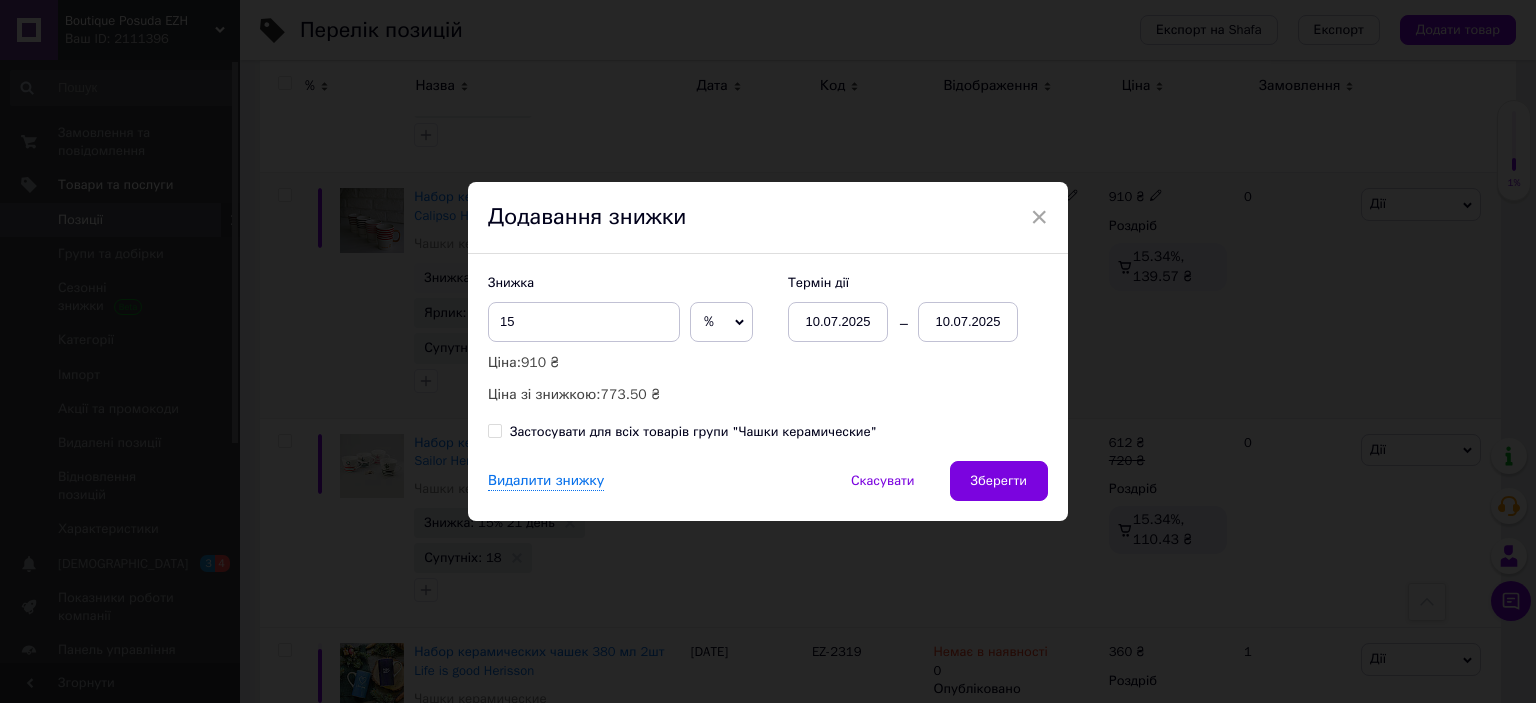 click on "10.07.2025" at bounding box center (968, 322) 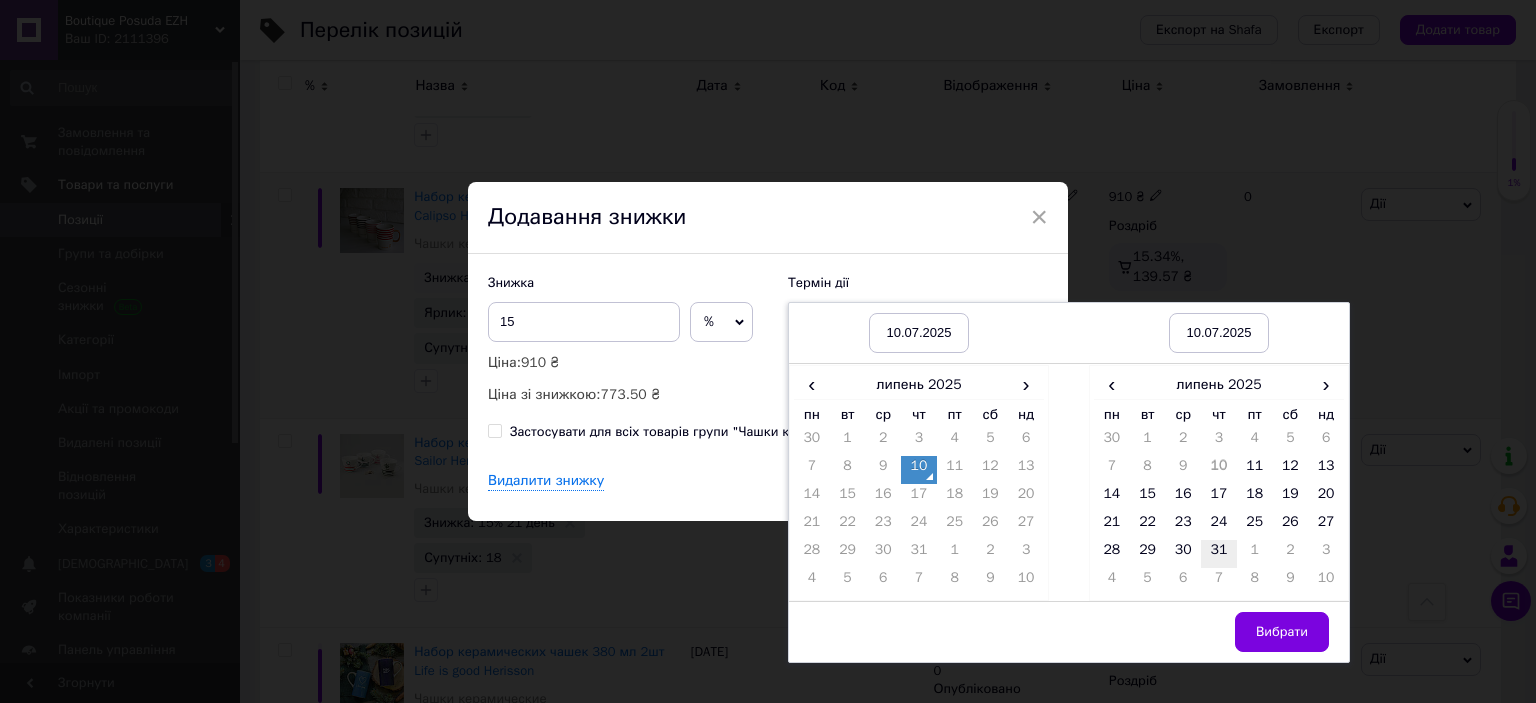 click on "31" at bounding box center [1219, 554] 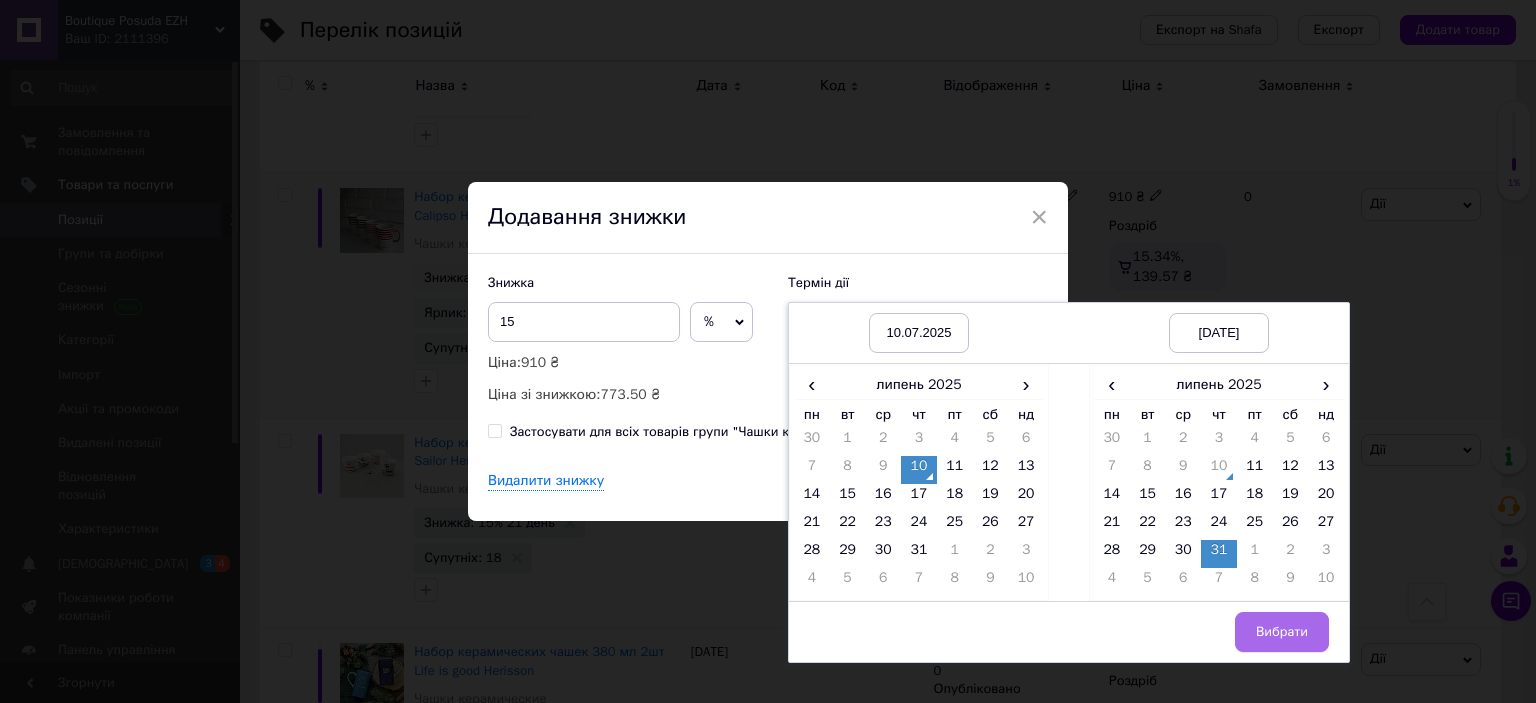 click on "Вибрати" at bounding box center [1282, 632] 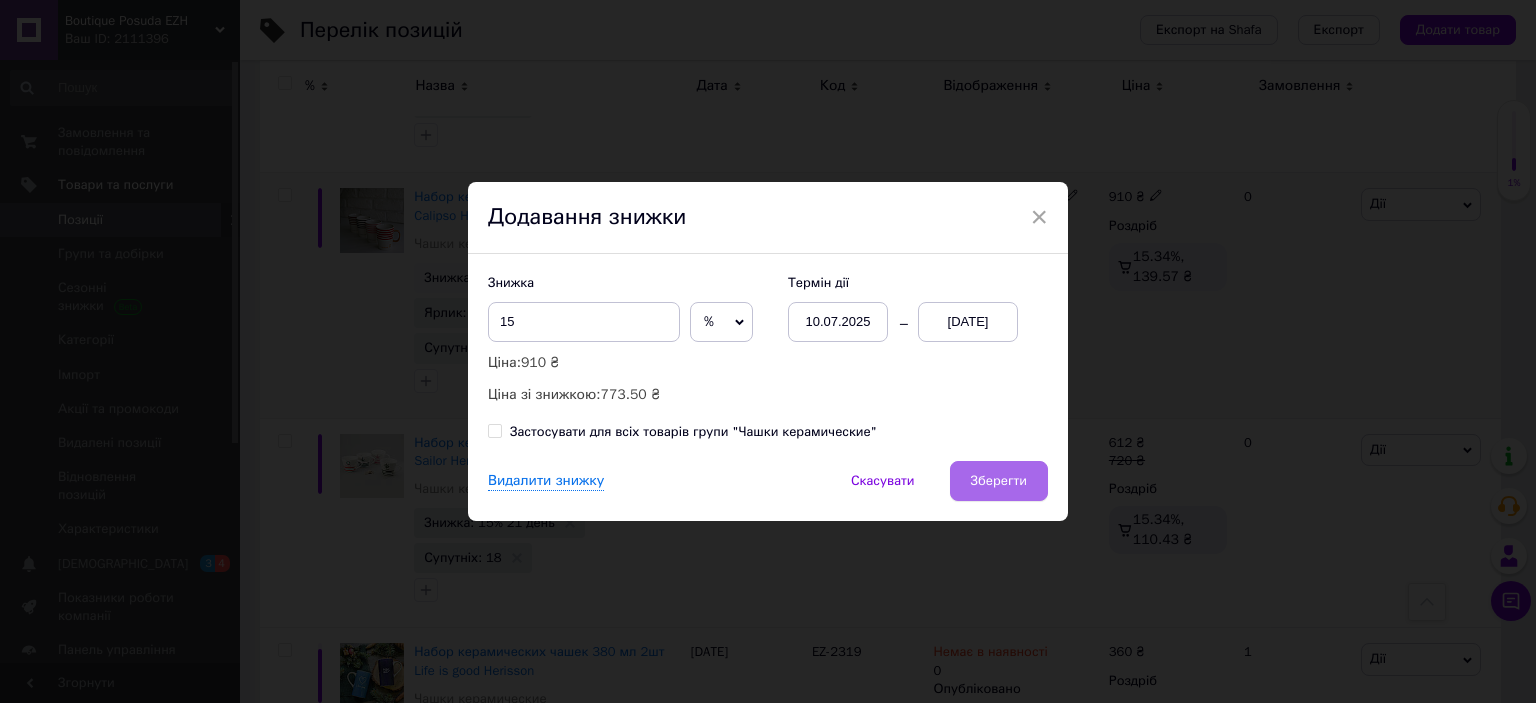 click on "Зберегти" at bounding box center [999, 481] 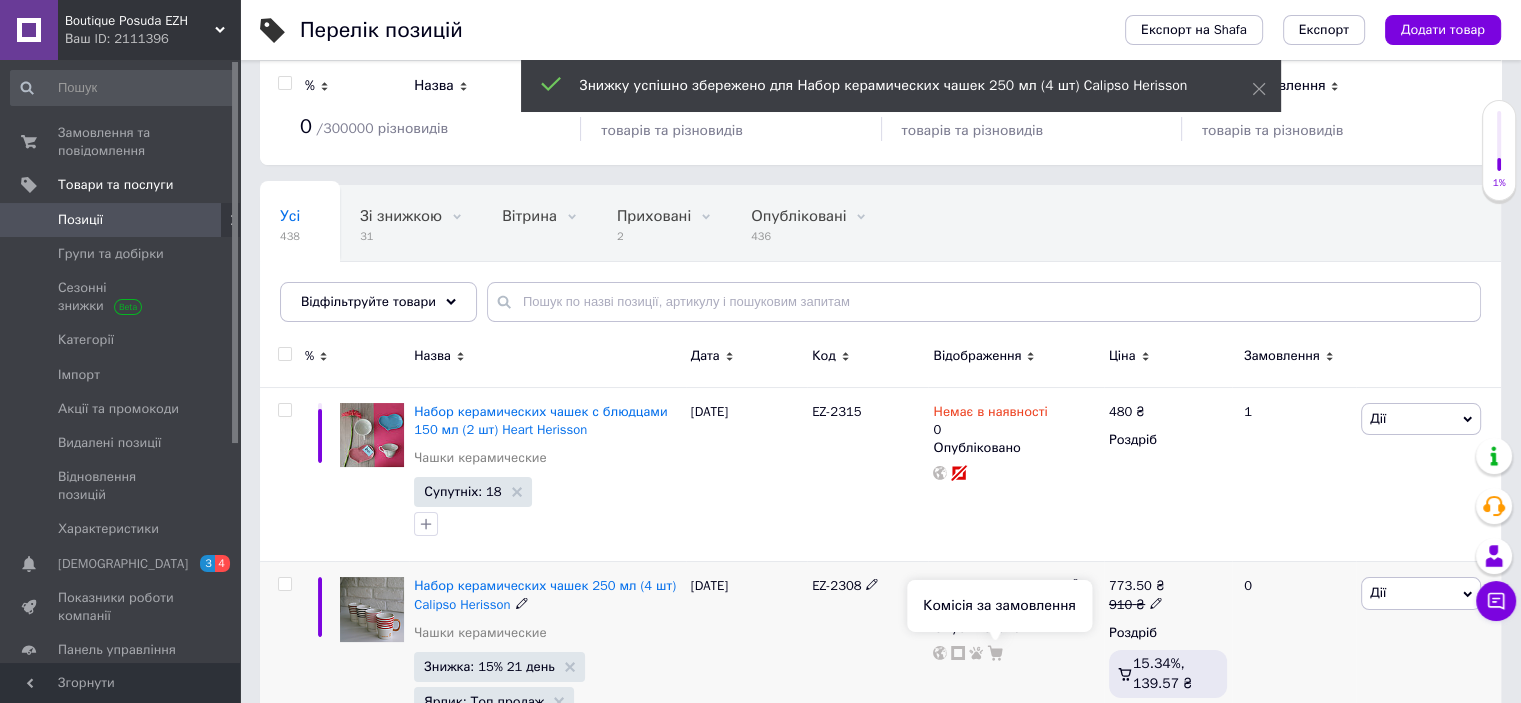 scroll, scrollTop: 33, scrollLeft: 0, axis: vertical 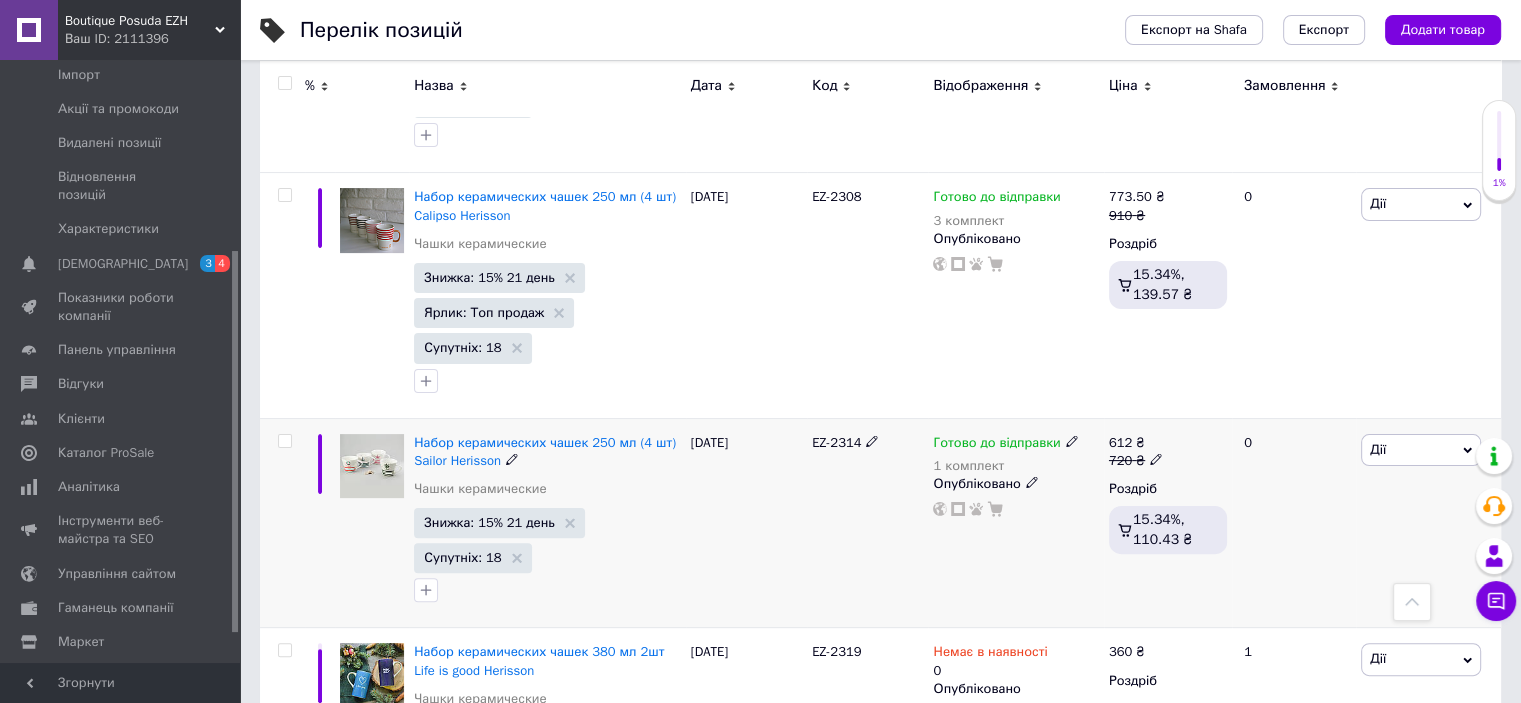 drag, startPoint x: 801, startPoint y: 437, endPoint x: 859, endPoint y: 439, distance: 58.034473 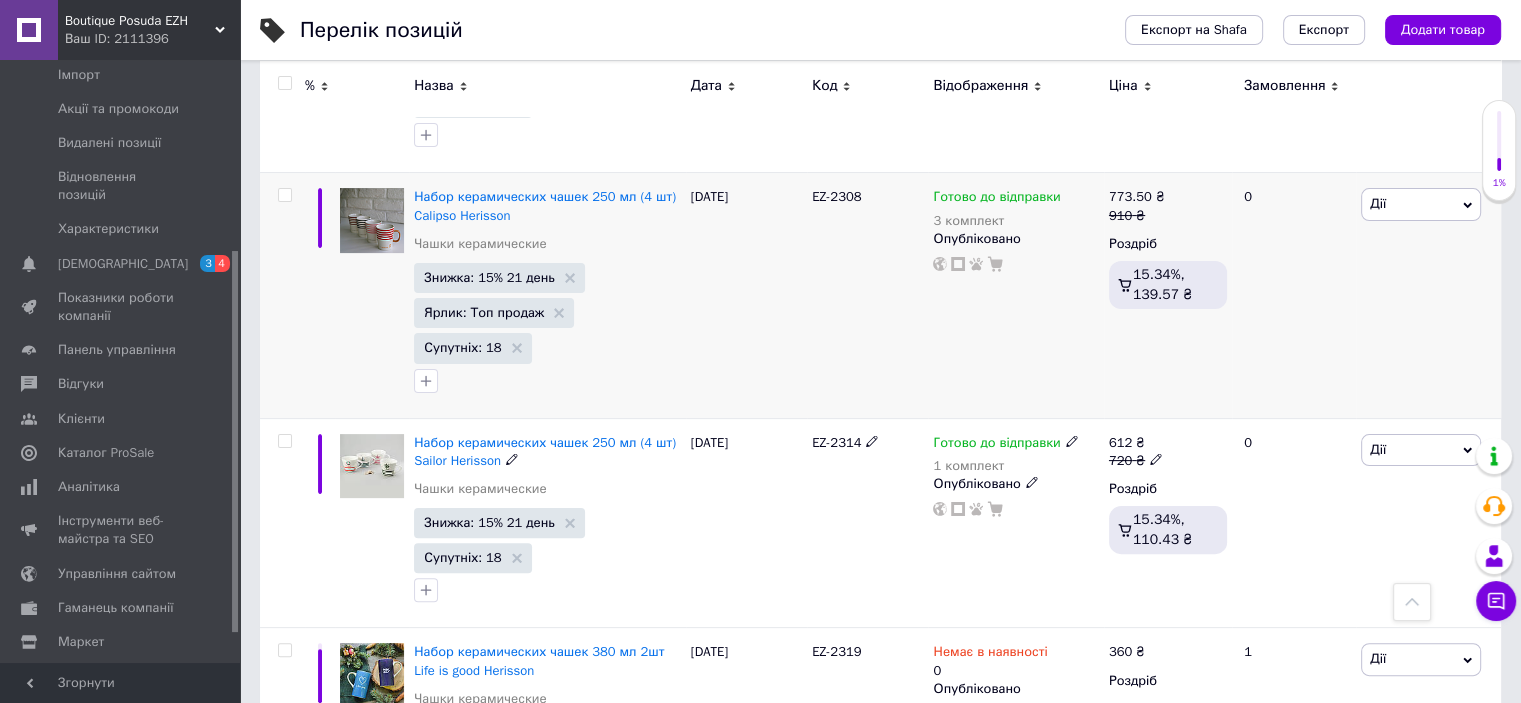 copy on "EZ-2314" 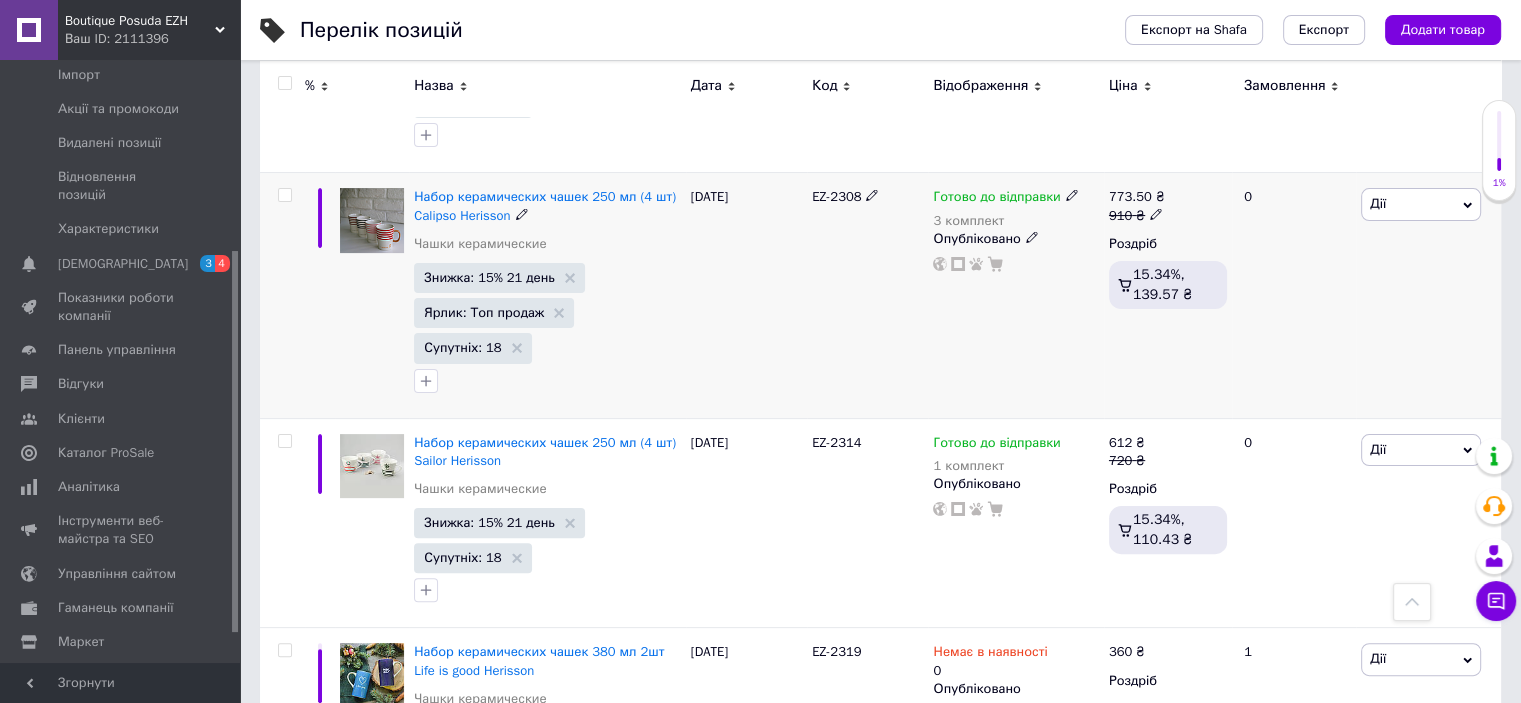 drag, startPoint x: 805, startPoint y: 195, endPoint x: 858, endPoint y: 199, distance: 53.15073 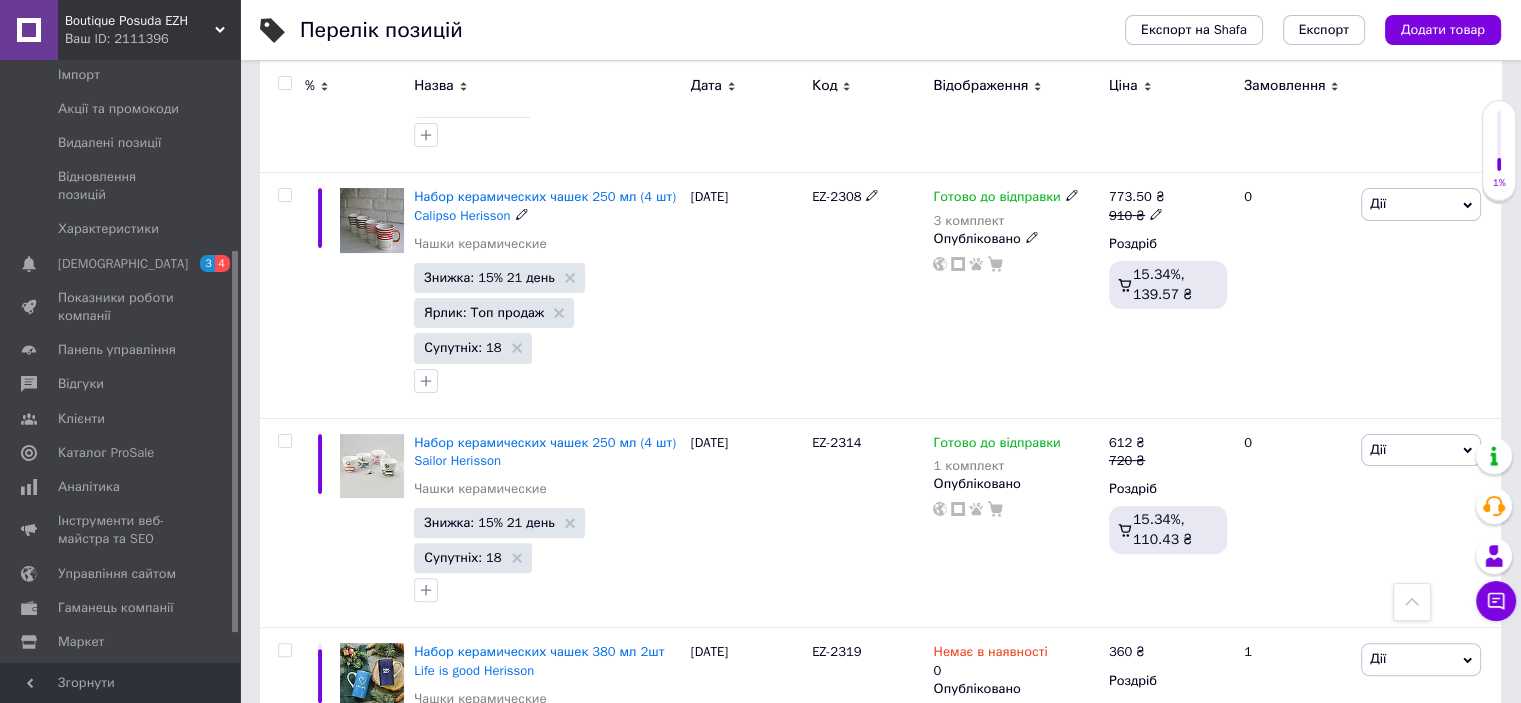 copy on "EZ-2308" 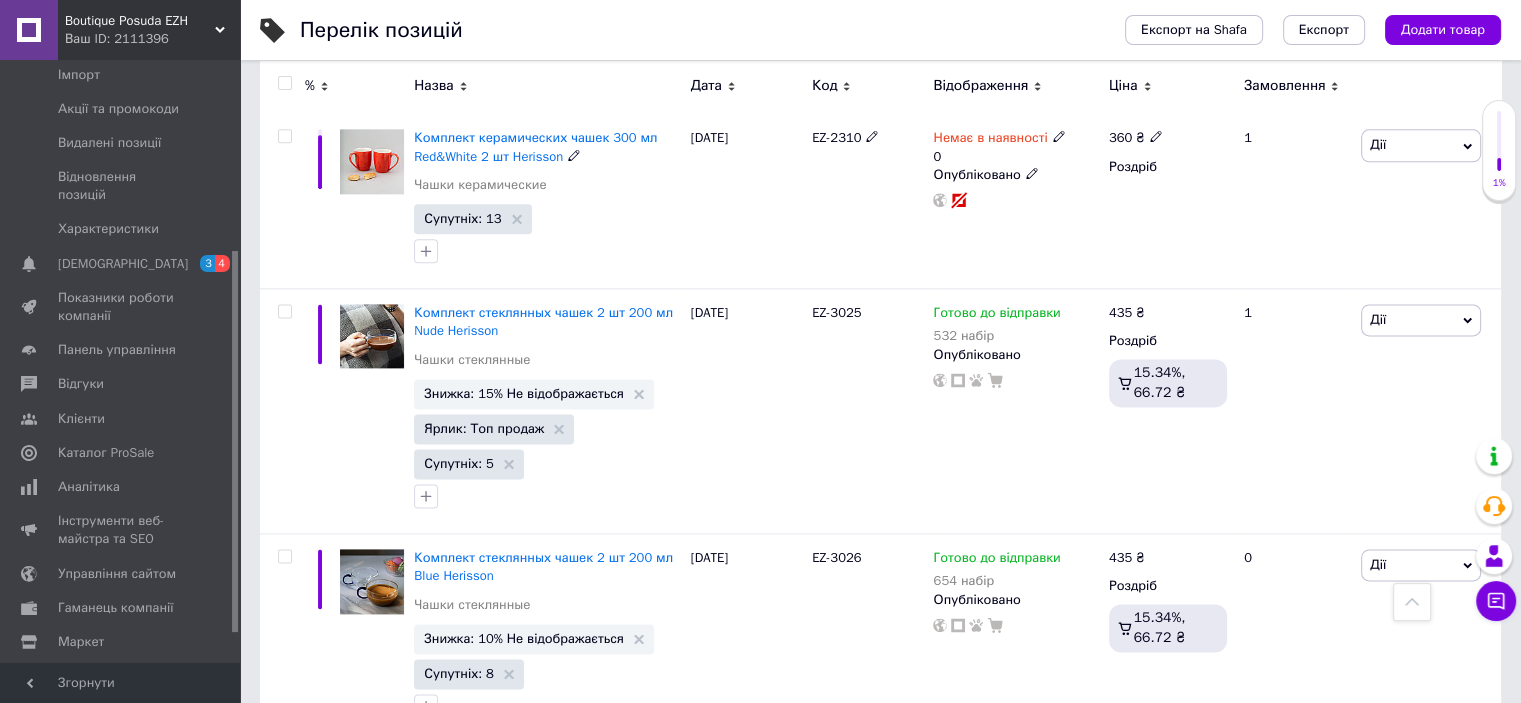 scroll, scrollTop: 2633, scrollLeft: 0, axis: vertical 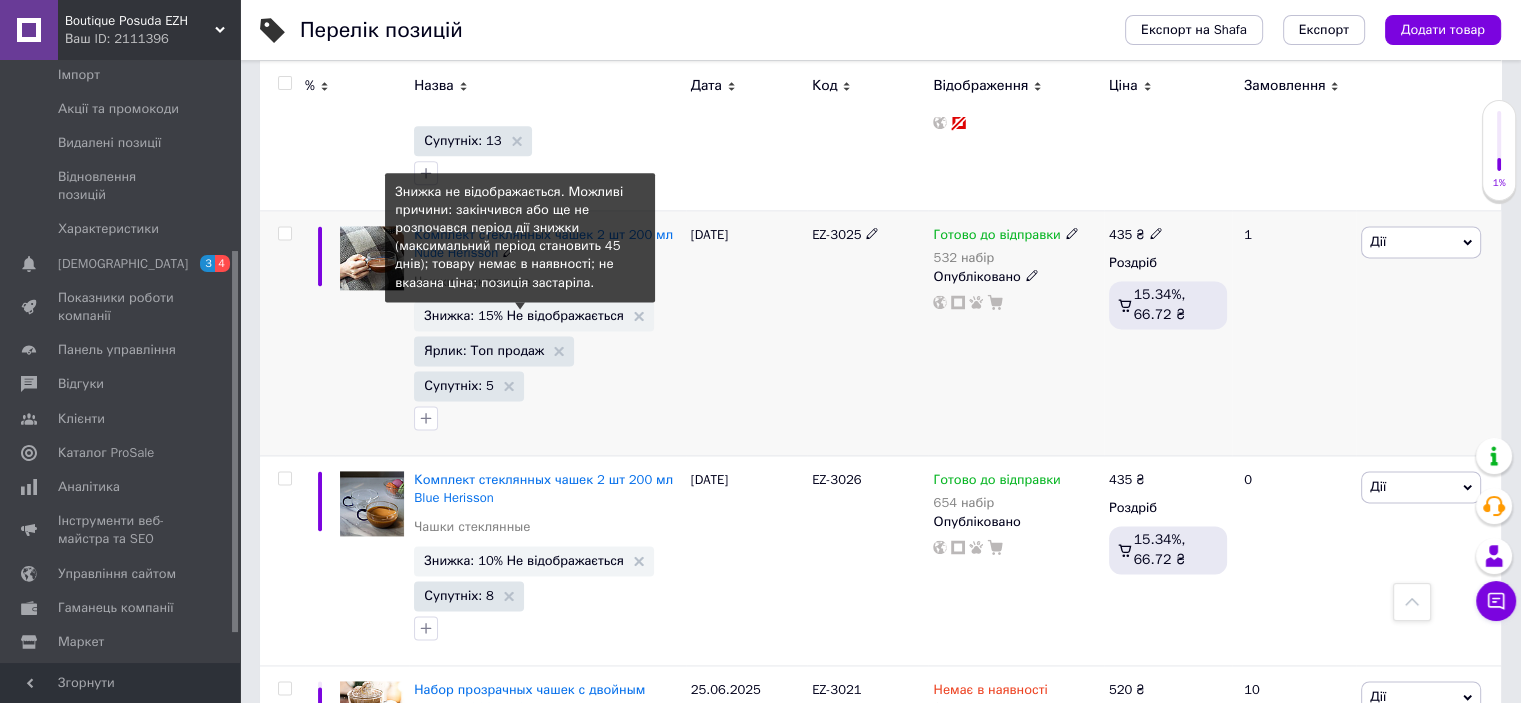 click on "Знижка: 15% Не відображається" at bounding box center [524, 315] 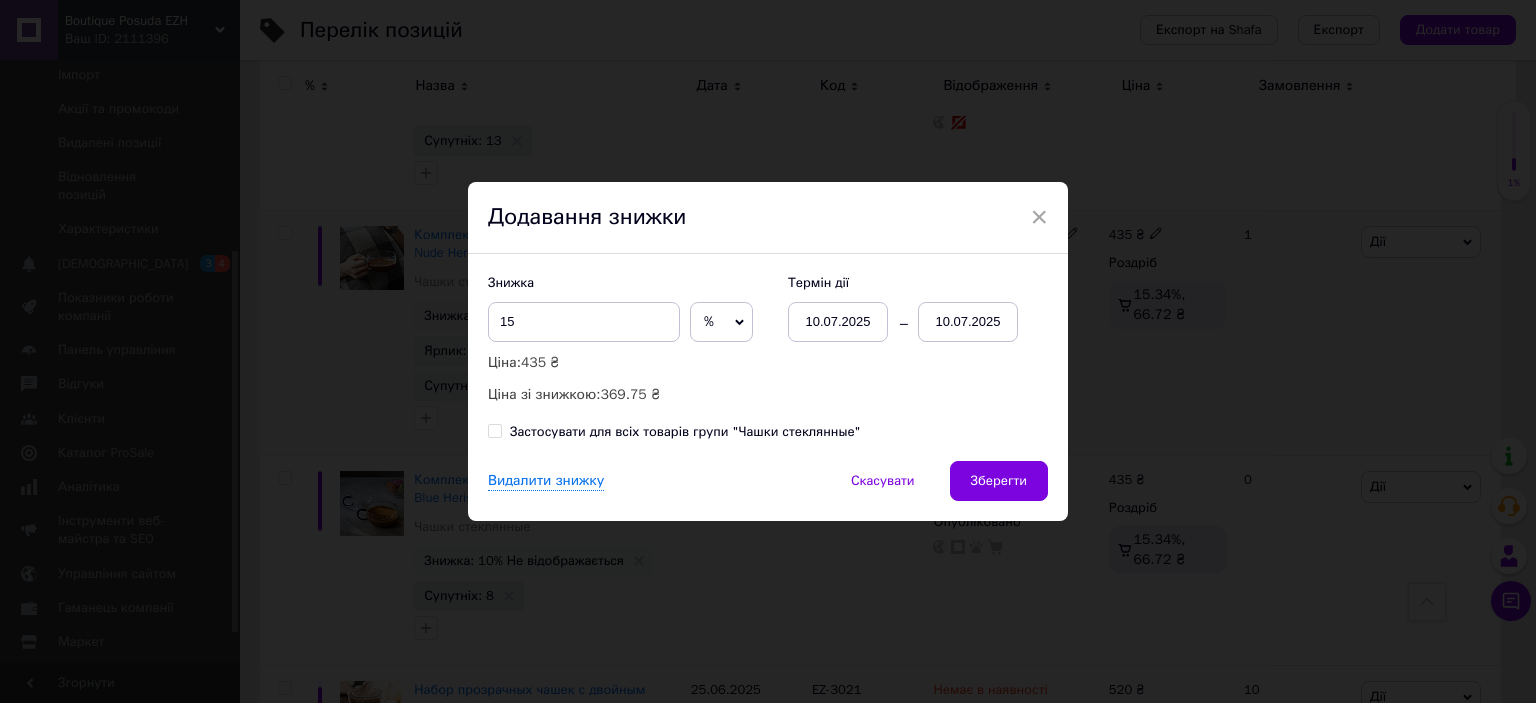 click on "10.07.2025" at bounding box center (968, 322) 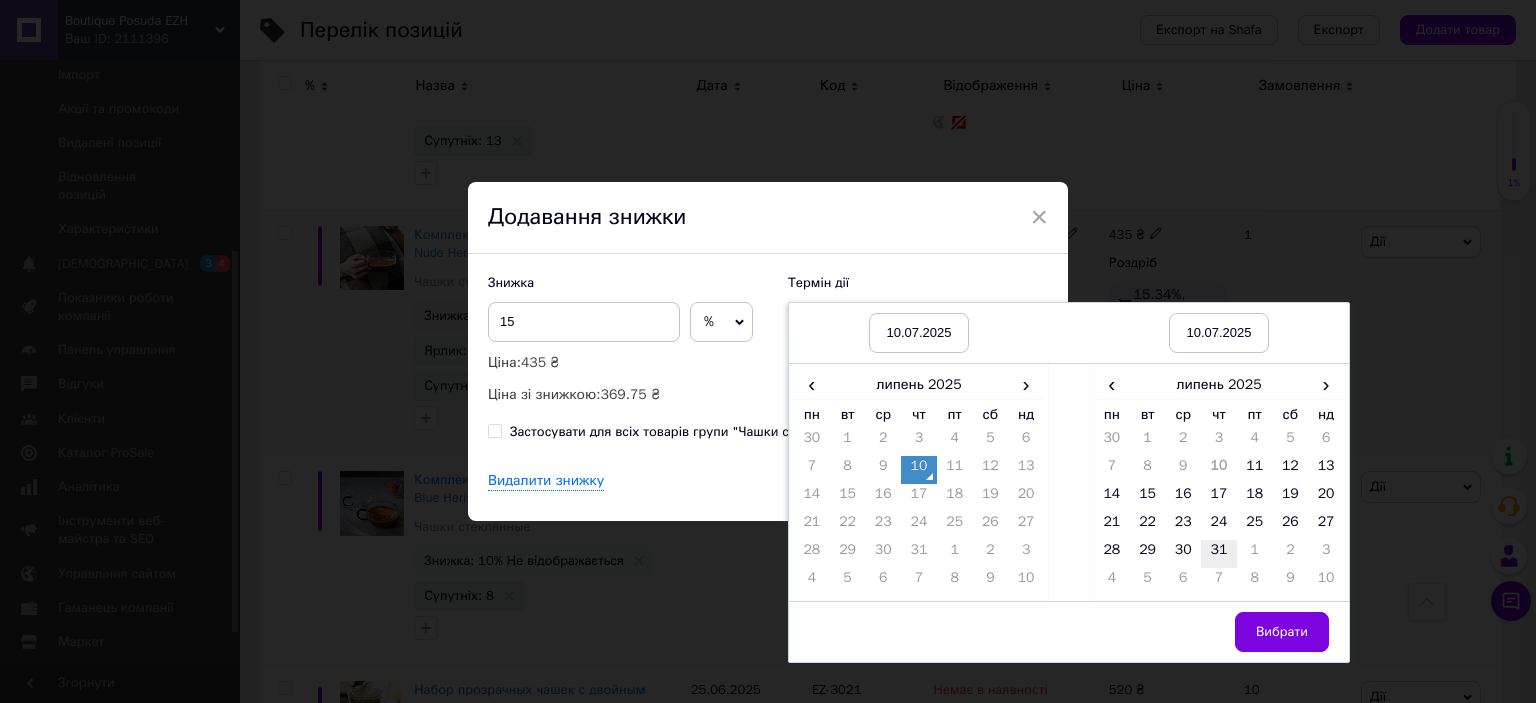 click on "31" at bounding box center [1219, 554] 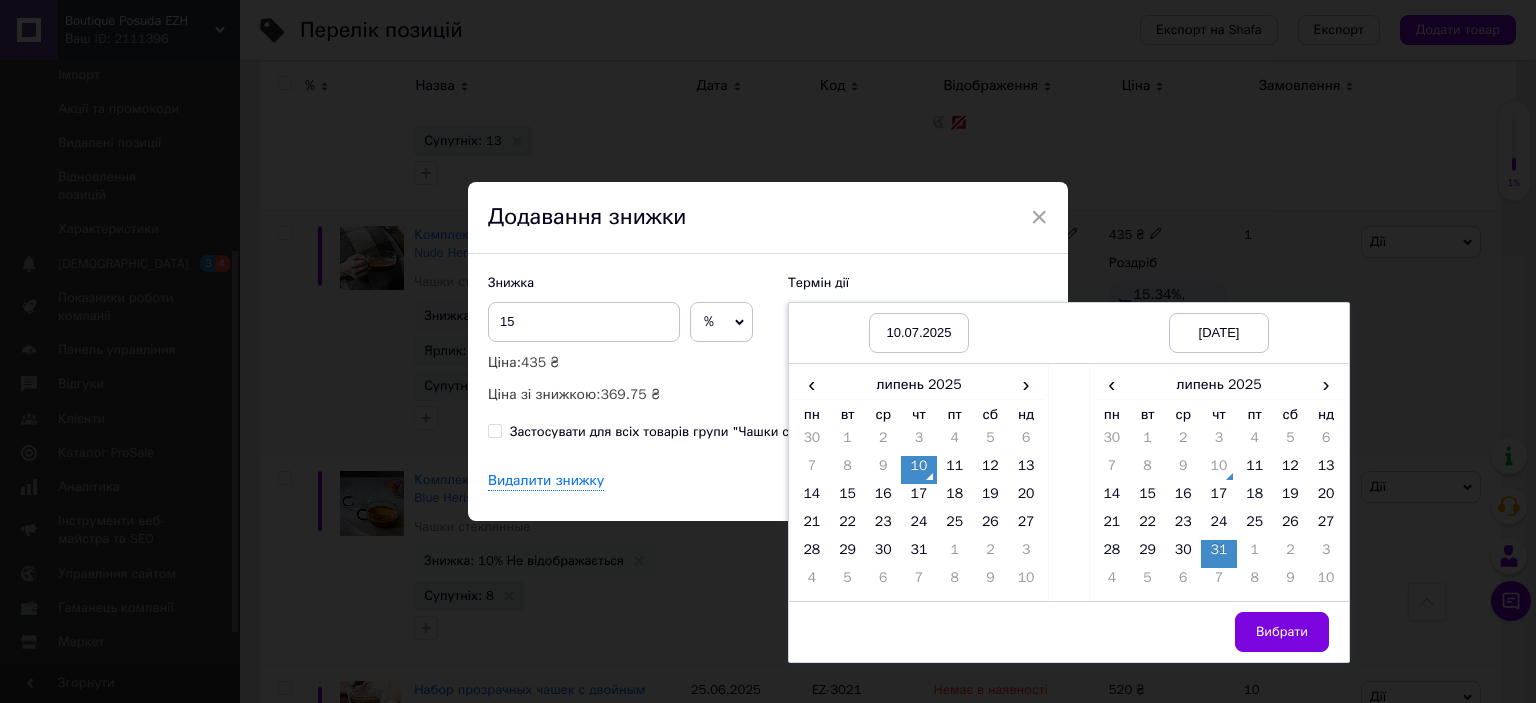 click on "Вибрати" at bounding box center (1282, 632) 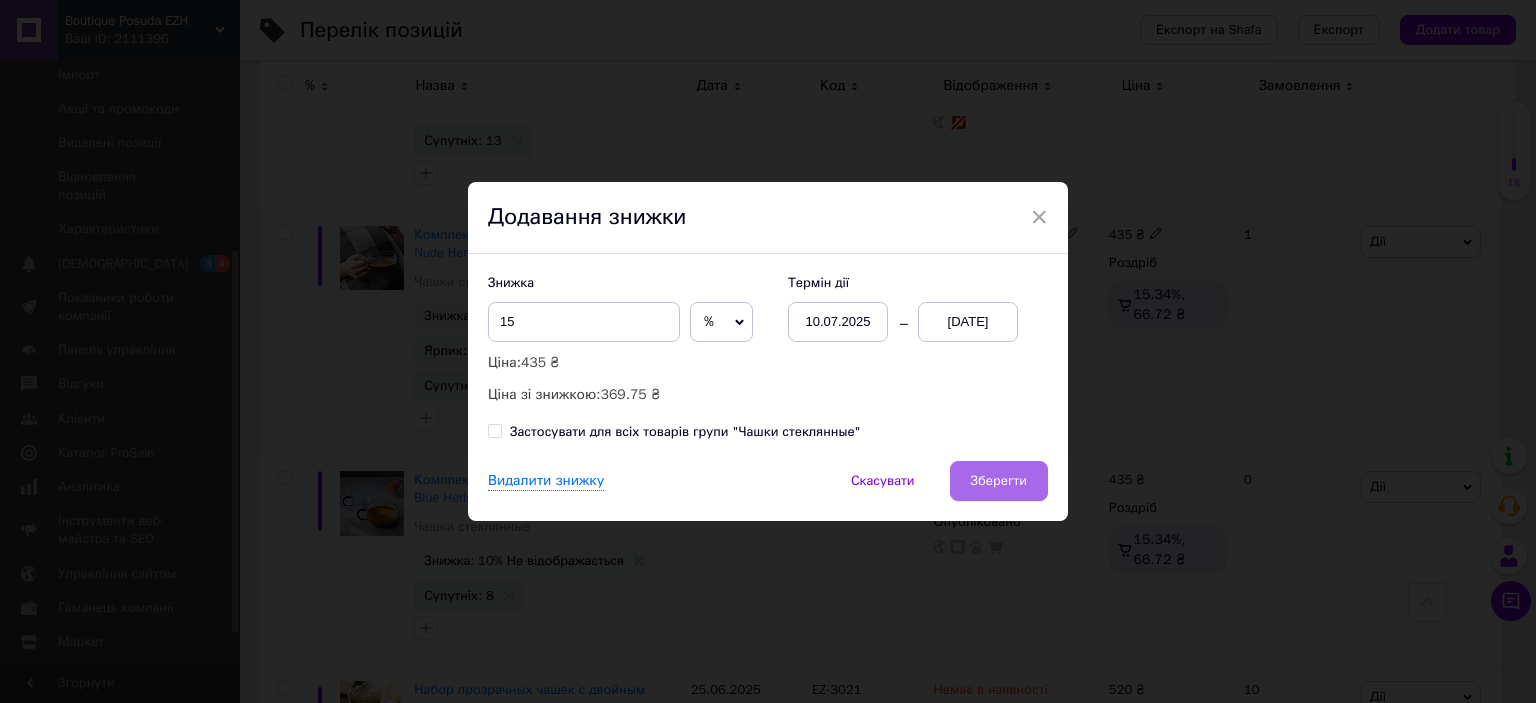 click on "Зберегти" at bounding box center [999, 481] 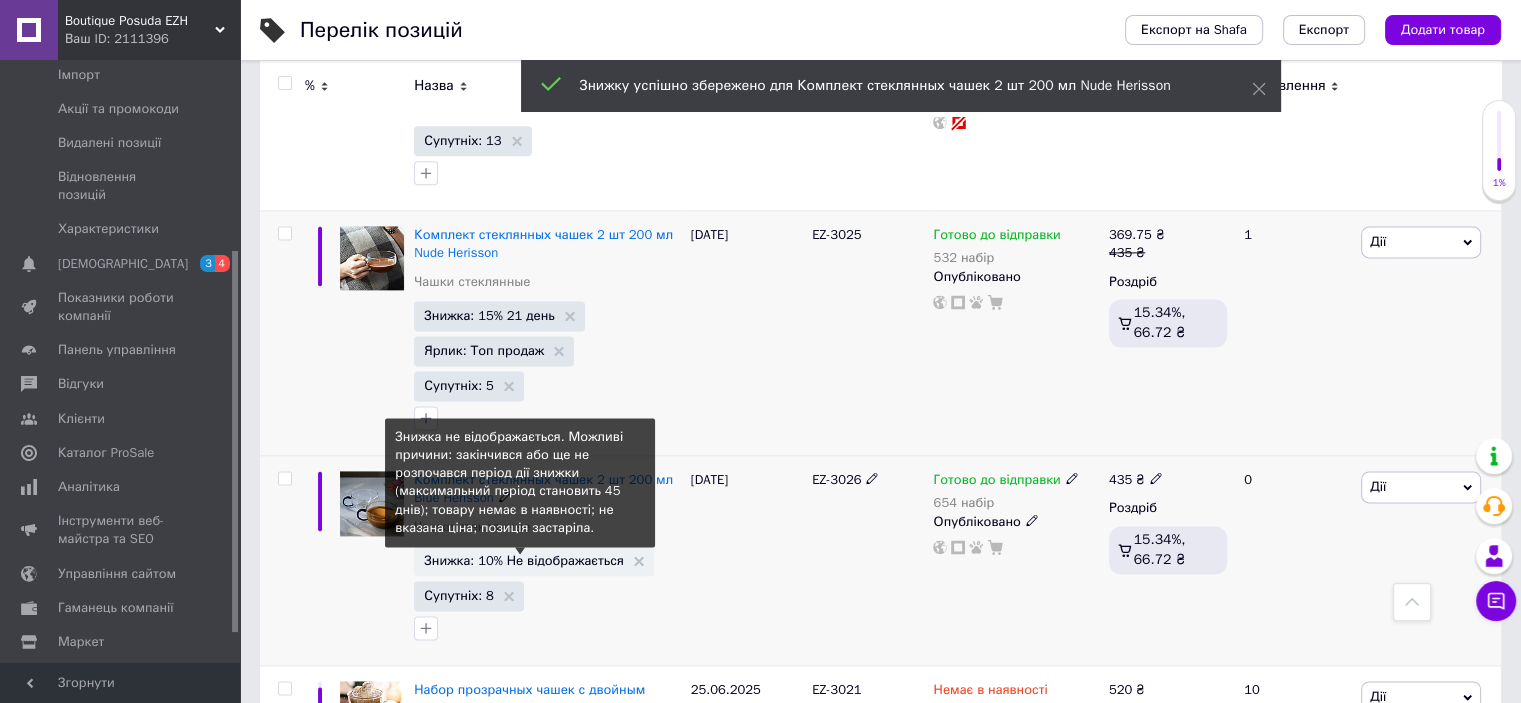 click on "Знижка: 10% Не відображається" at bounding box center (524, 560) 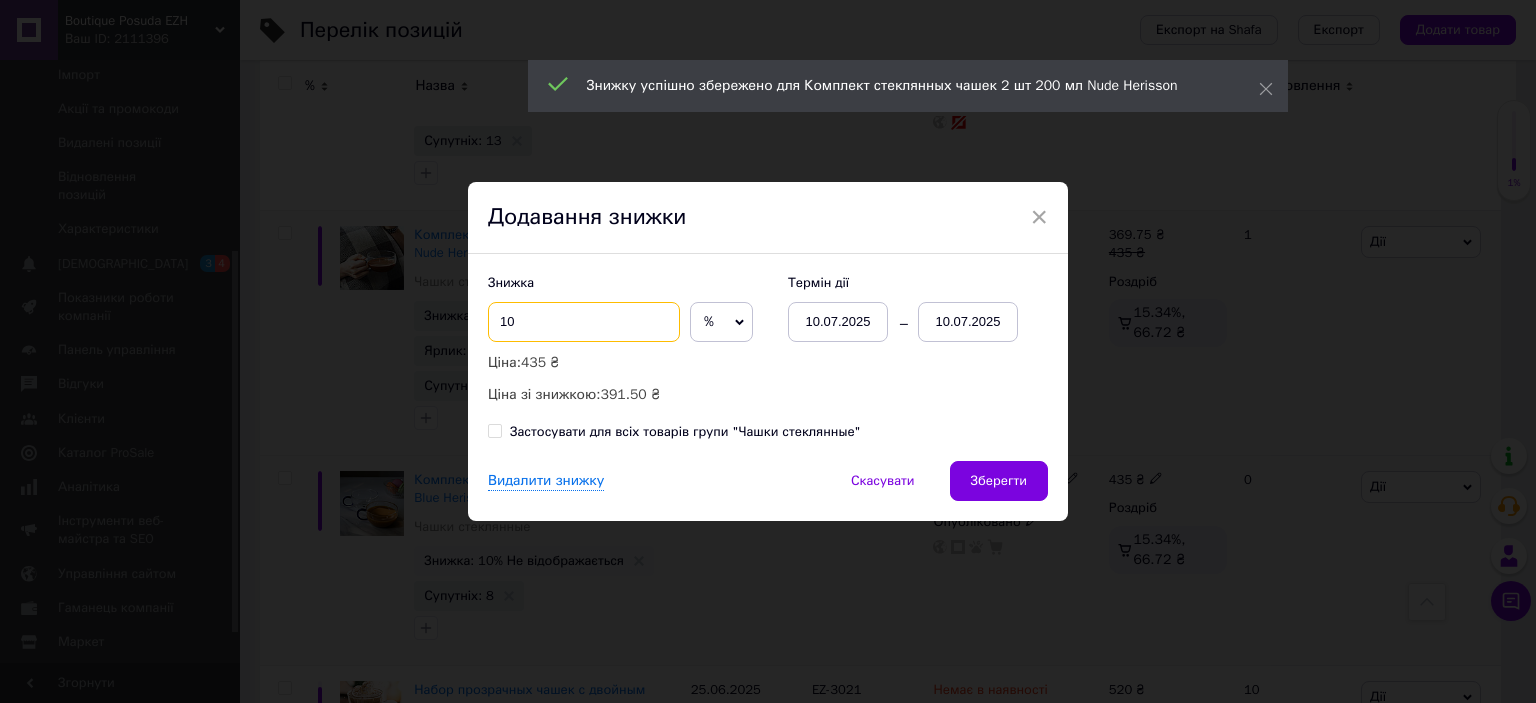 drag, startPoint x: 516, startPoint y: 327, endPoint x: 449, endPoint y: 327, distance: 67 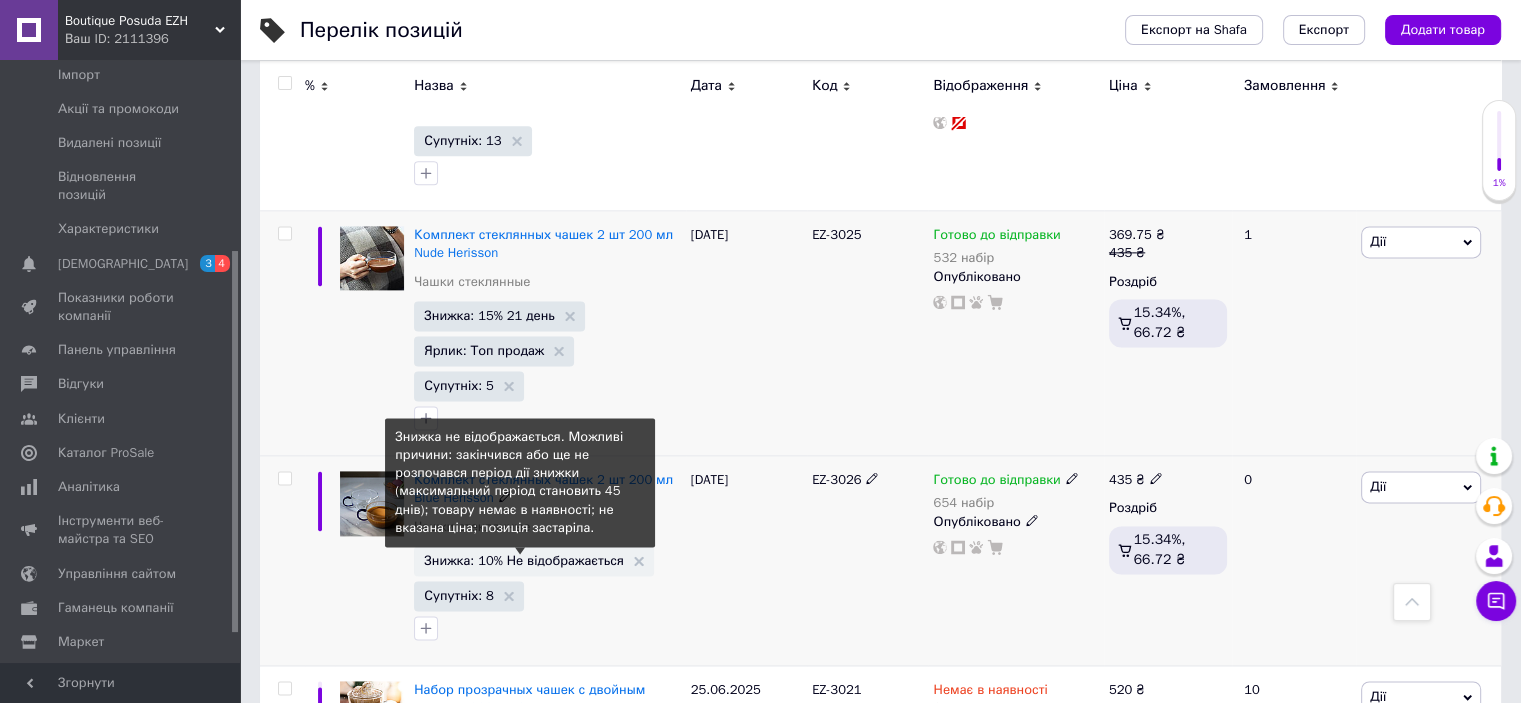 click on "Знижка: 10% Не відображається" at bounding box center [524, 560] 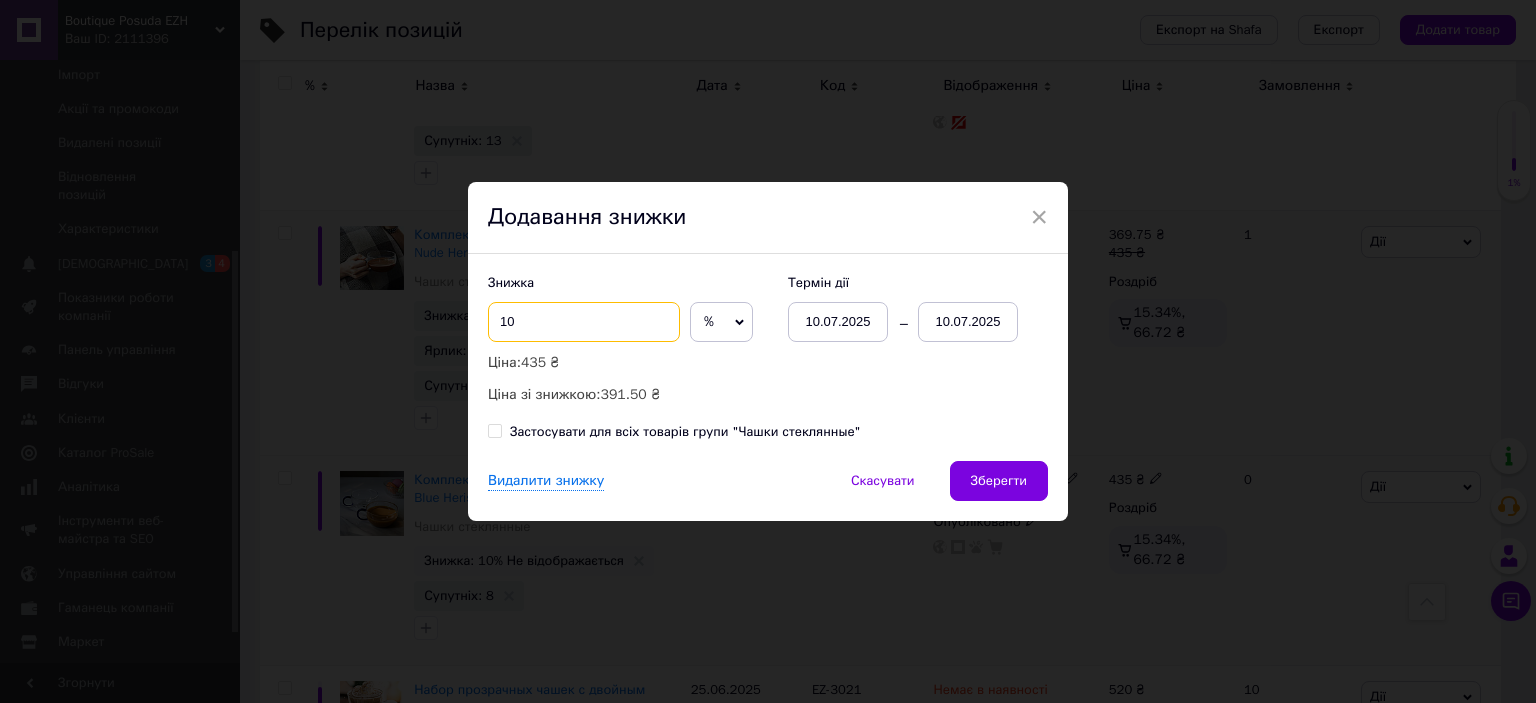 click on "10" at bounding box center [584, 322] 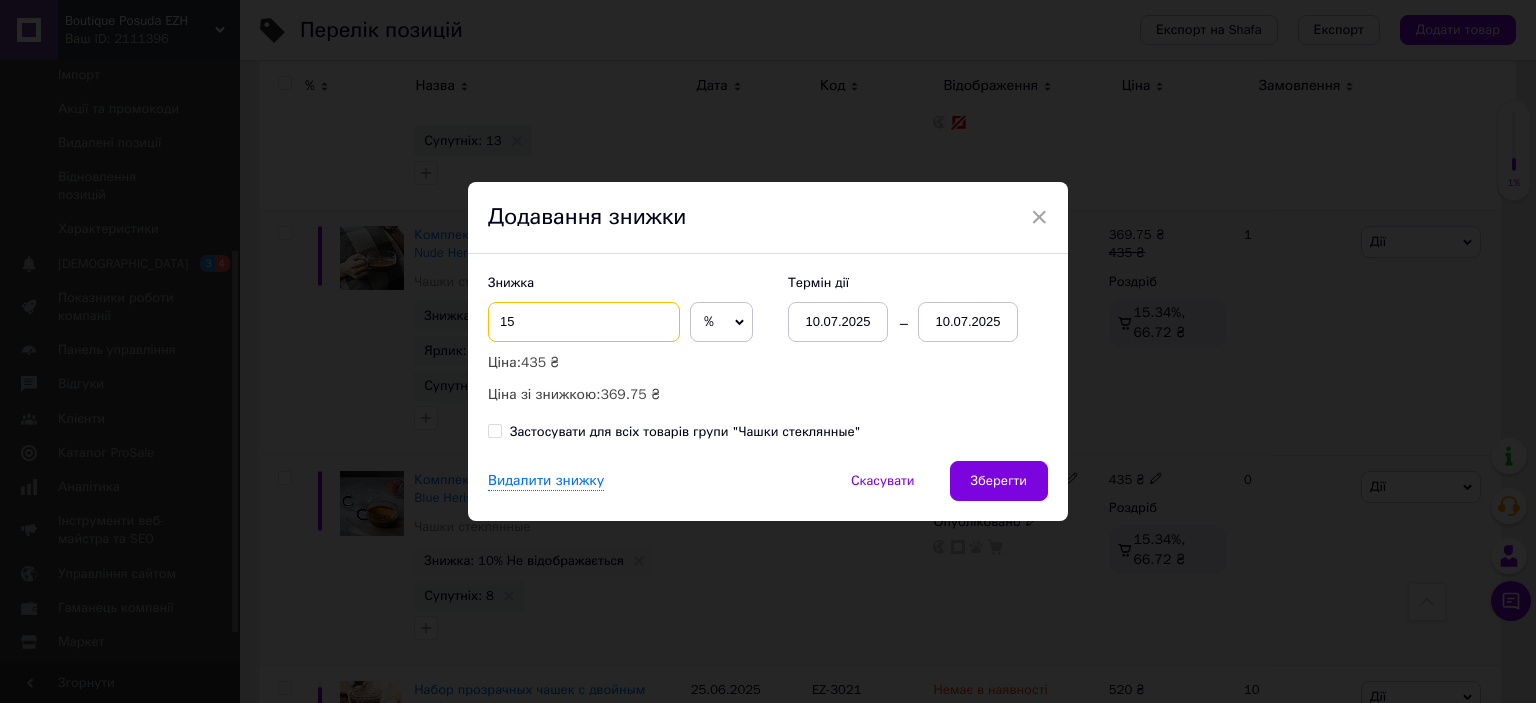 type on "15" 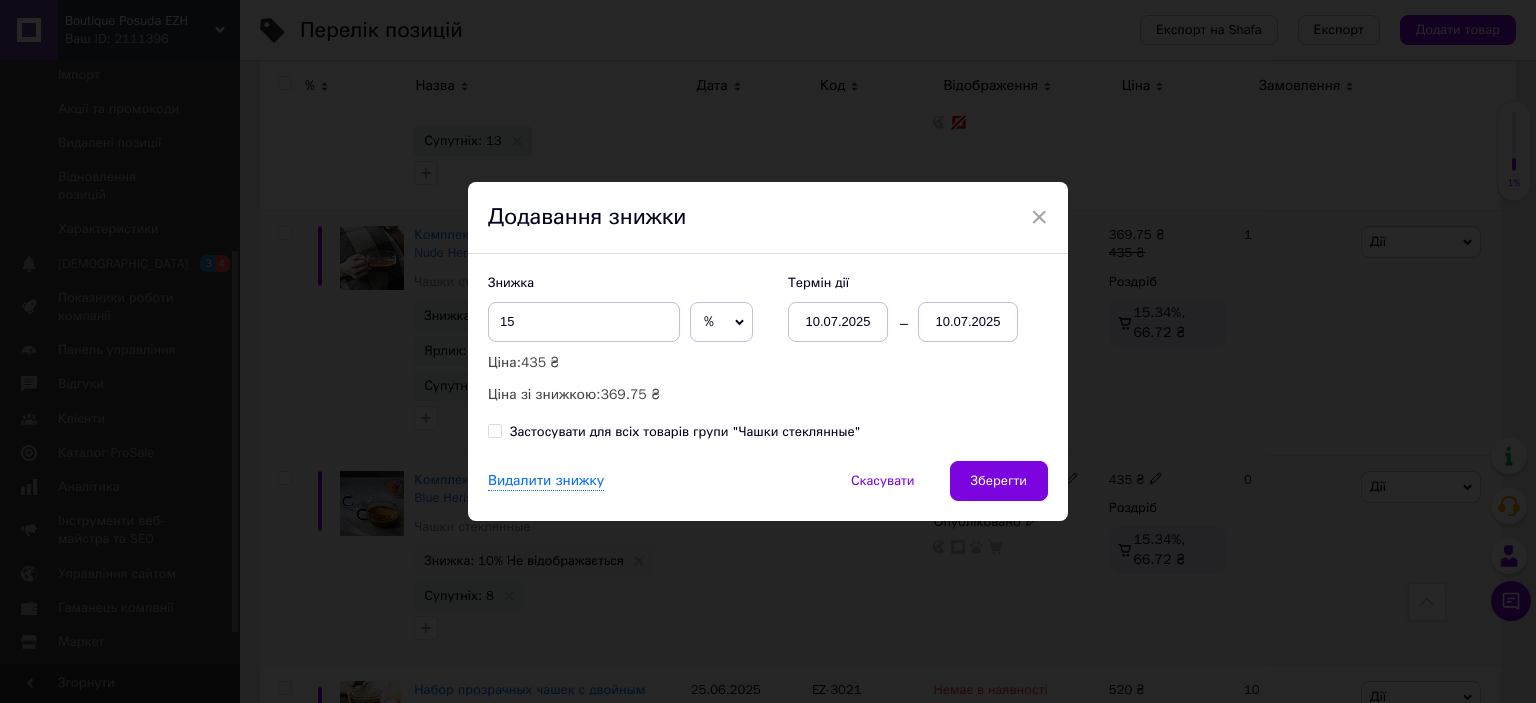 click on "10.07.2025" at bounding box center [968, 322] 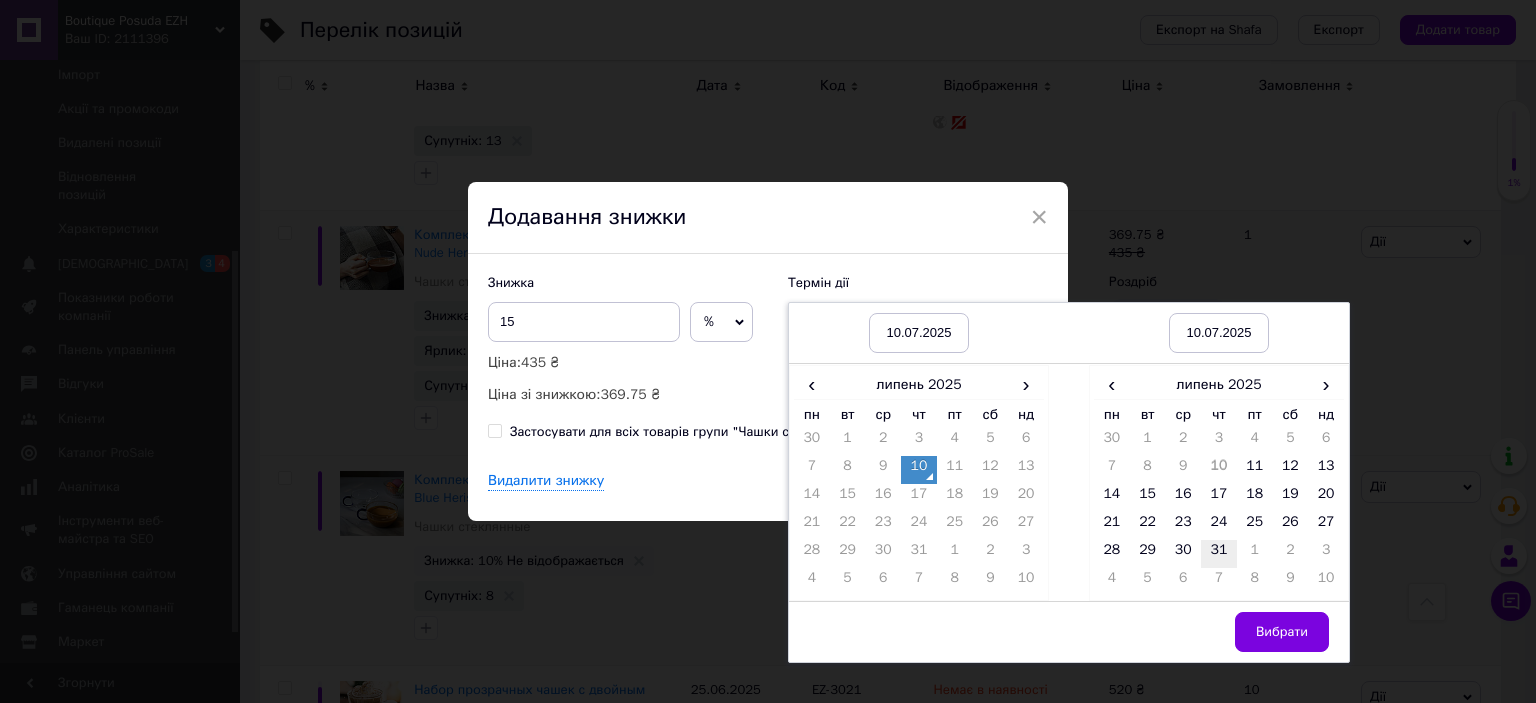 click on "31" at bounding box center (1219, 554) 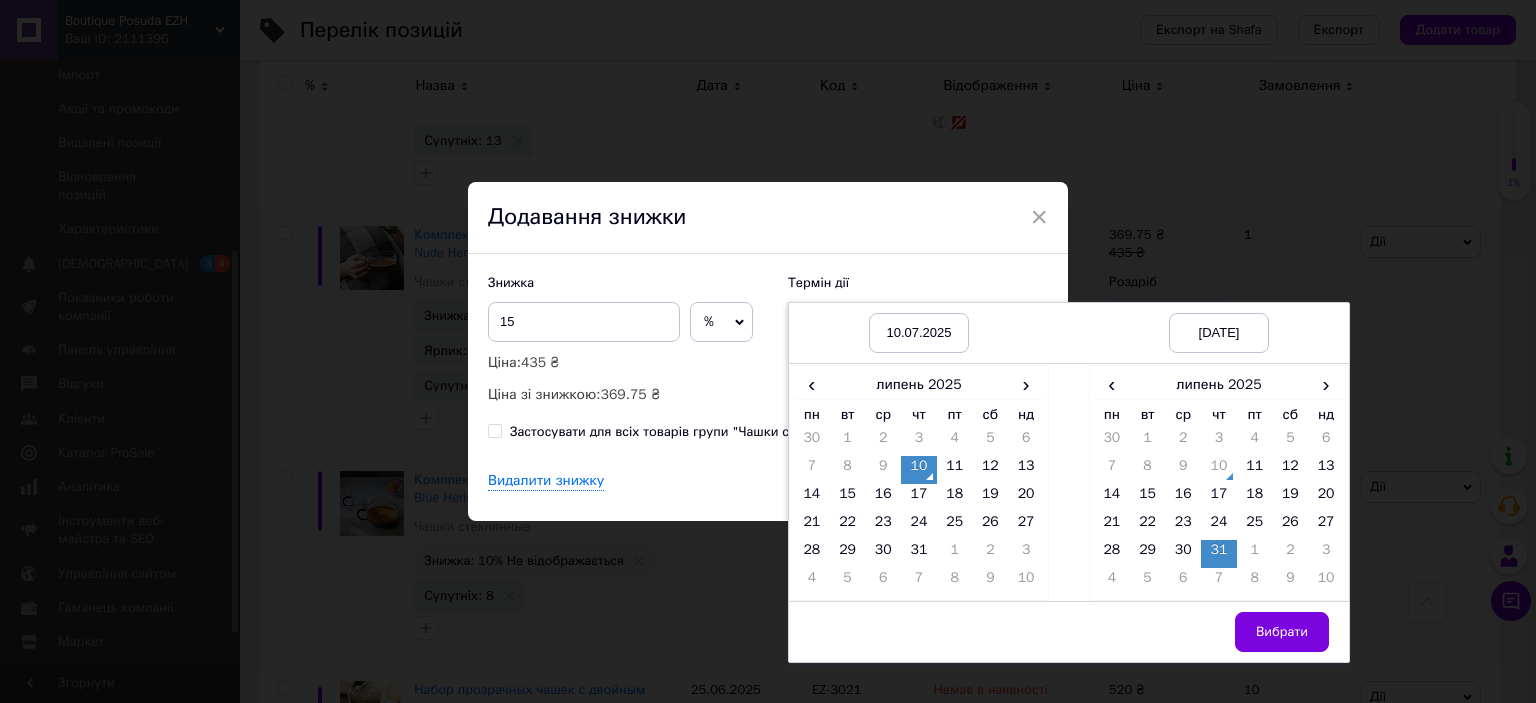 click on "Вибрати" at bounding box center (1282, 632) 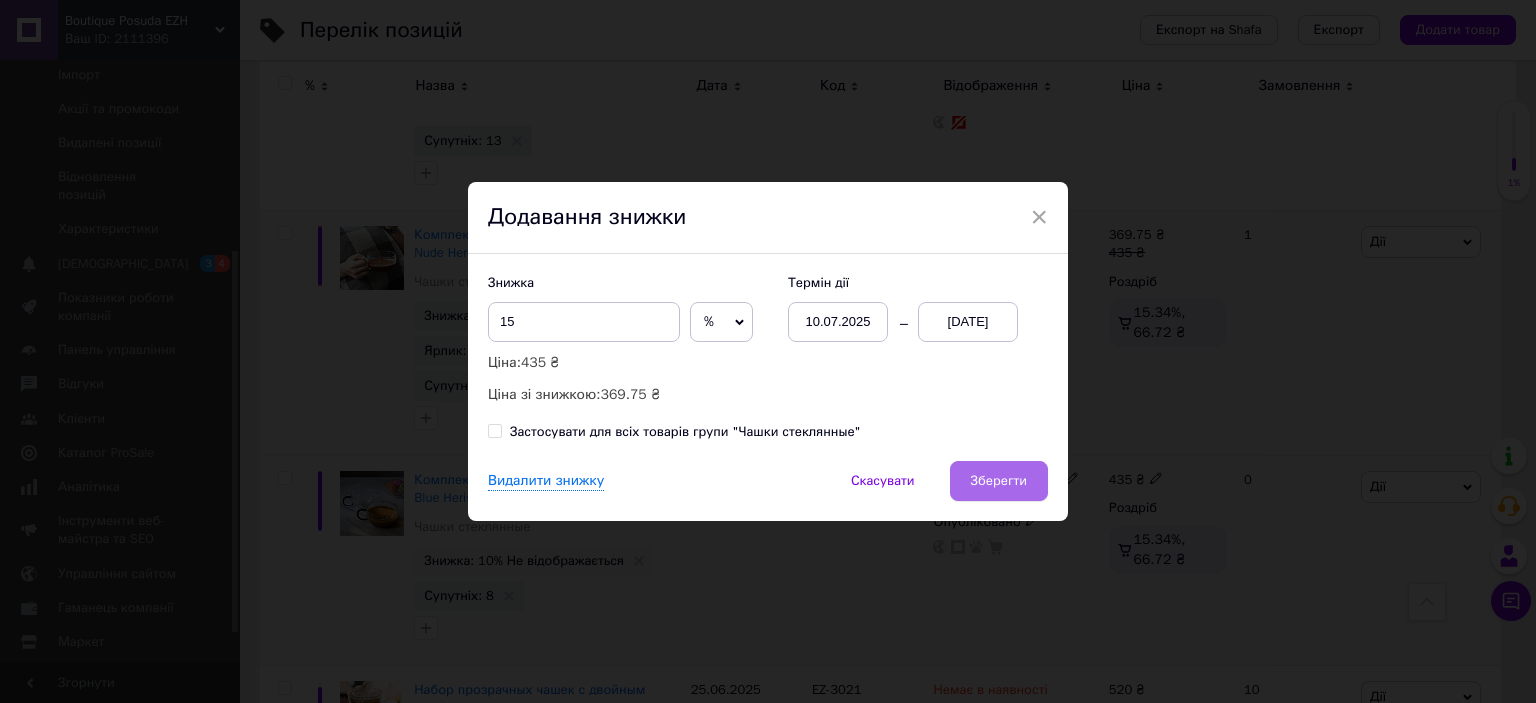 click on "Зберегти" at bounding box center (999, 481) 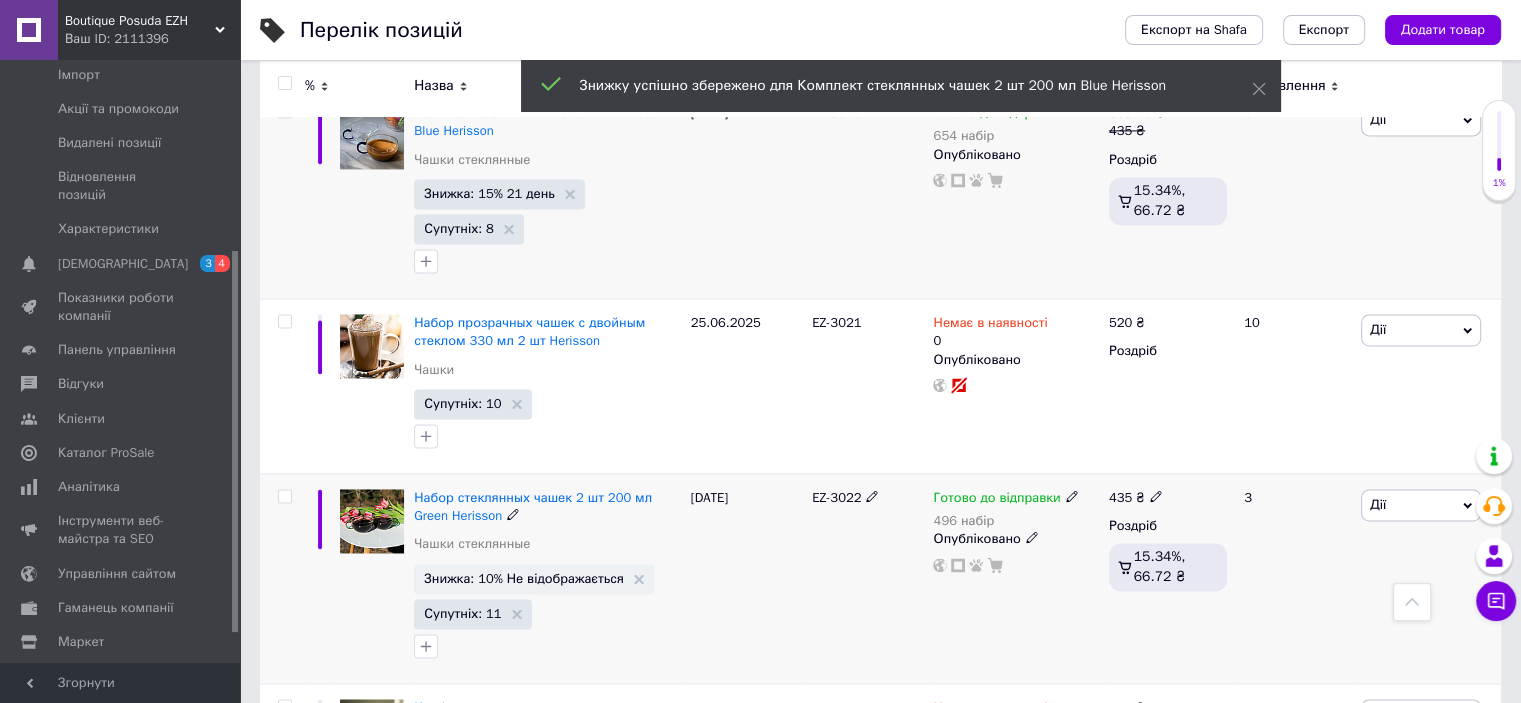 scroll, scrollTop: 3033, scrollLeft: 0, axis: vertical 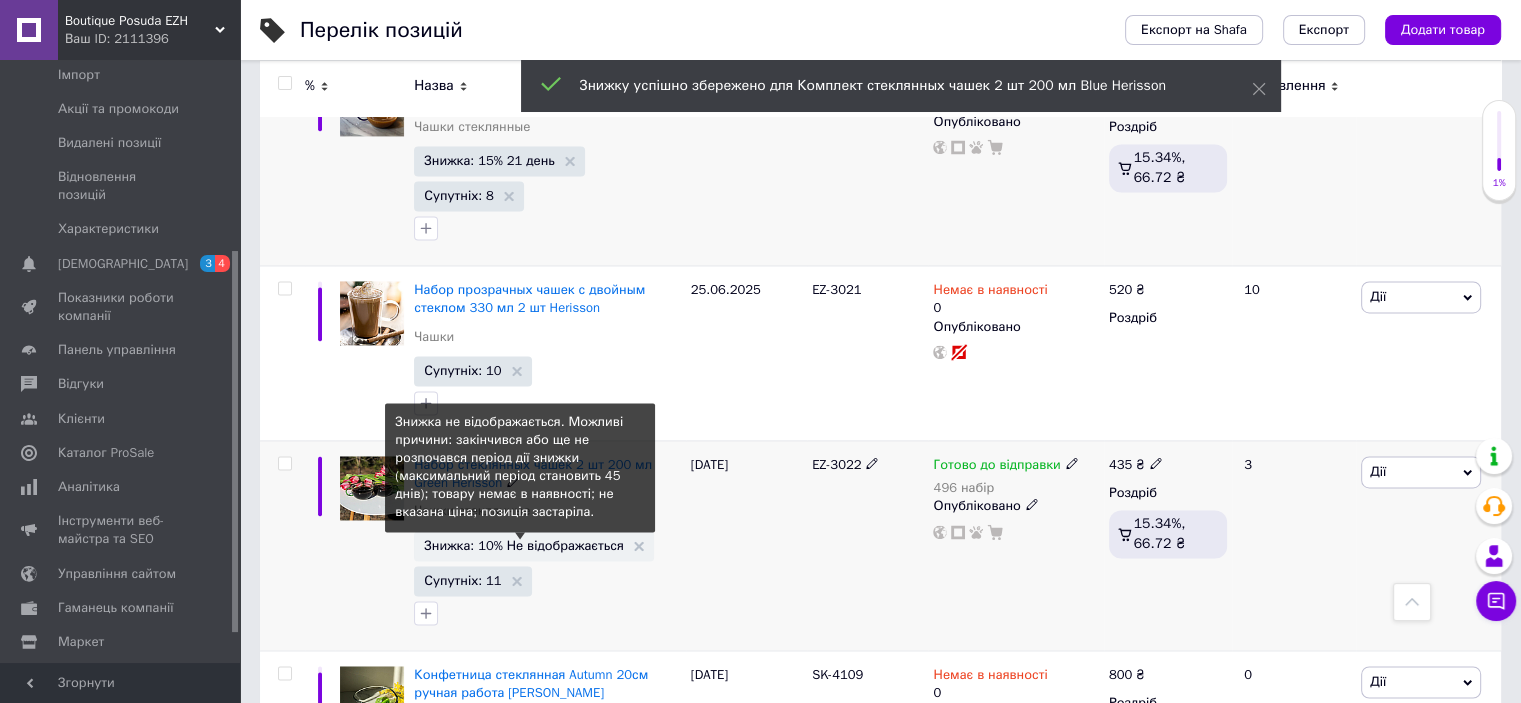 click on "Знижка: 10% Не відображається" at bounding box center (524, 545) 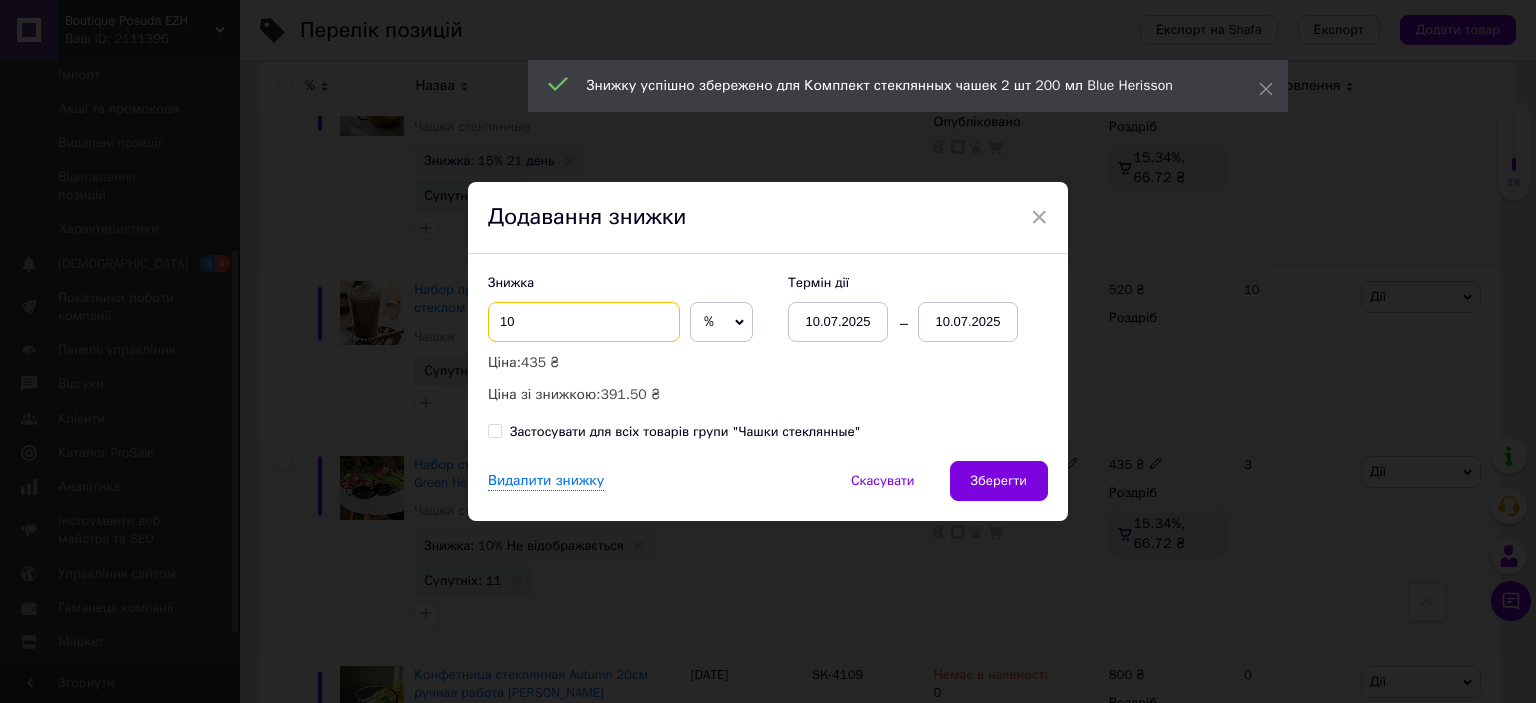click on "10" at bounding box center [584, 322] 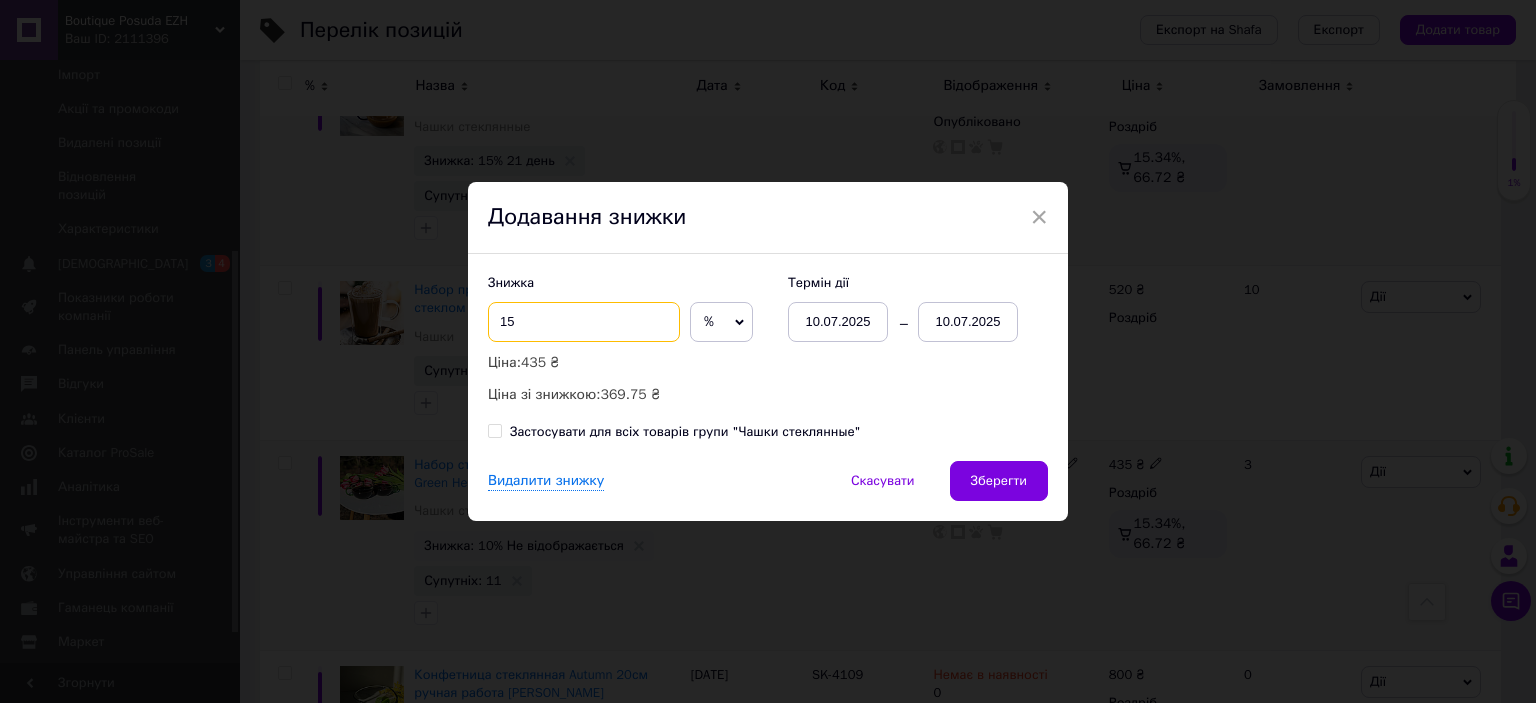 type on "15" 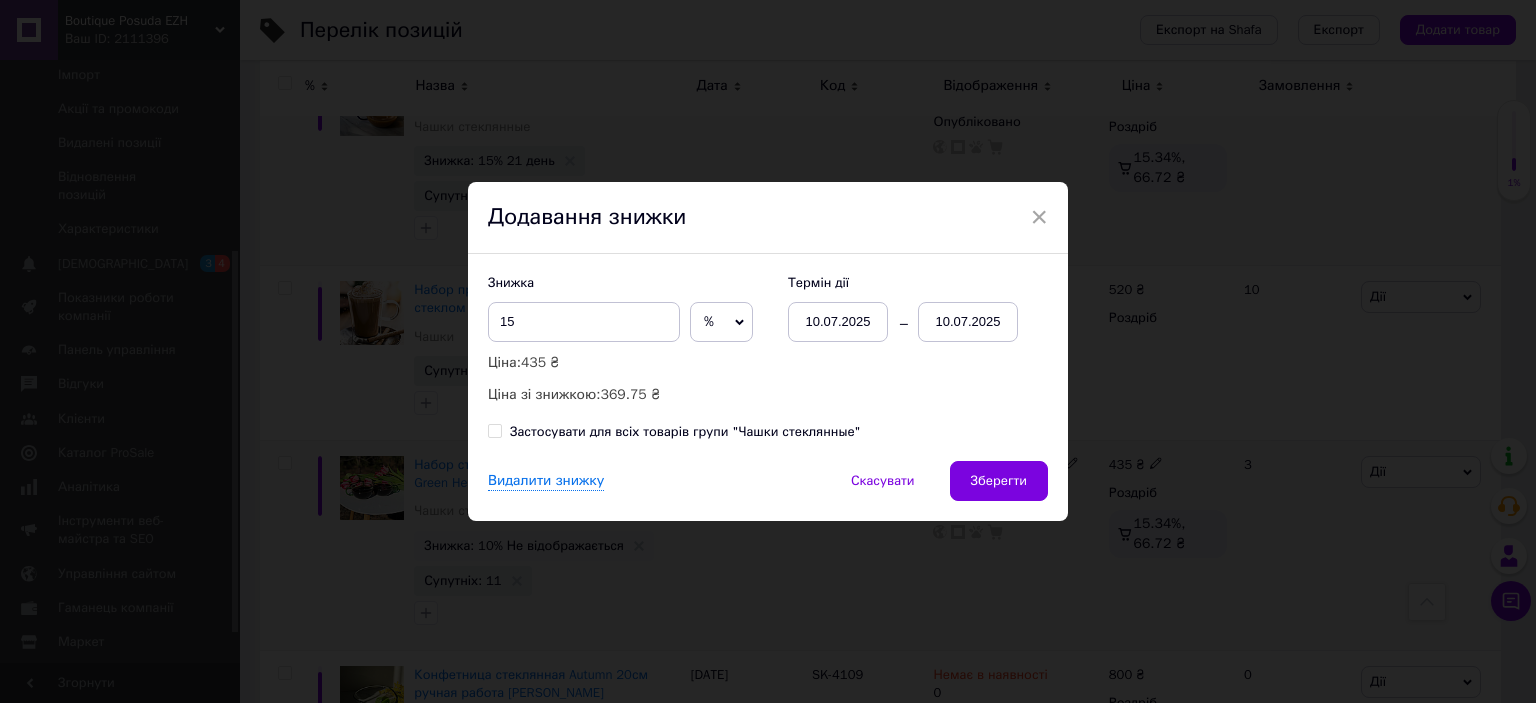 click on "10.07.2025" at bounding box center (968, 322) 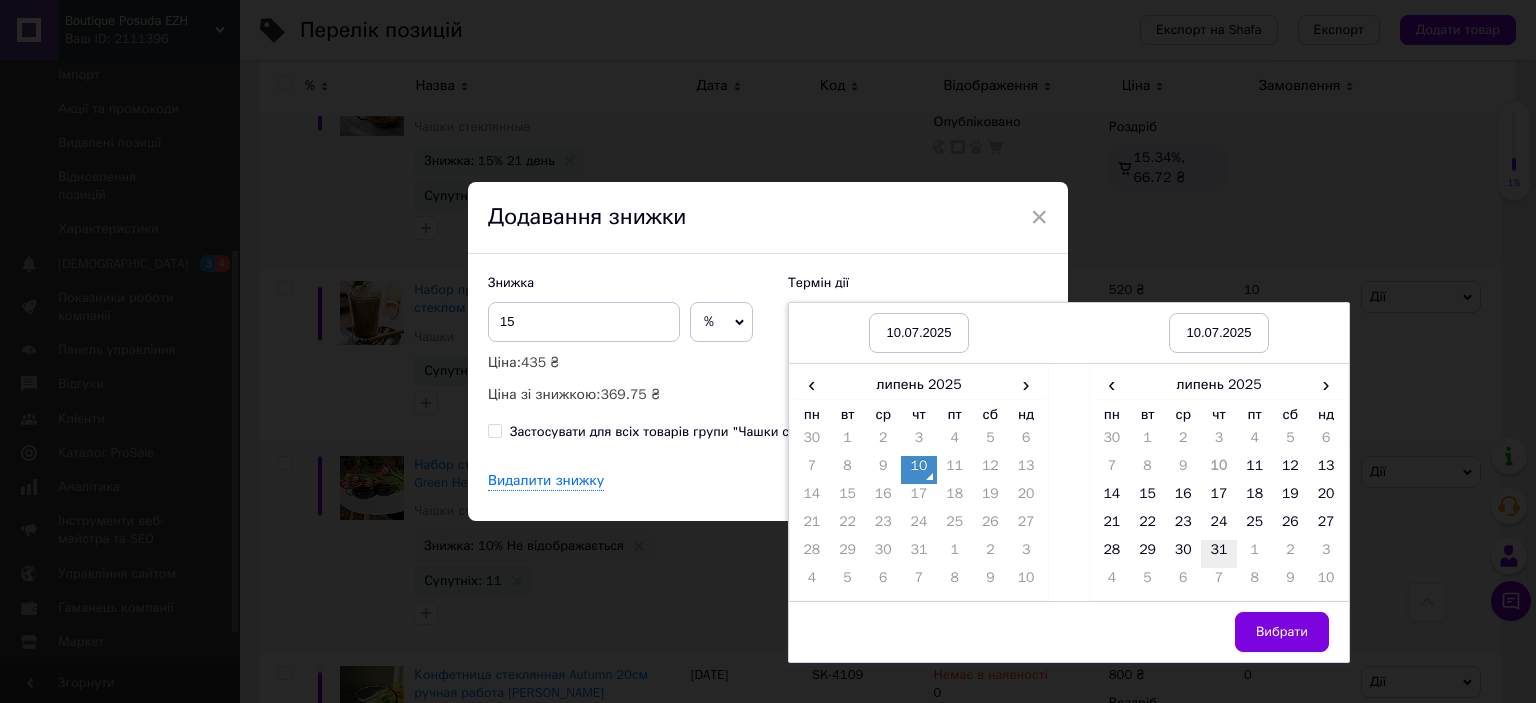click on "31" at bounding box center [1219, 554] 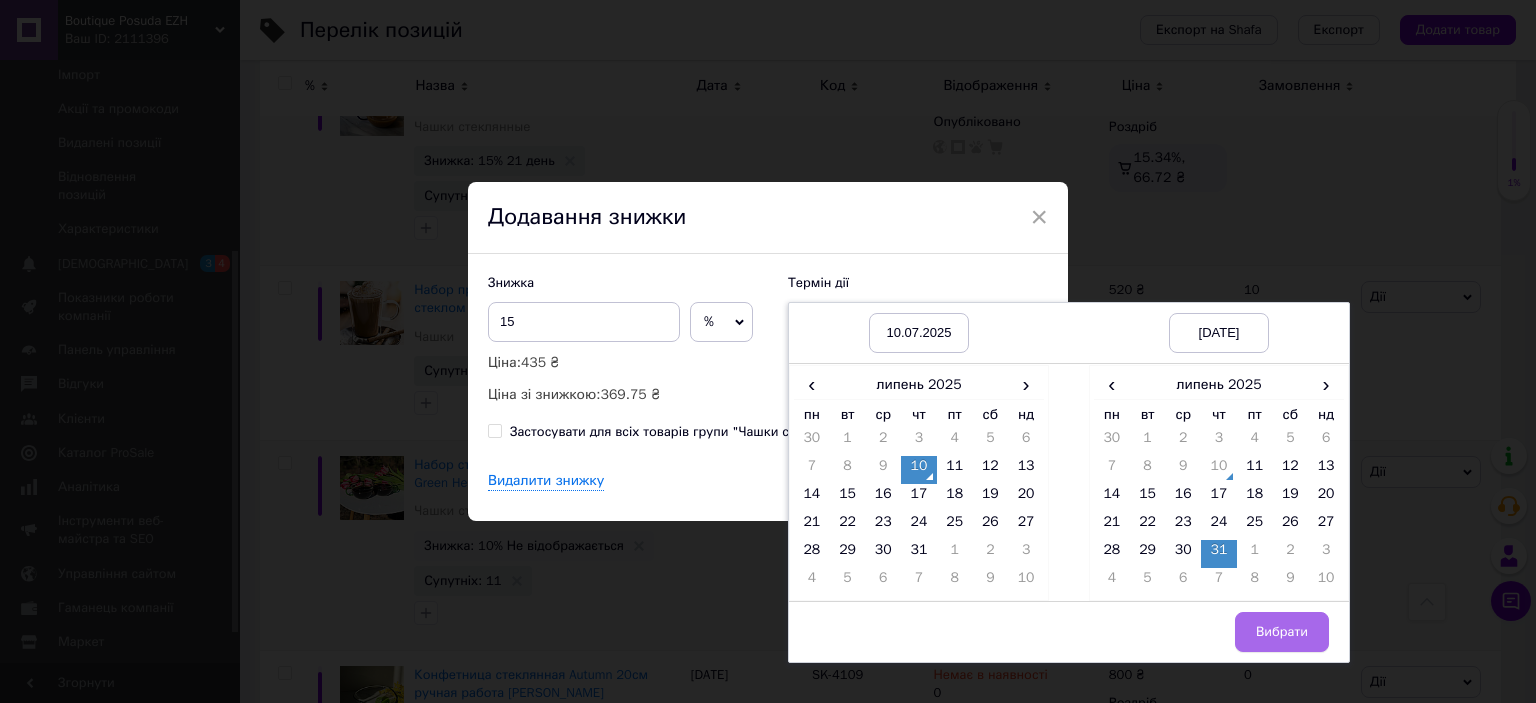 click on "Вибрати" at bounding box center [1282, 632] 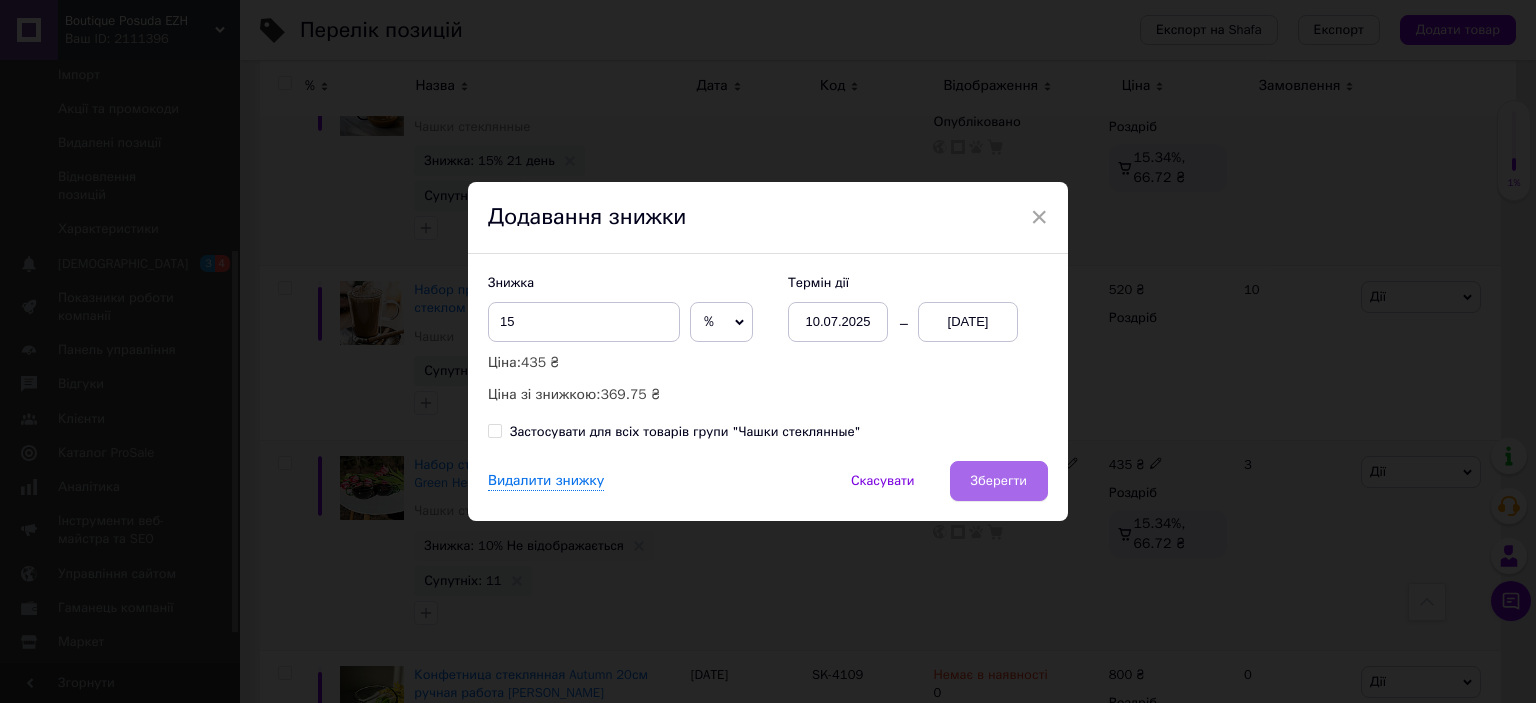click on "Зберегти" at bounding box center [999, 481] 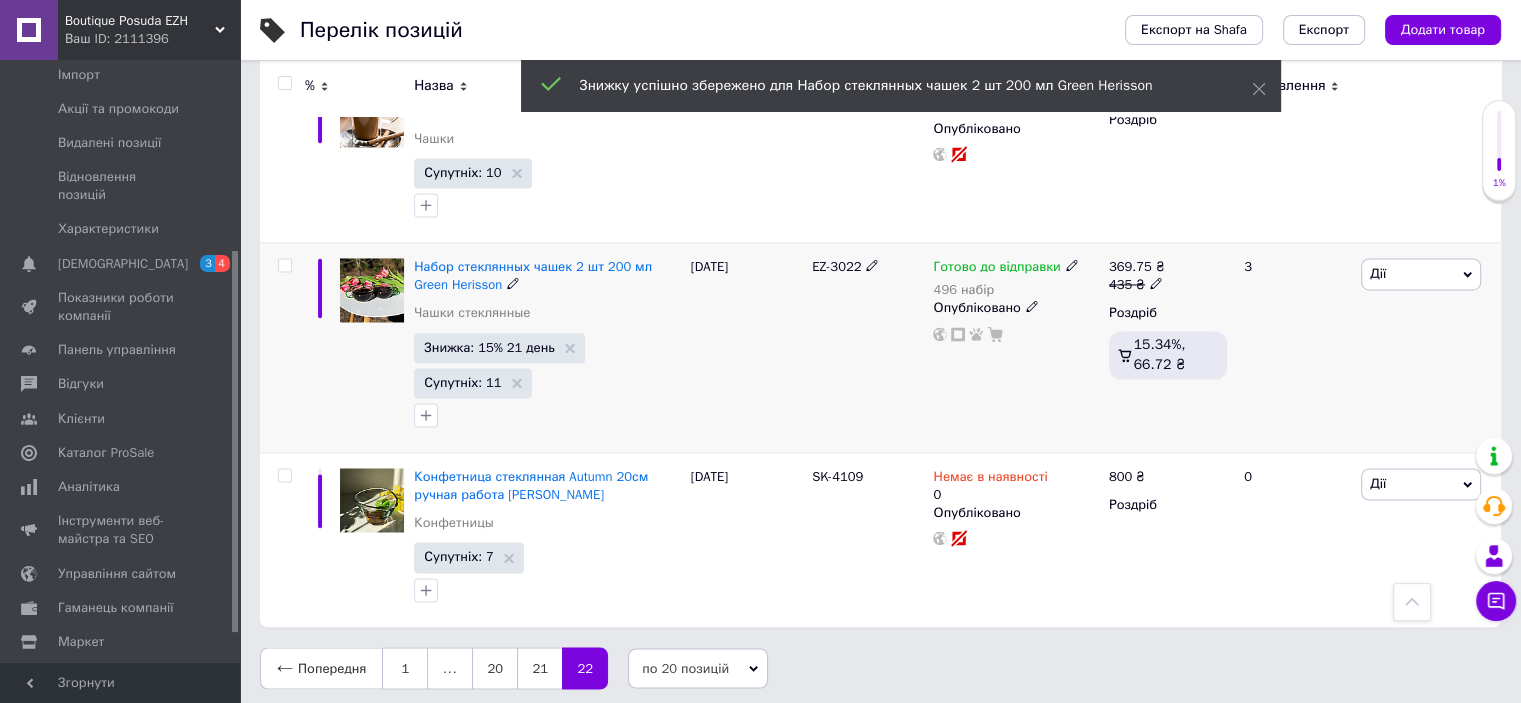 scroll, scrollTop: 3233, scrollLeft: 0, axis: vertical 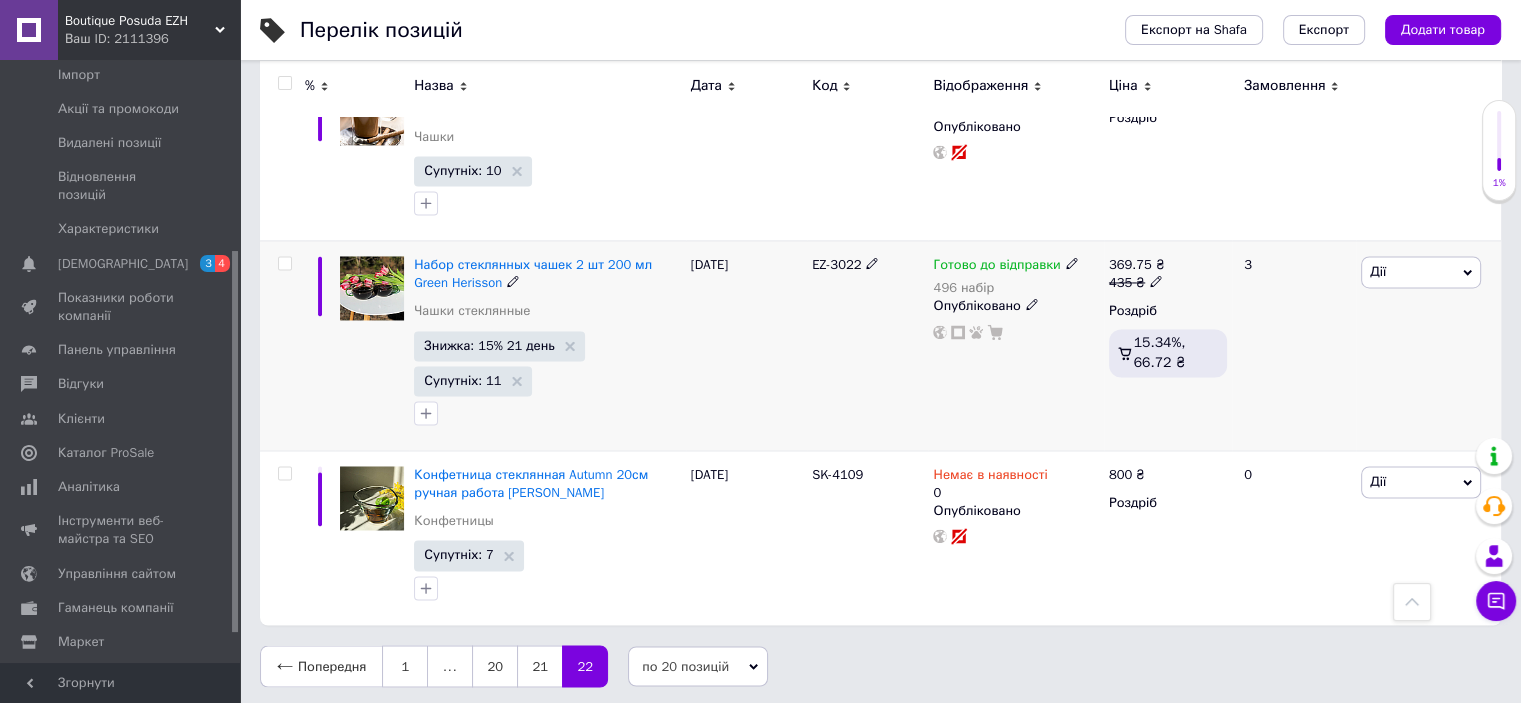 drag, startPoint x: 796, startPoint y: 265, endPoint x: 860, endPoint y: 255, distance: 64.77654 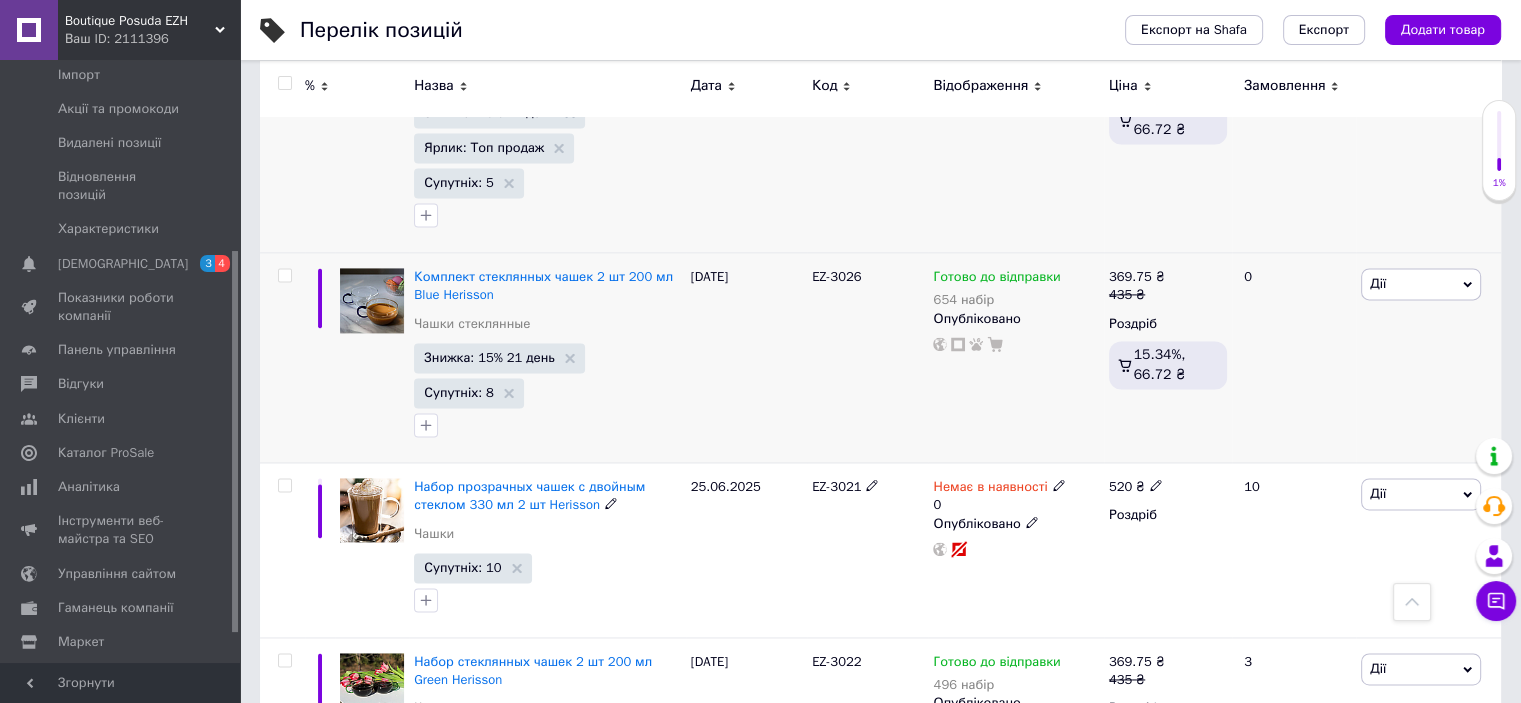 scroll, scrollTop: 2833, scrollLeft: 0, axis: vertical 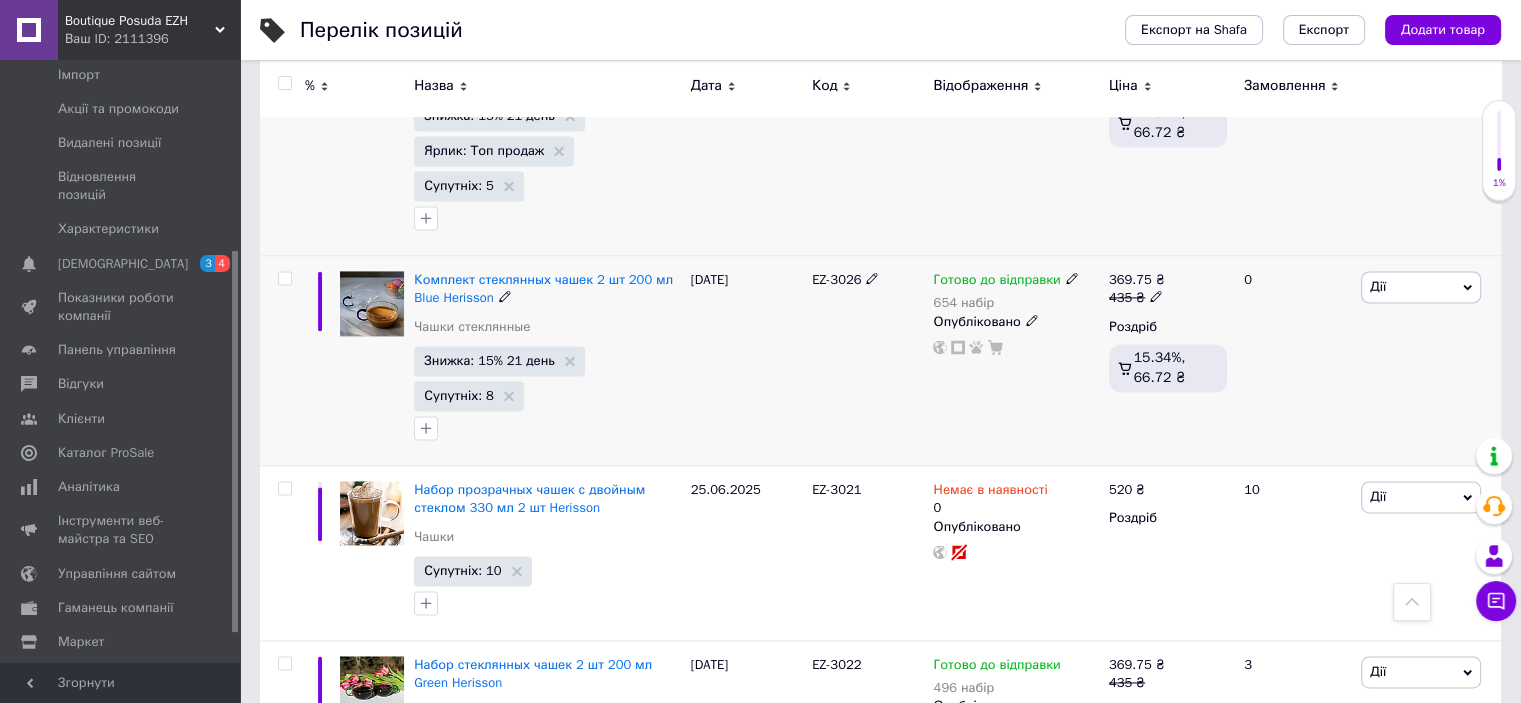 drag, startPoint x: 804, startPoint y: 276, endPoint x: 866, endPoint y: 276, distance: 62 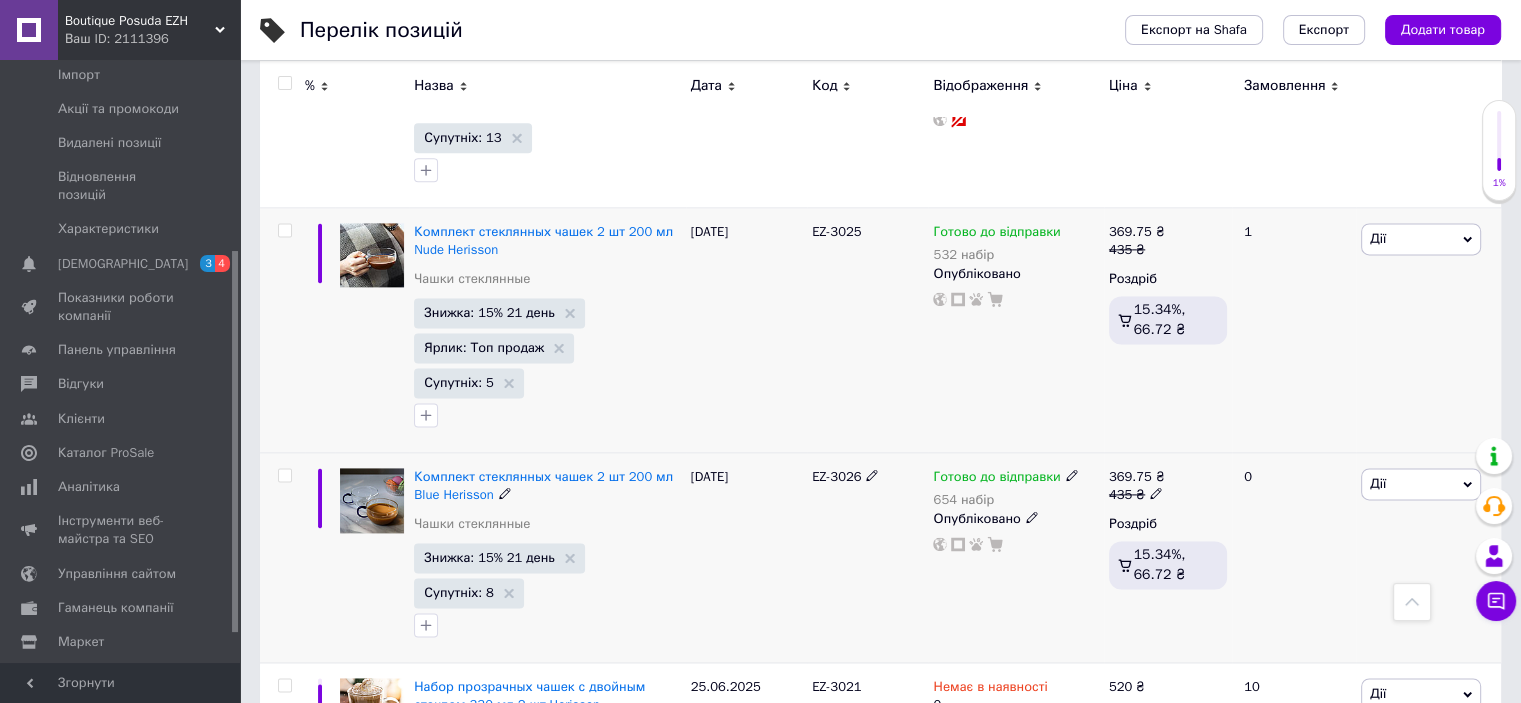 scroll, scrollTop: 2633, scrollLeft: 0, axis: vertical 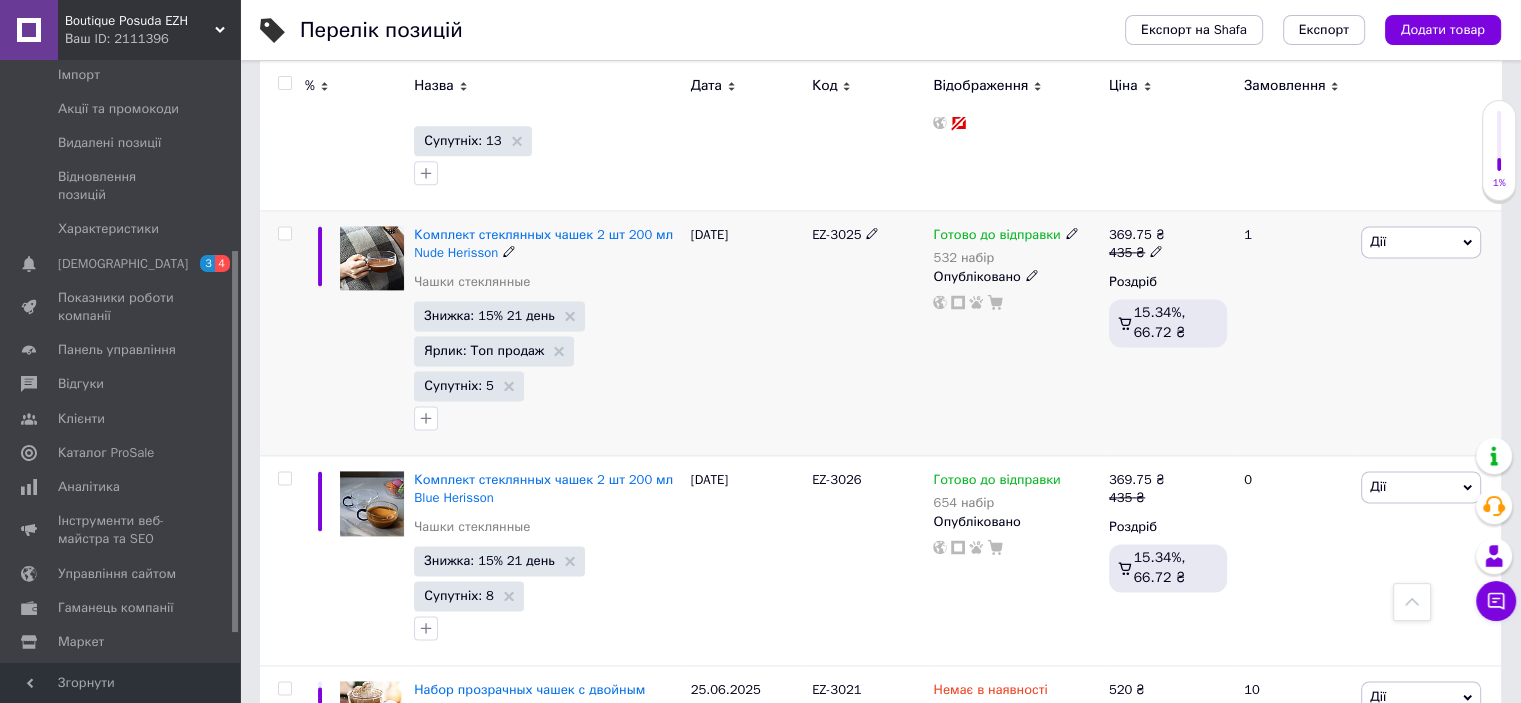 drag, startPoint x: 797, startPoint y: 229, endPoint x: 868, endPoint y: 227, distance: 71.02816 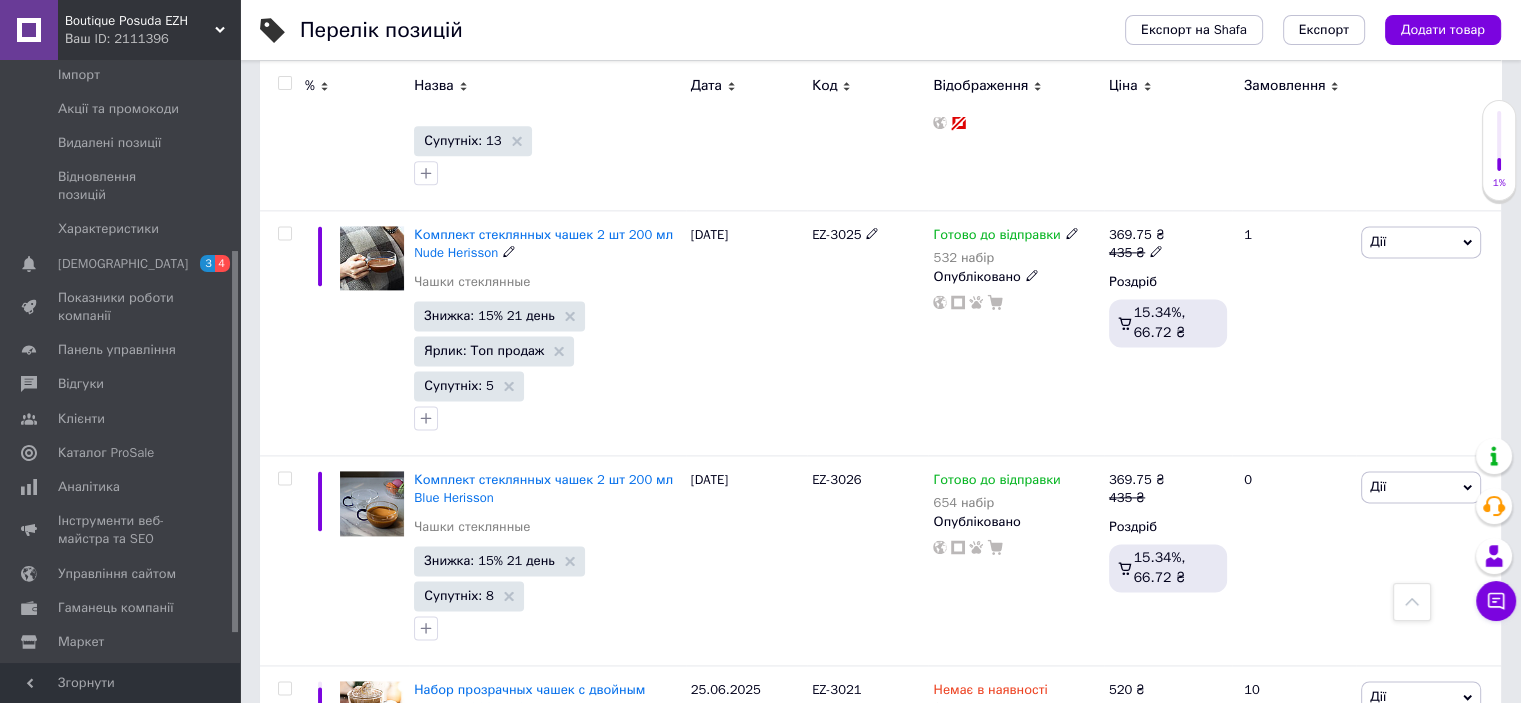 copy on "EZ-3025" 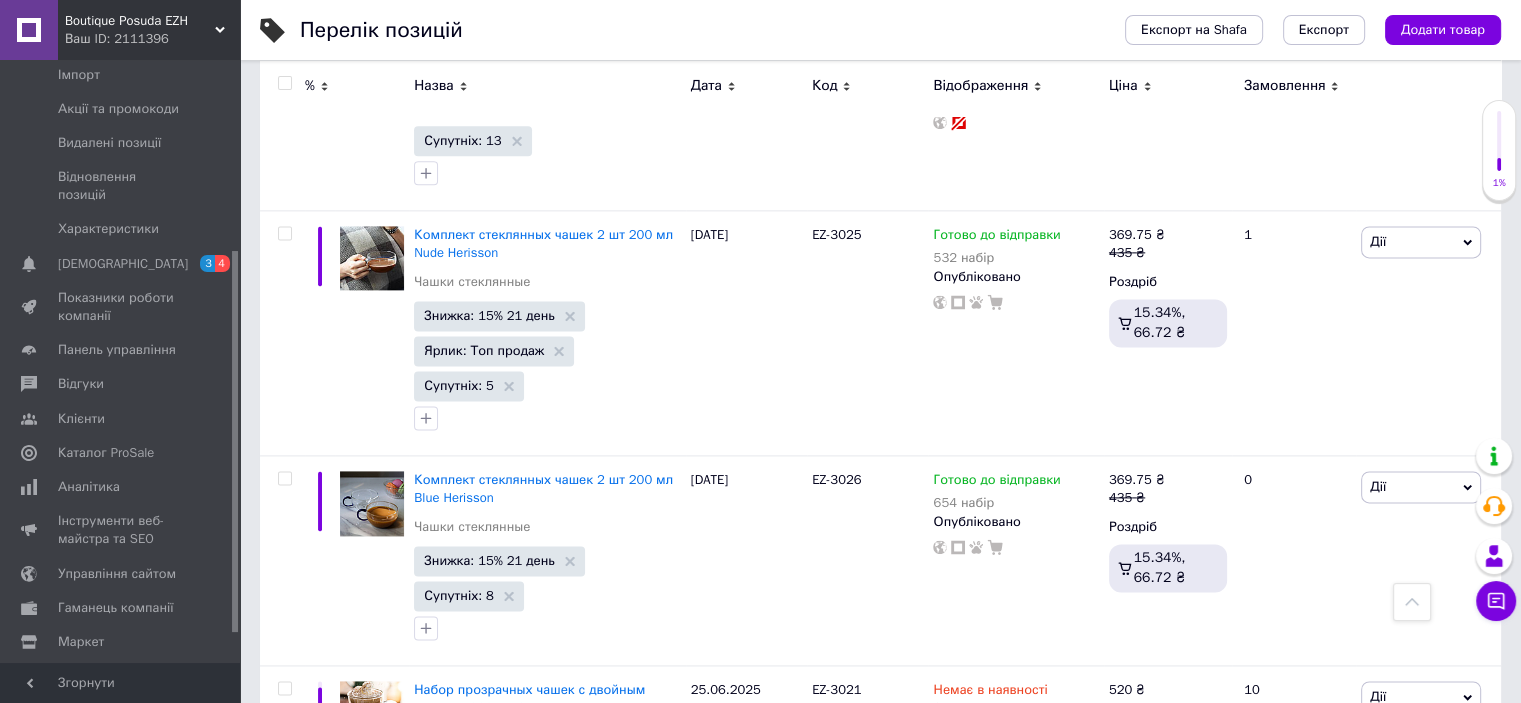 click on "Перелік позицій Експорт на Shafa Експорт Додати товар Додано 438   / 100000   товарів 0   / 300000   різновидів Опубліковано 436   / 438 товарів та різновидів В каталозі 241   / 436 товарів та різновидів Не в каталозі 195   / 436 товарів та різновидів Усі 438 Зі знижкою 31 Видалити Редагувати Вітрина 0 Видалити Редагувати Приховані 2 Видалити Редагувати Опубліковані 436 Видалити Редагувати Бокалы  0 Видалити Редагувати Ok Відфільтровано...  Зберегти Нічого не знайдено Можливо, помилка у слові  або немає відповідностей за вашим запитом. Усі 438 Зі знижкою 31 Вітрина 0 Приховані 2 Опубліковані 0" at bounding box center (880, -663) 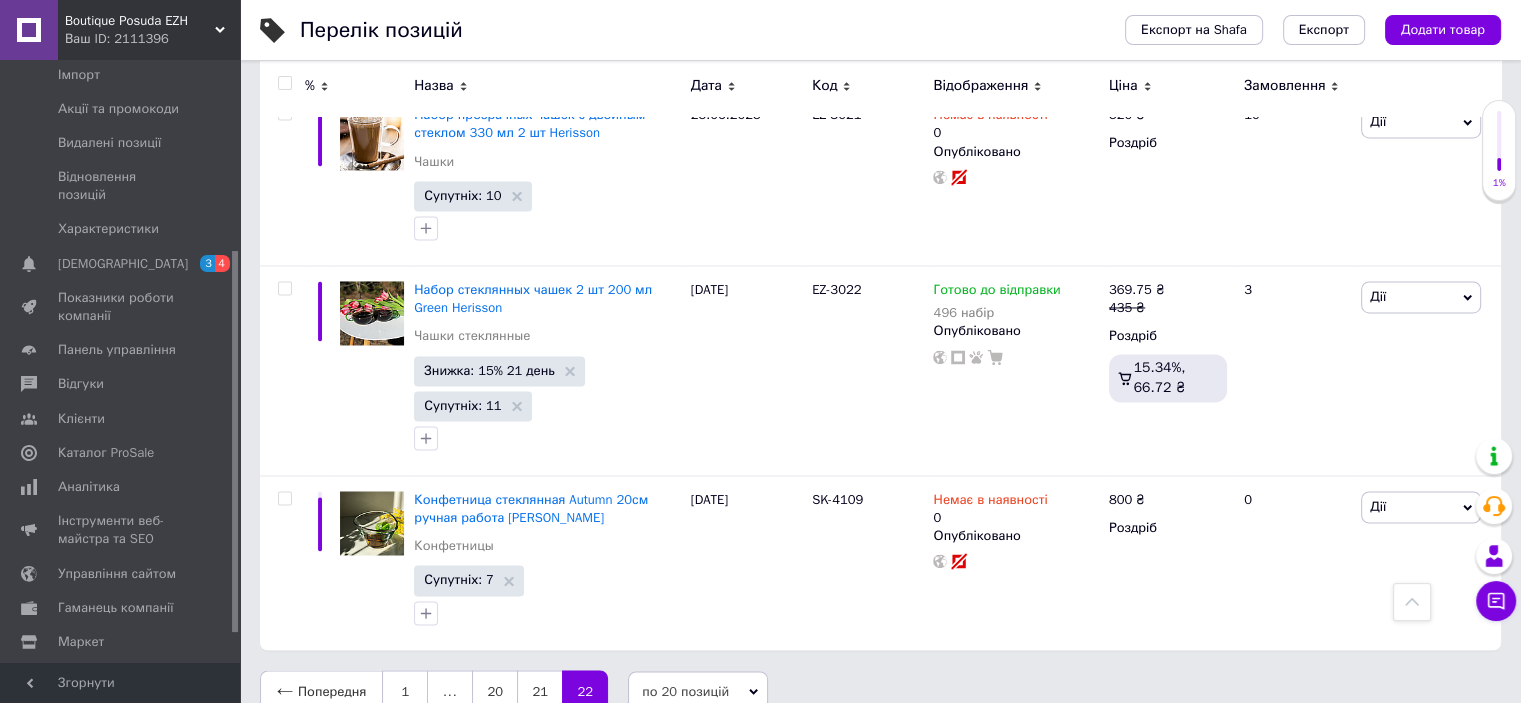 scroll, scrollTop: 3233, scrollLeft: 0, axis: vertical 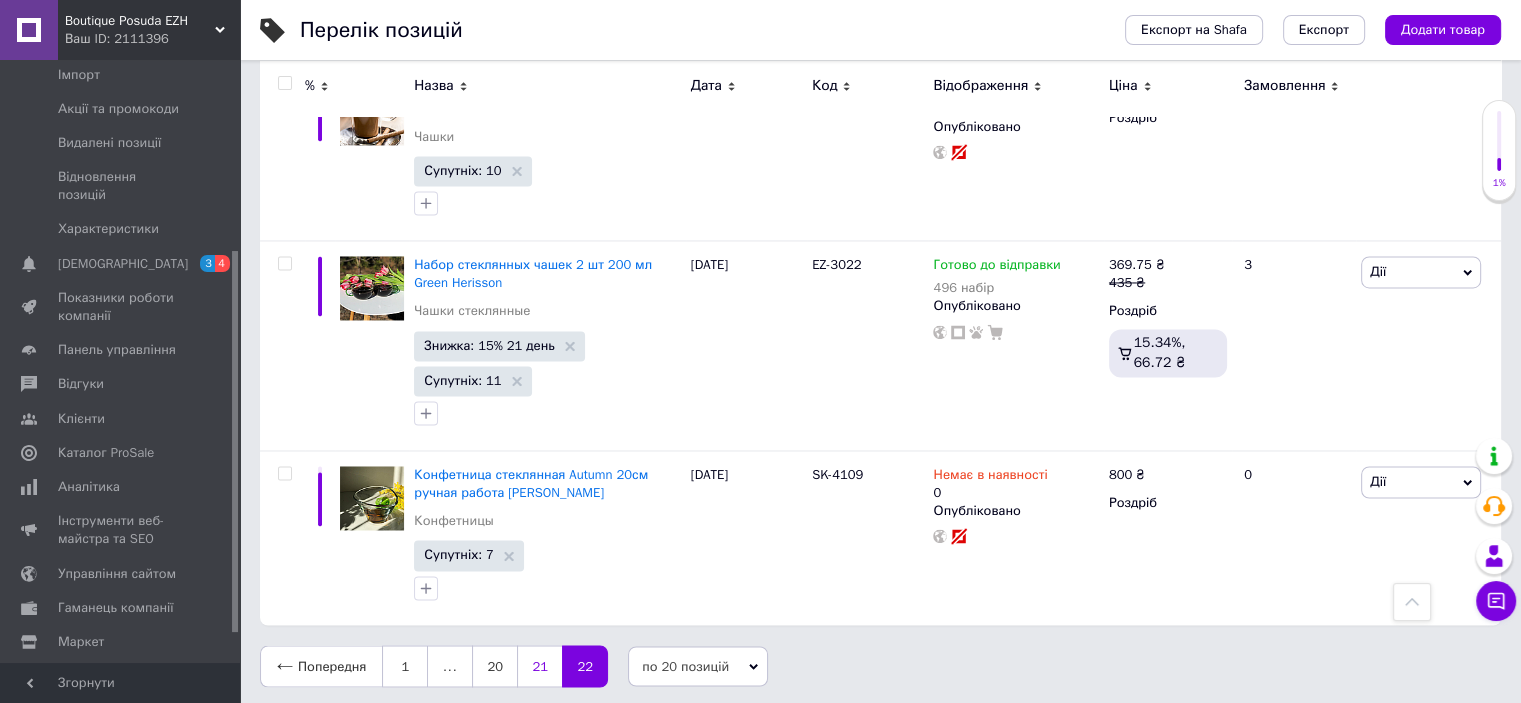 click on "21" at bounding box center (539, 666) 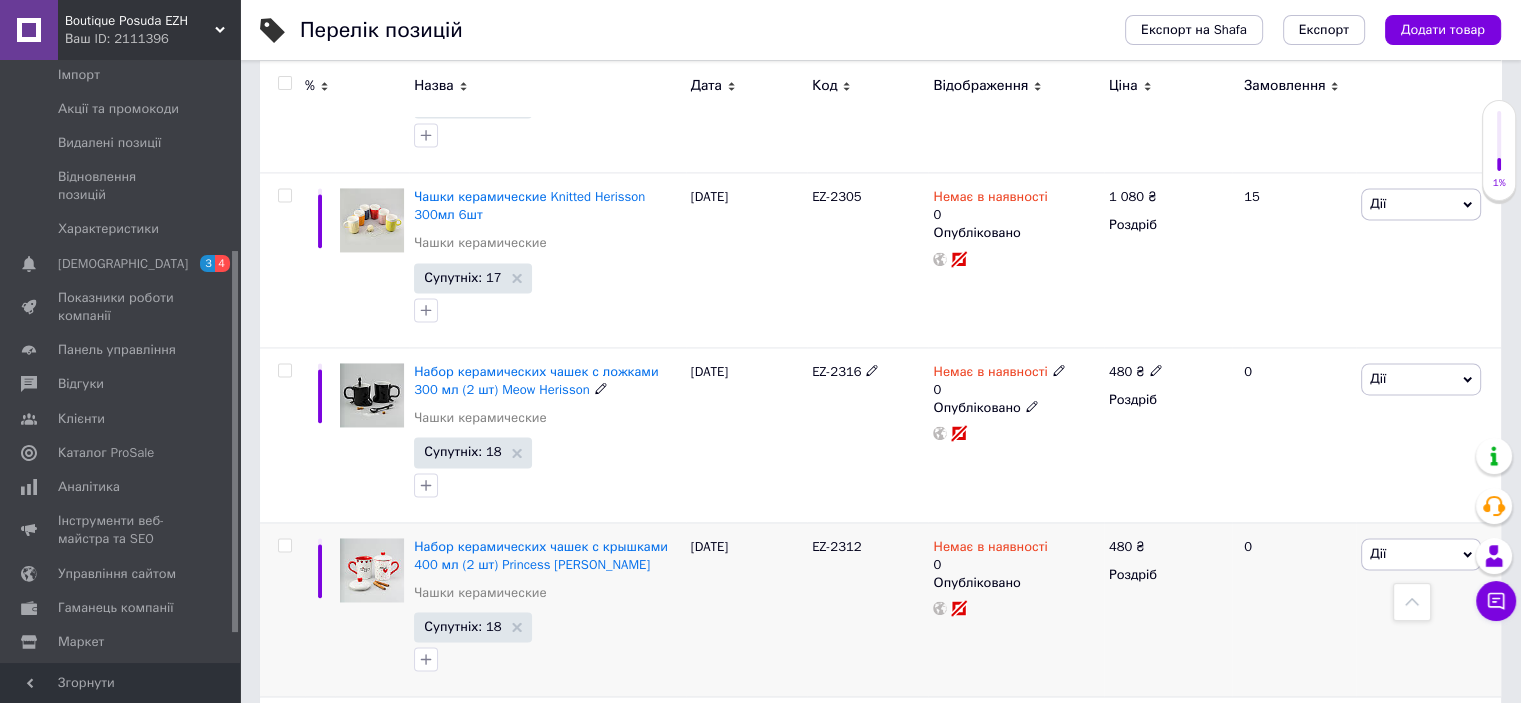 scroll, scrollTop: 3247, scrollLeft: 0, axis: vertical 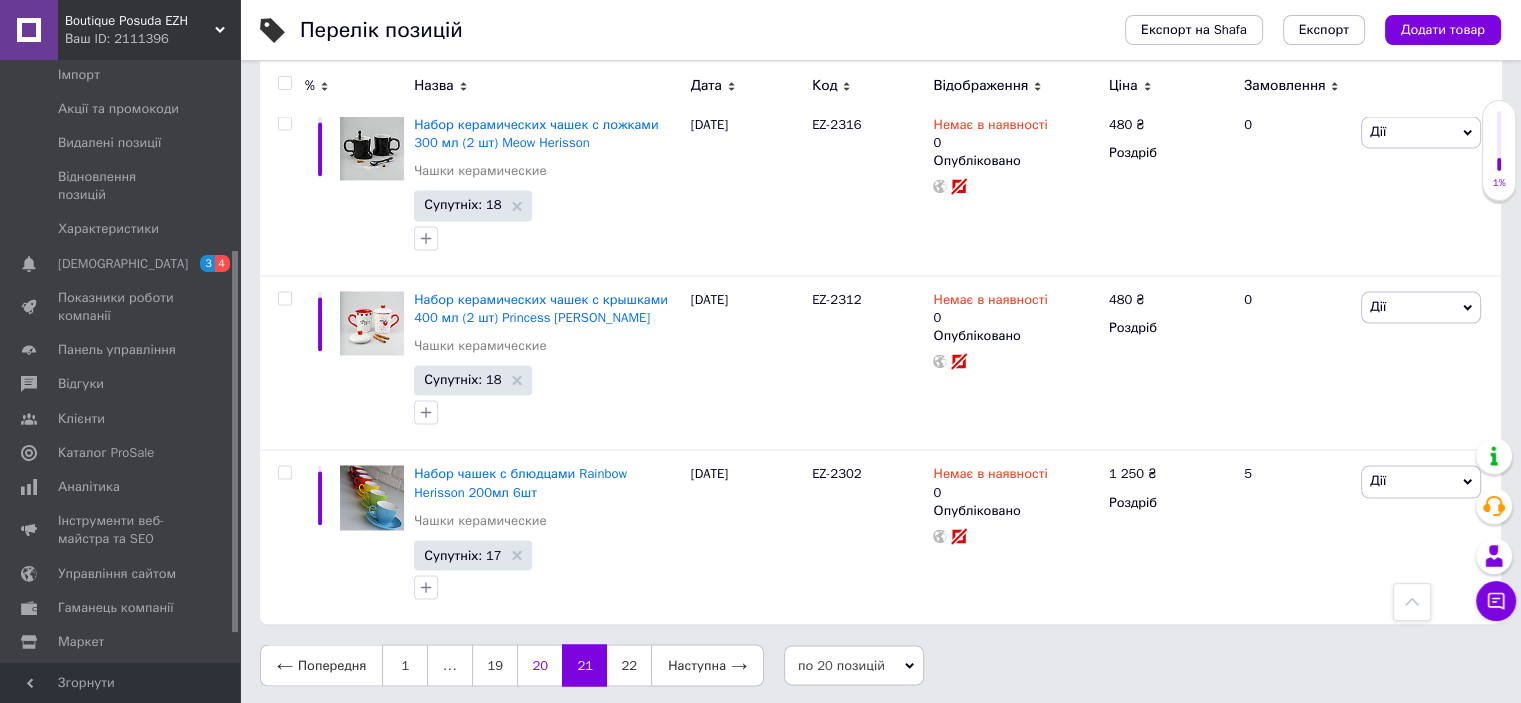 click on "20" at bounding box center [539, 665] 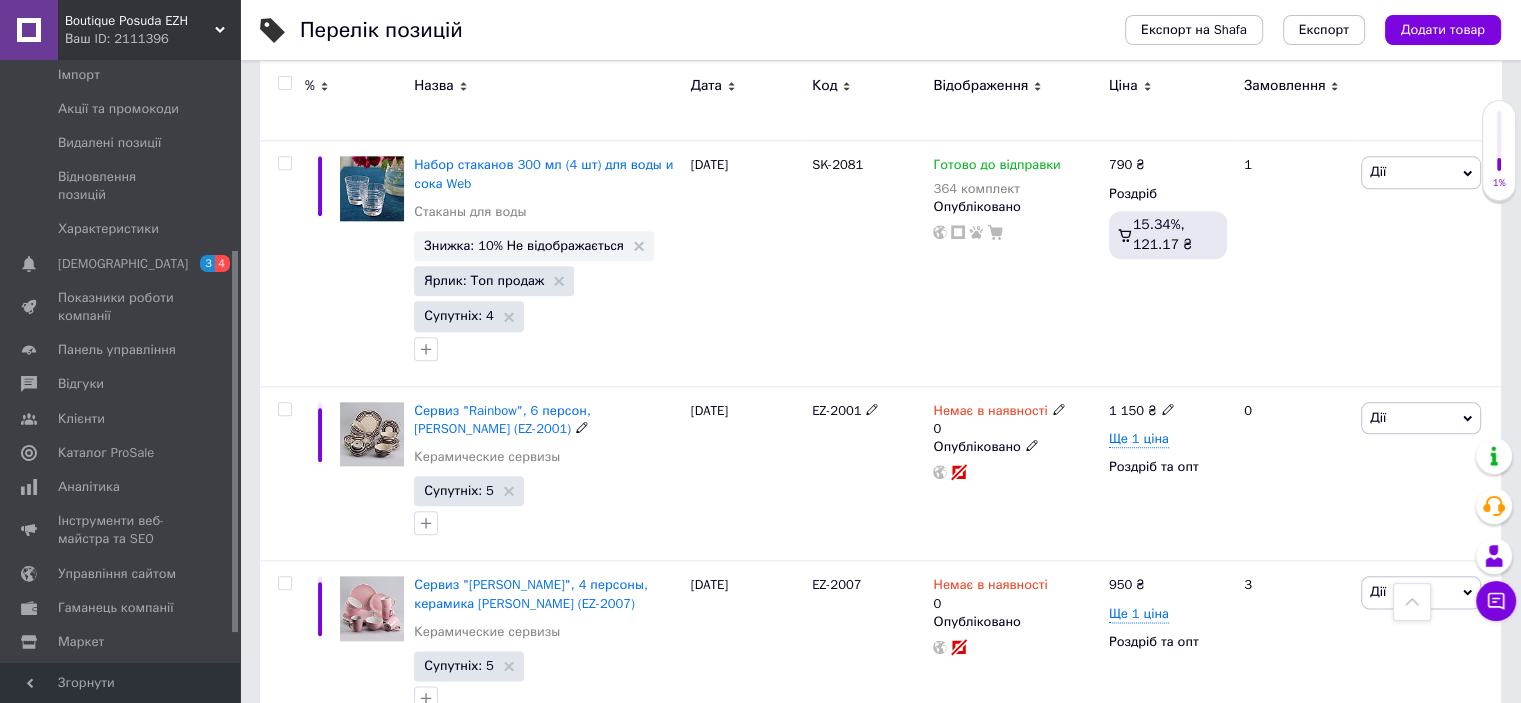 scroll, scrollTop: 2150, scrollLeft: 0, axis: vertical 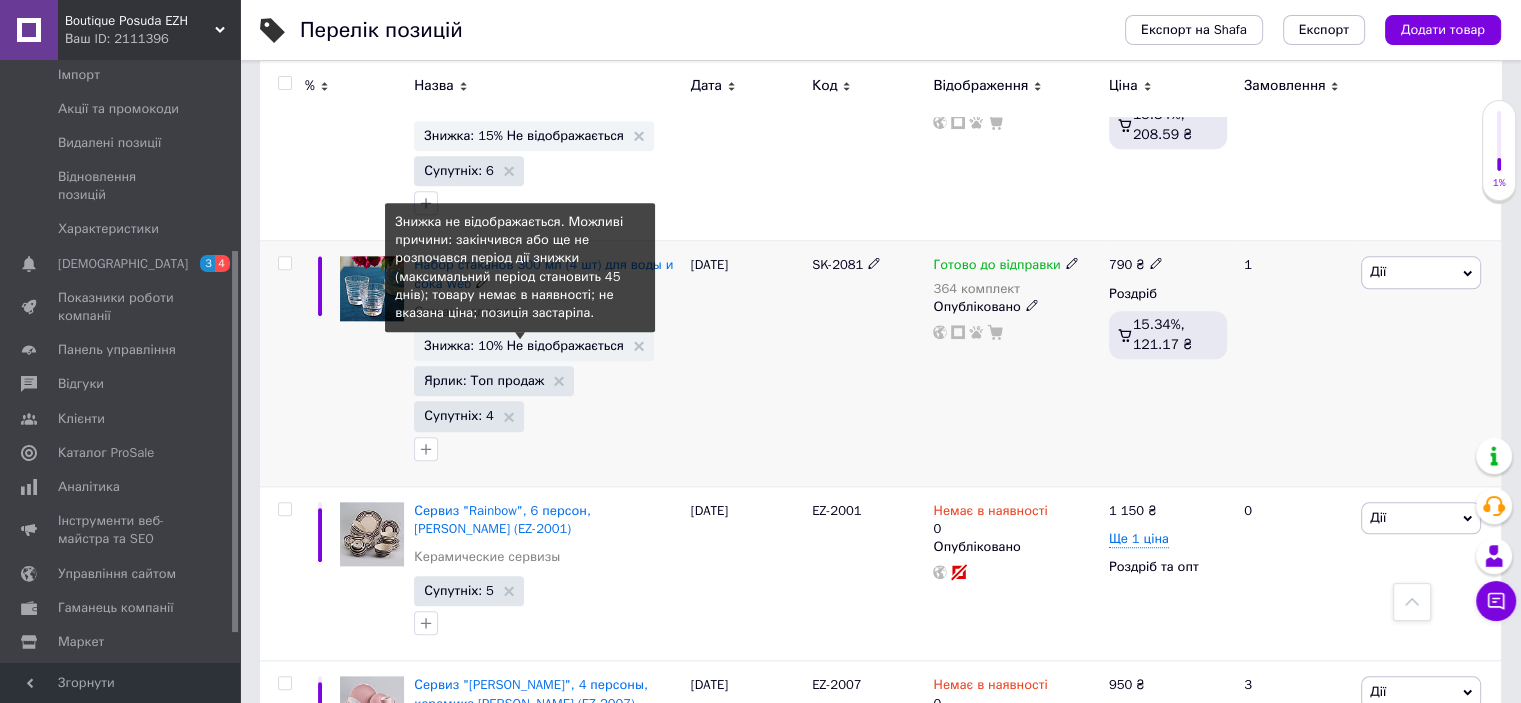 click on "Знижка: 10% Не відображається" at bounding box center (524, 345) 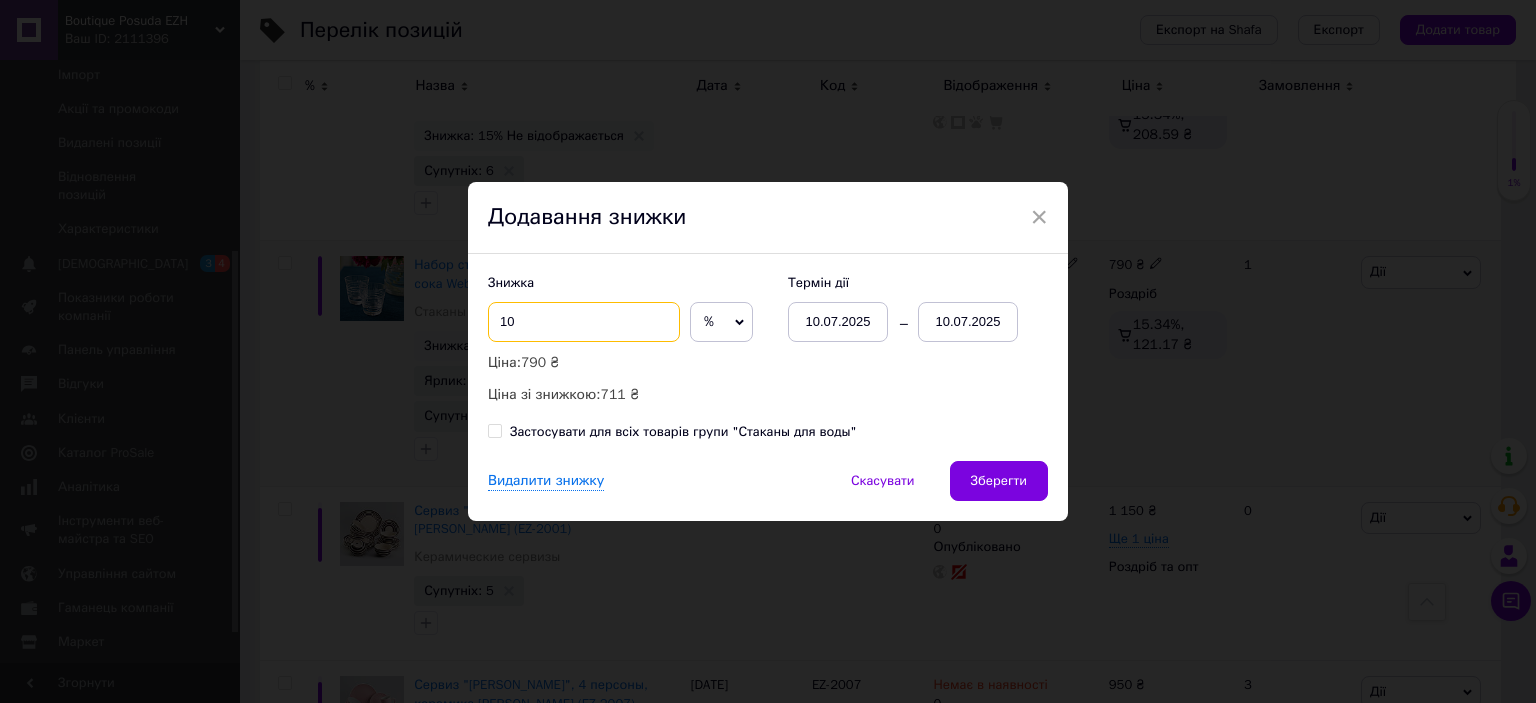 drag, startPoint x: 525, startPoint y: 341, endPoint x: 487, endPoint y: 351, distance: 39.293766 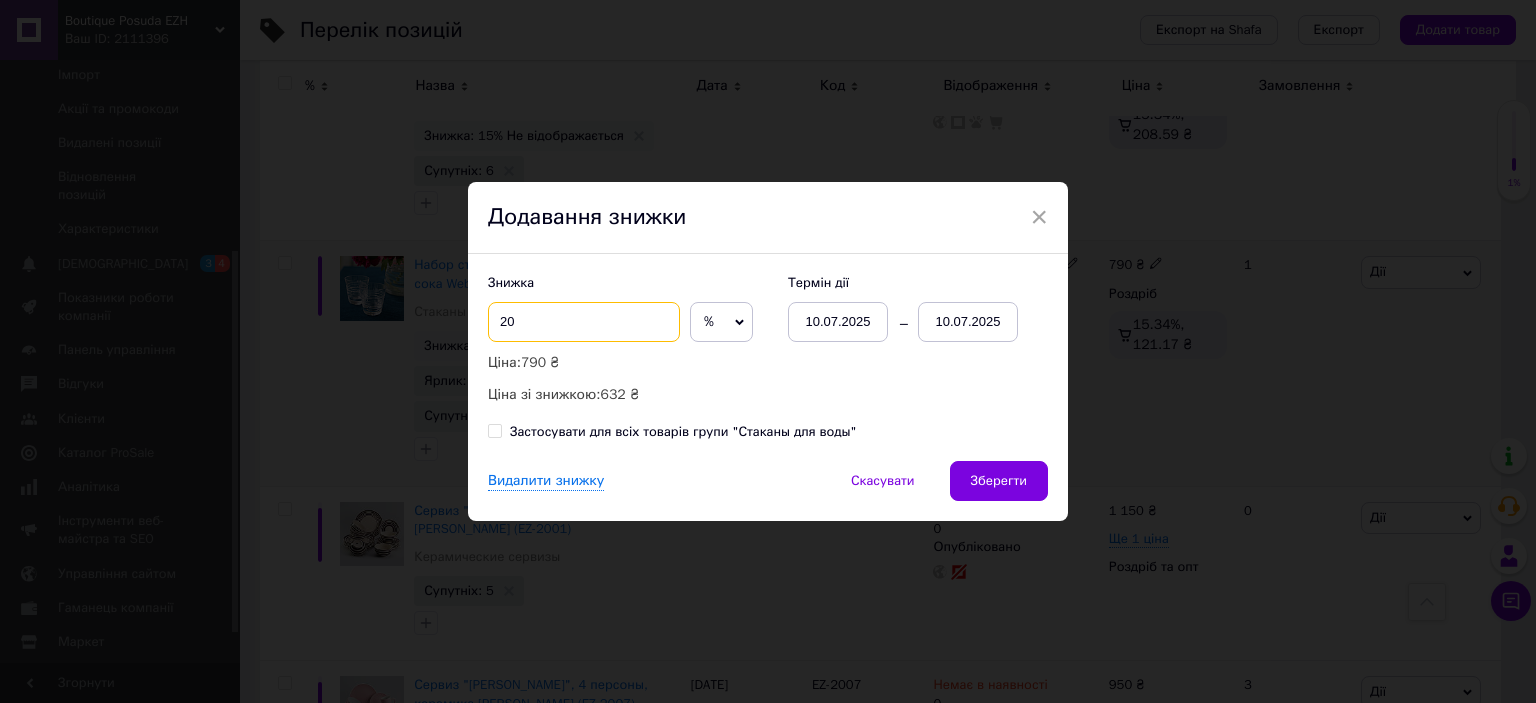 type on "20" 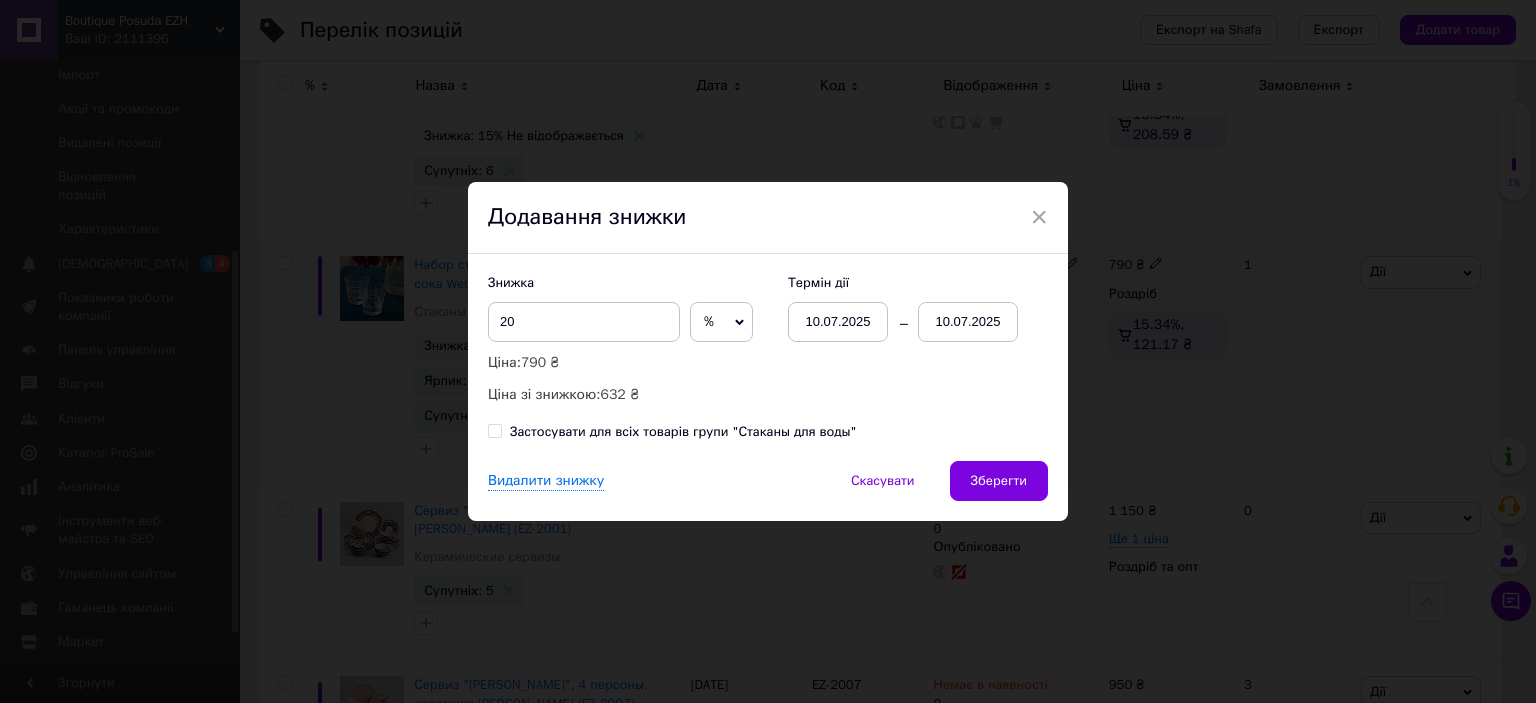 click on "10.07.2025" at bounding box center [968, 322] 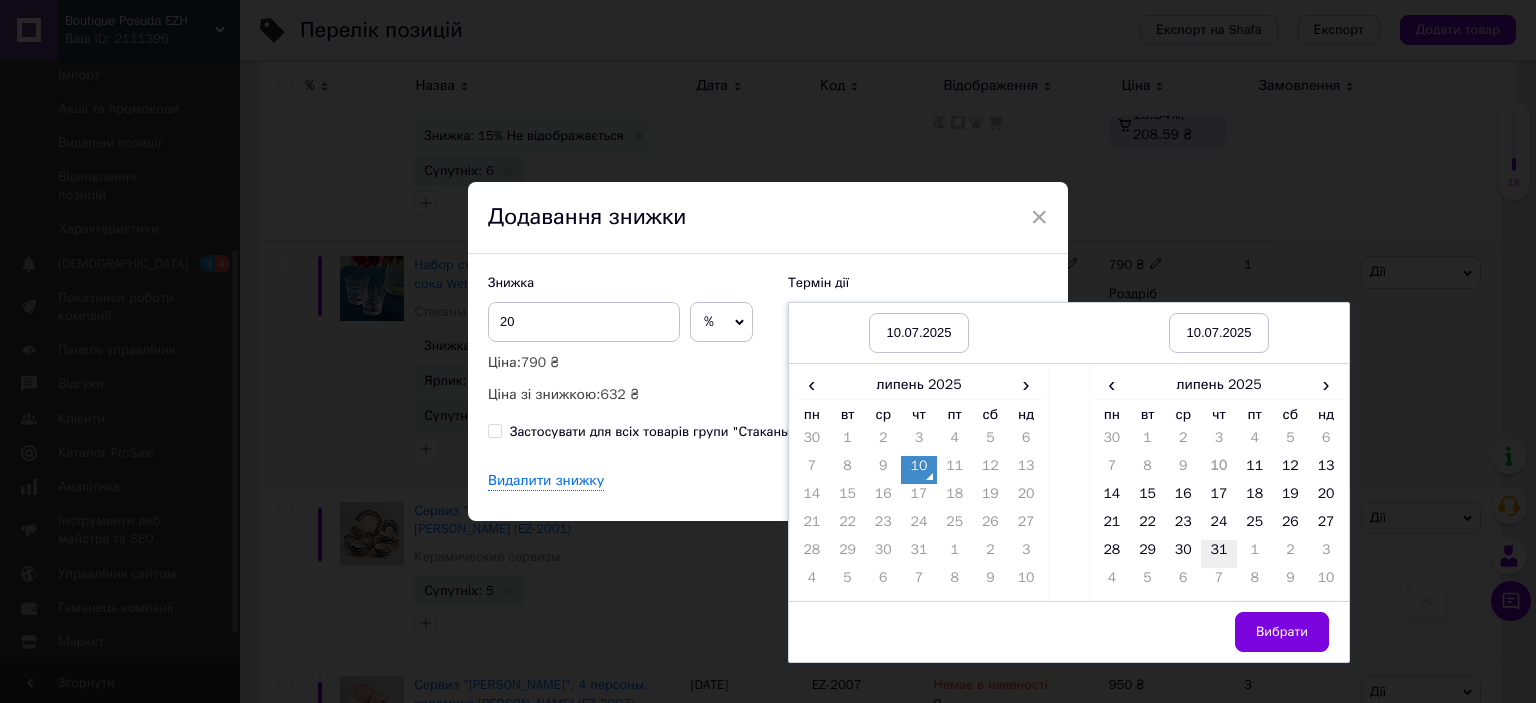 click on "31" at bounding box center [1219, 554] 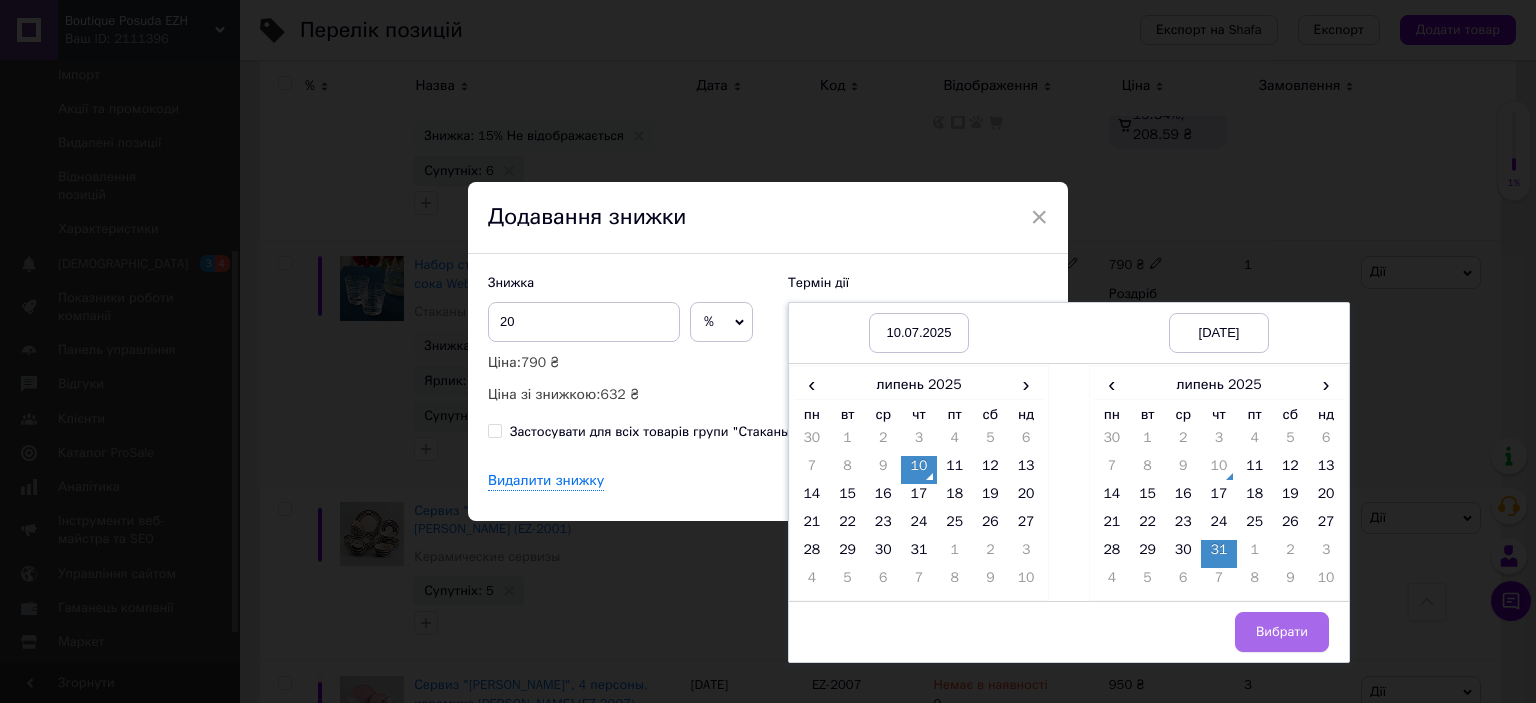 click on "Вибрати" at bounding box center [1282, 632] 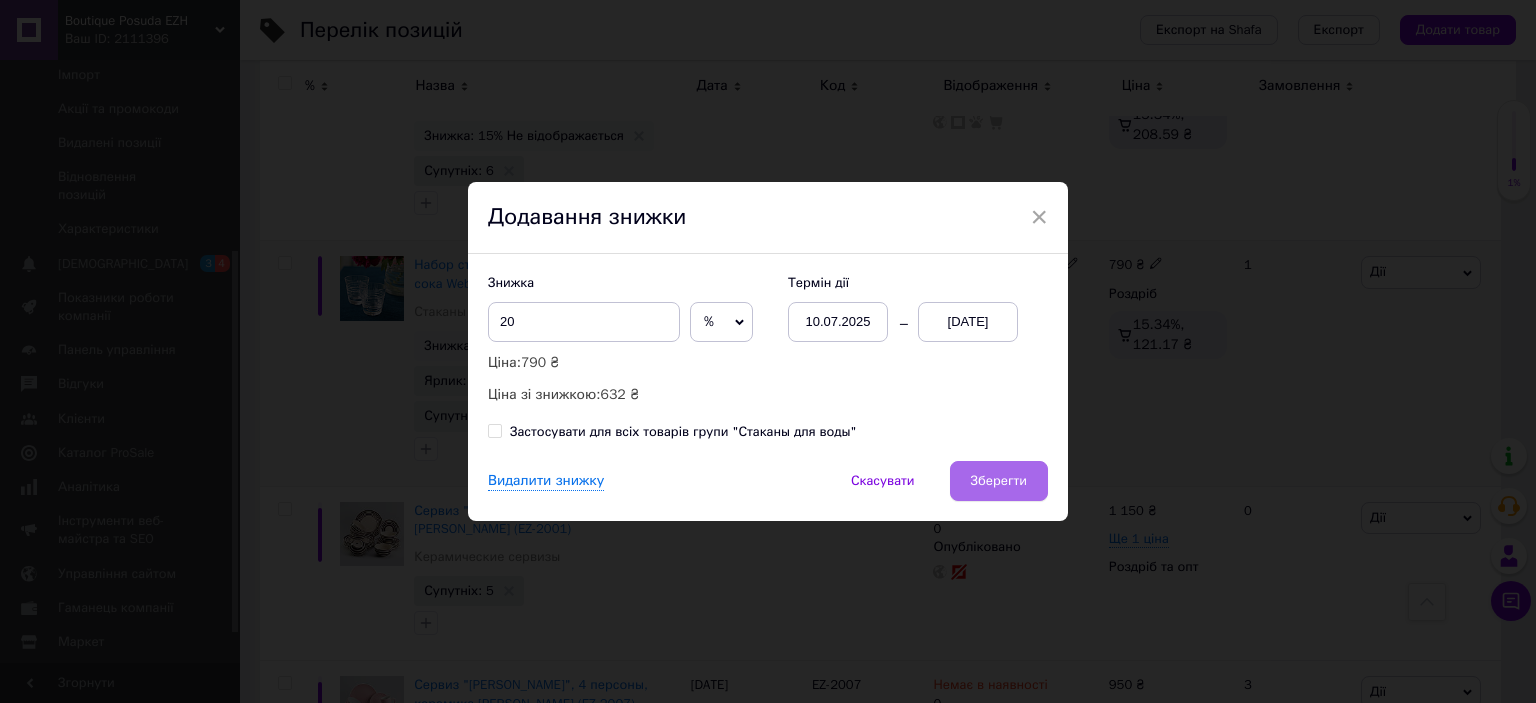 click on "Зберегти" at bounding box center (999, 481) 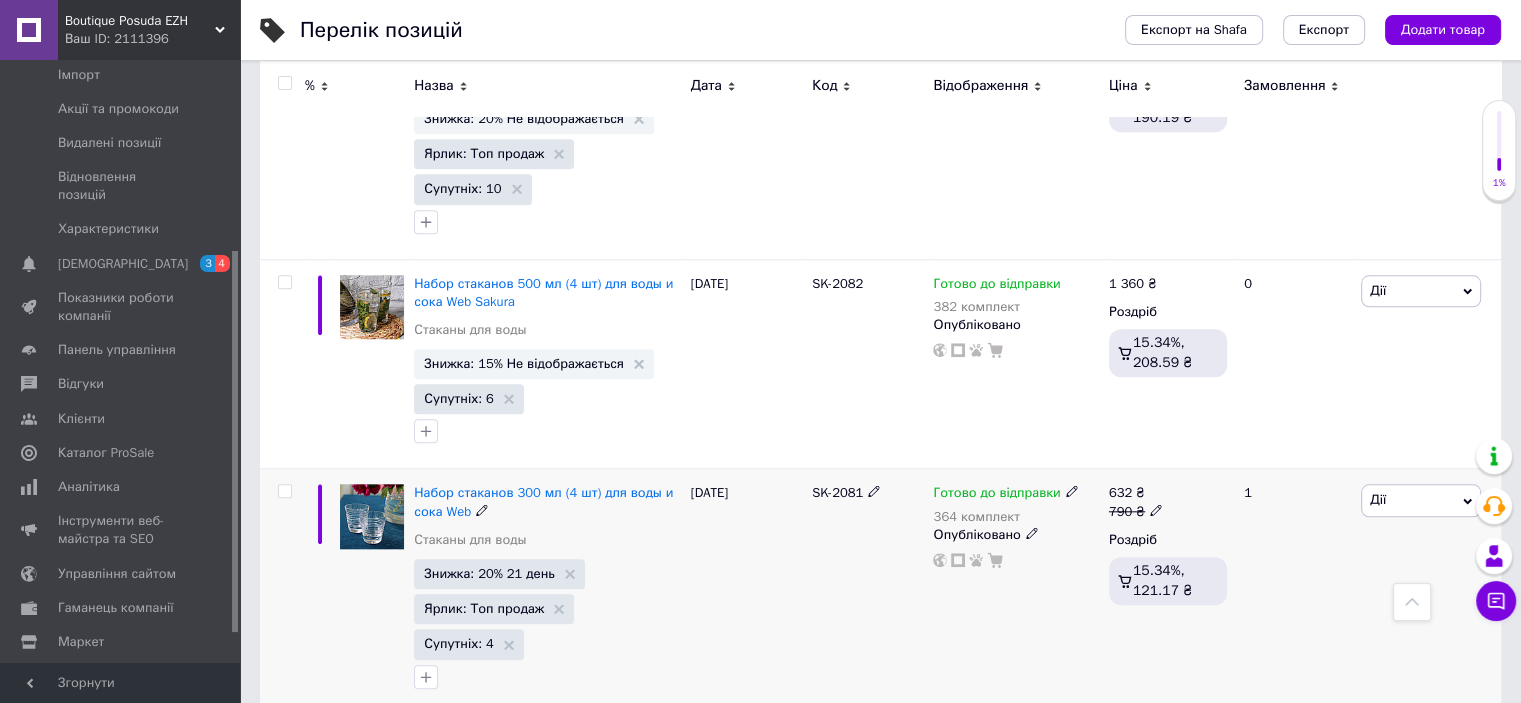 scroll, scrollTop: 1850, scrollLeft: 0, axis: vertical 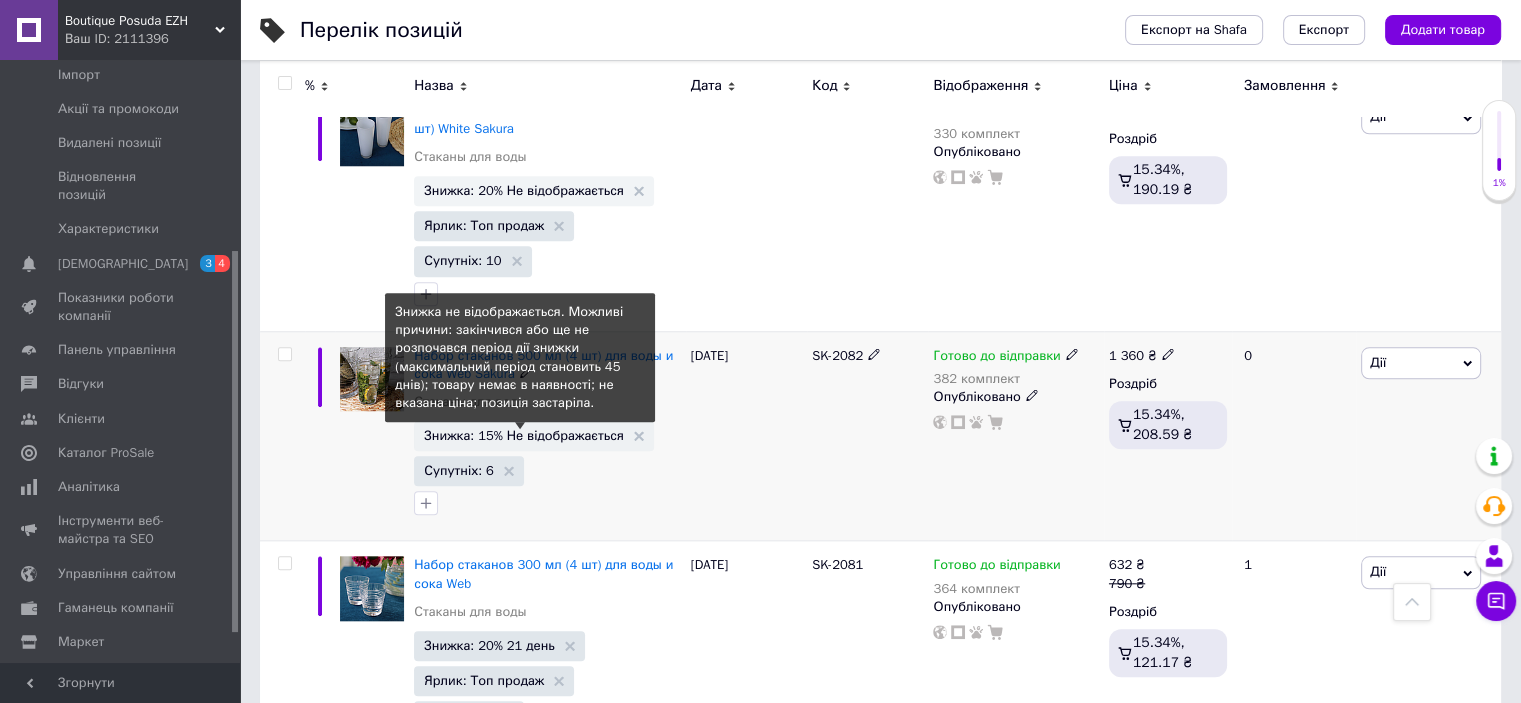 click on "Знижка: 15% Не відображається" at bounding box center (524, 435) 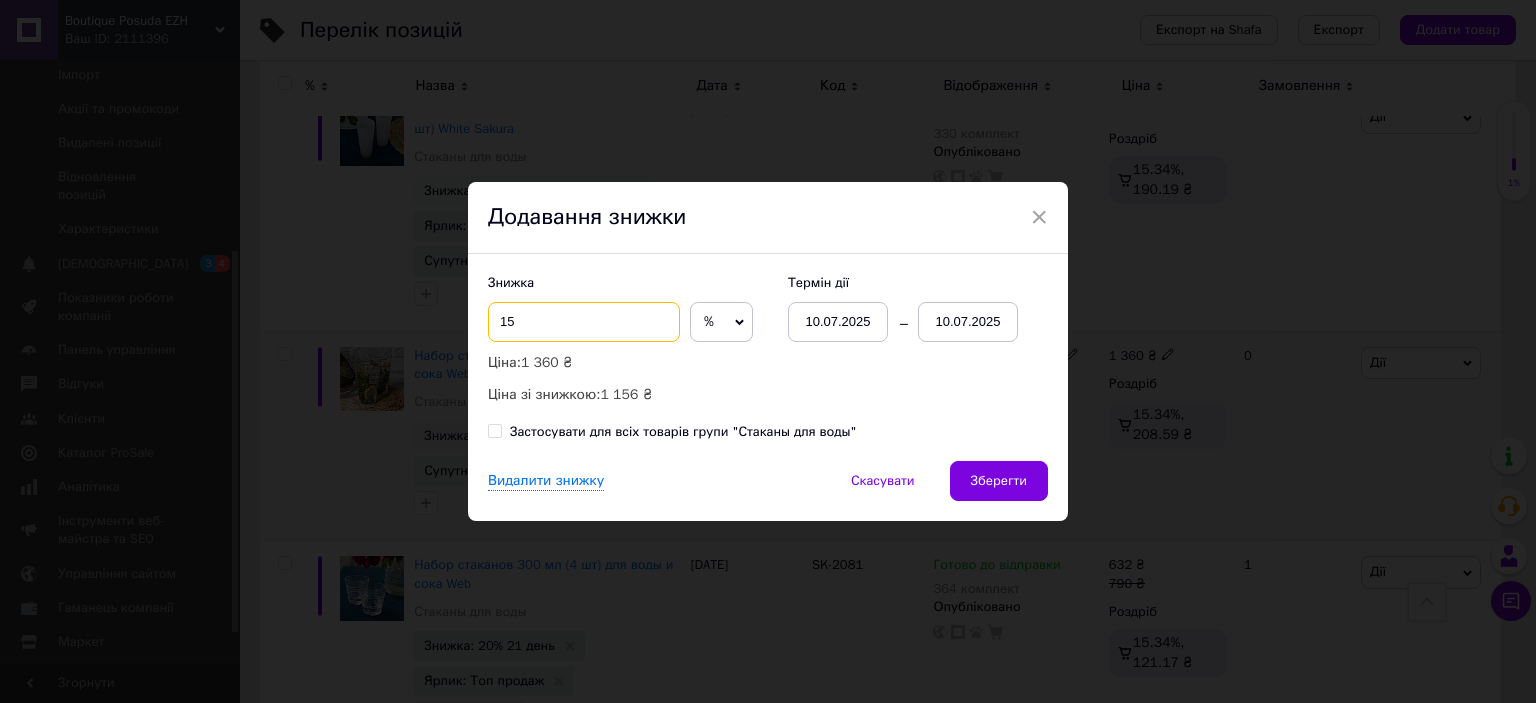 drag, startPoint x: 563, startPoint y: 327, endPoint x: 429, endPoint y: 327, distance: 134 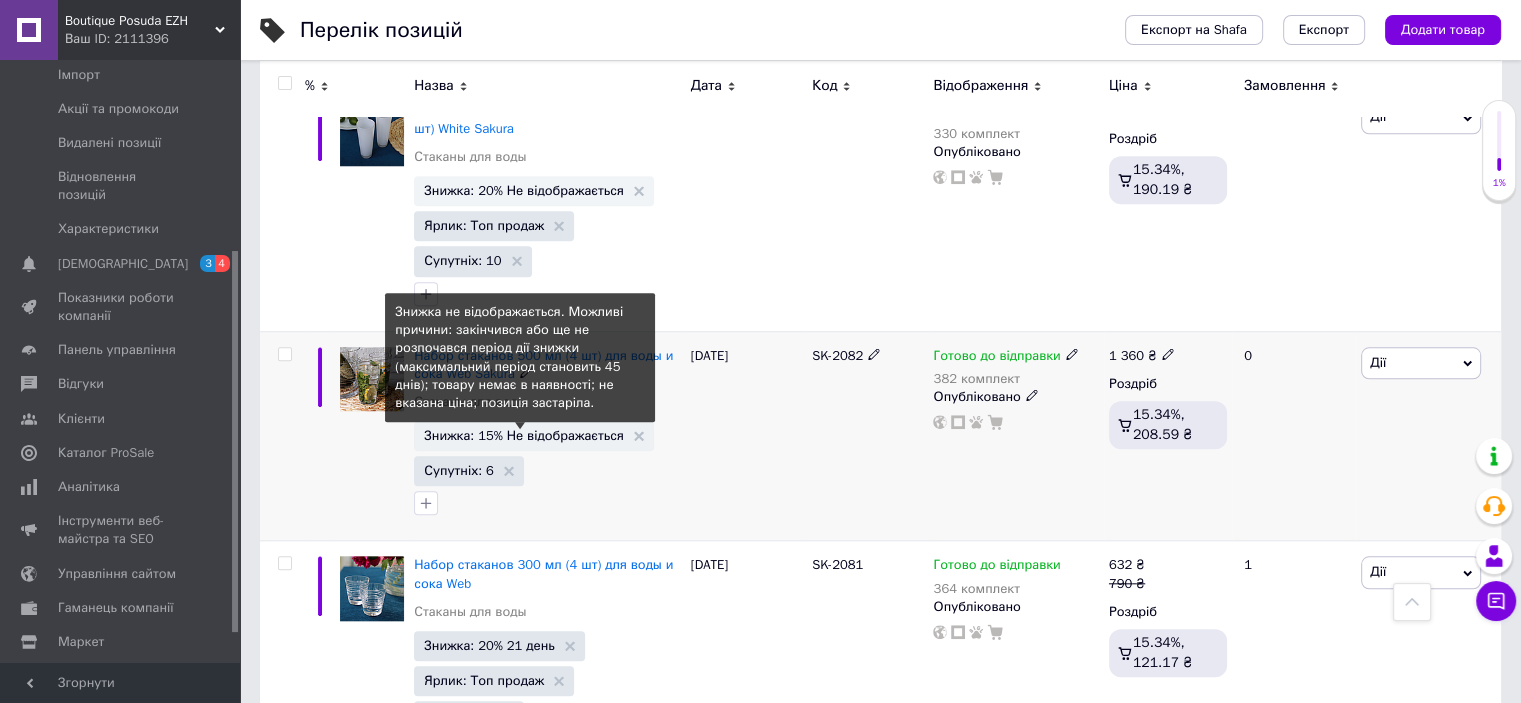 click on "Знижка: 15% Не відображається" at bounding box center (524, 435) 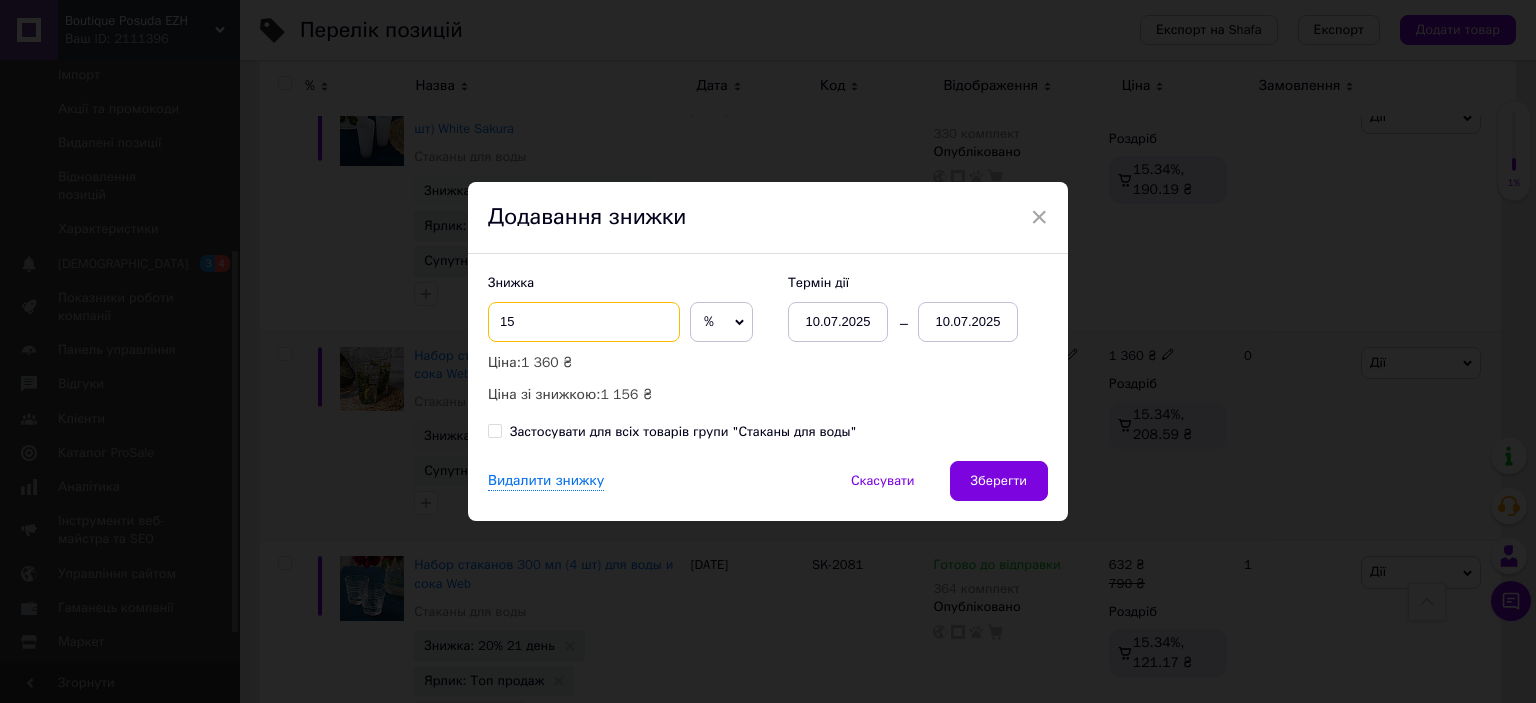 click on "15" at bounding box center [584, 322] 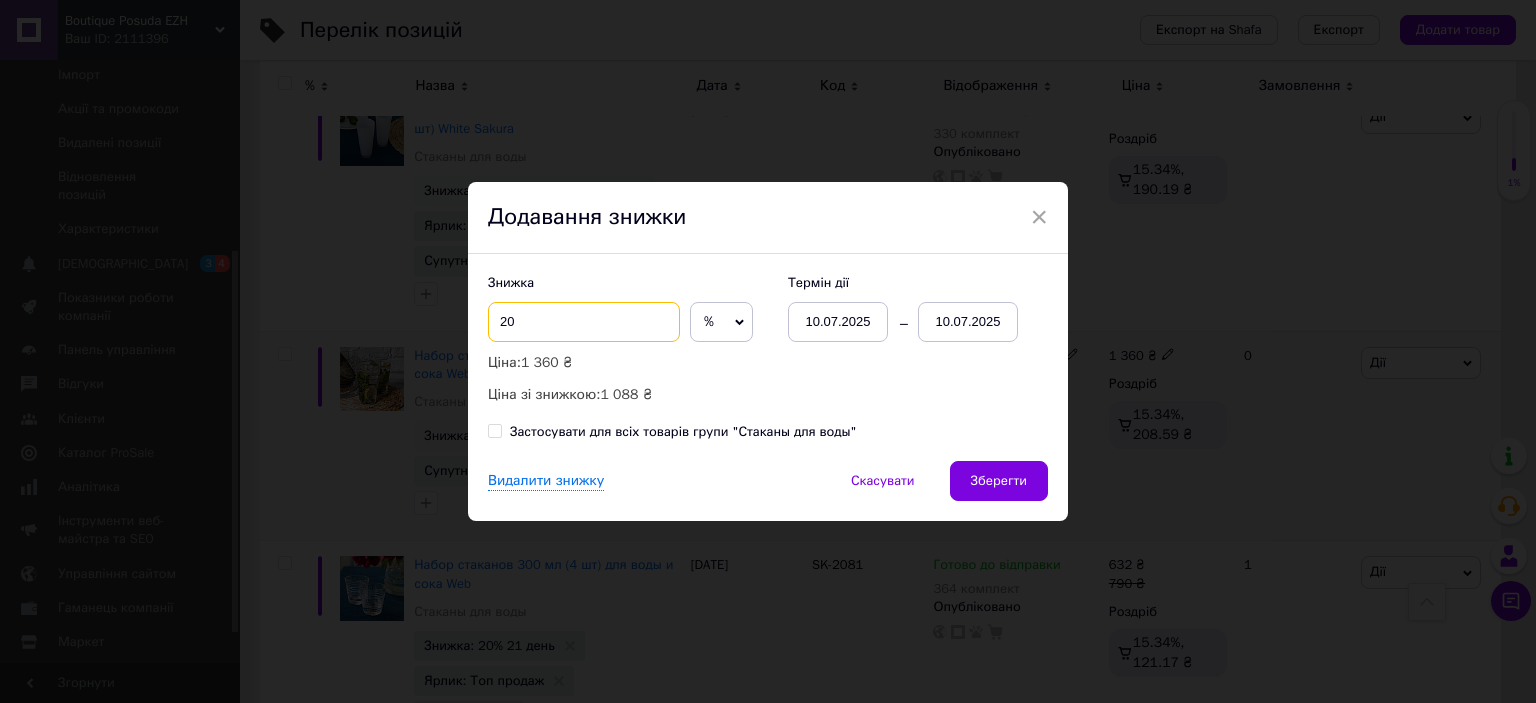 type on "20" 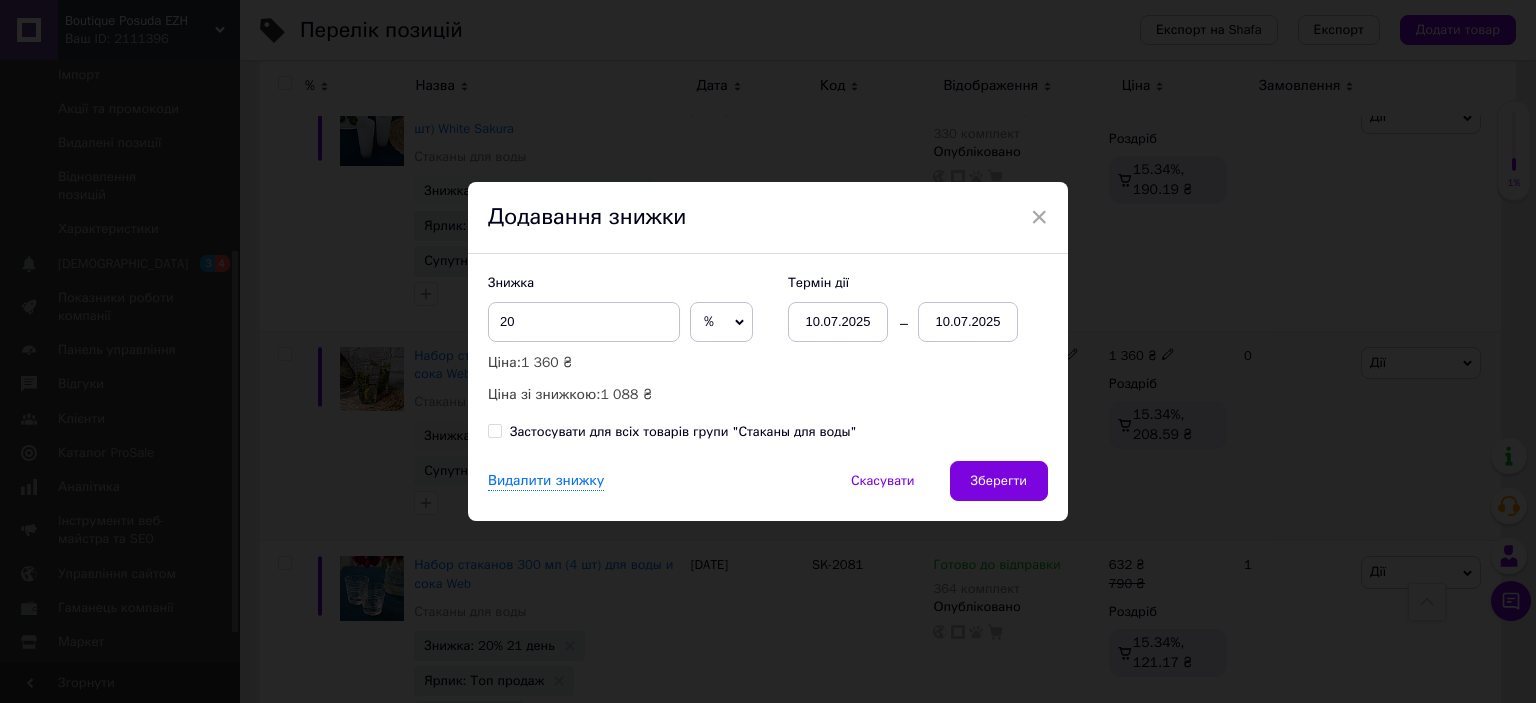 click on "10.07.2025" at bounding box center [968, 322] 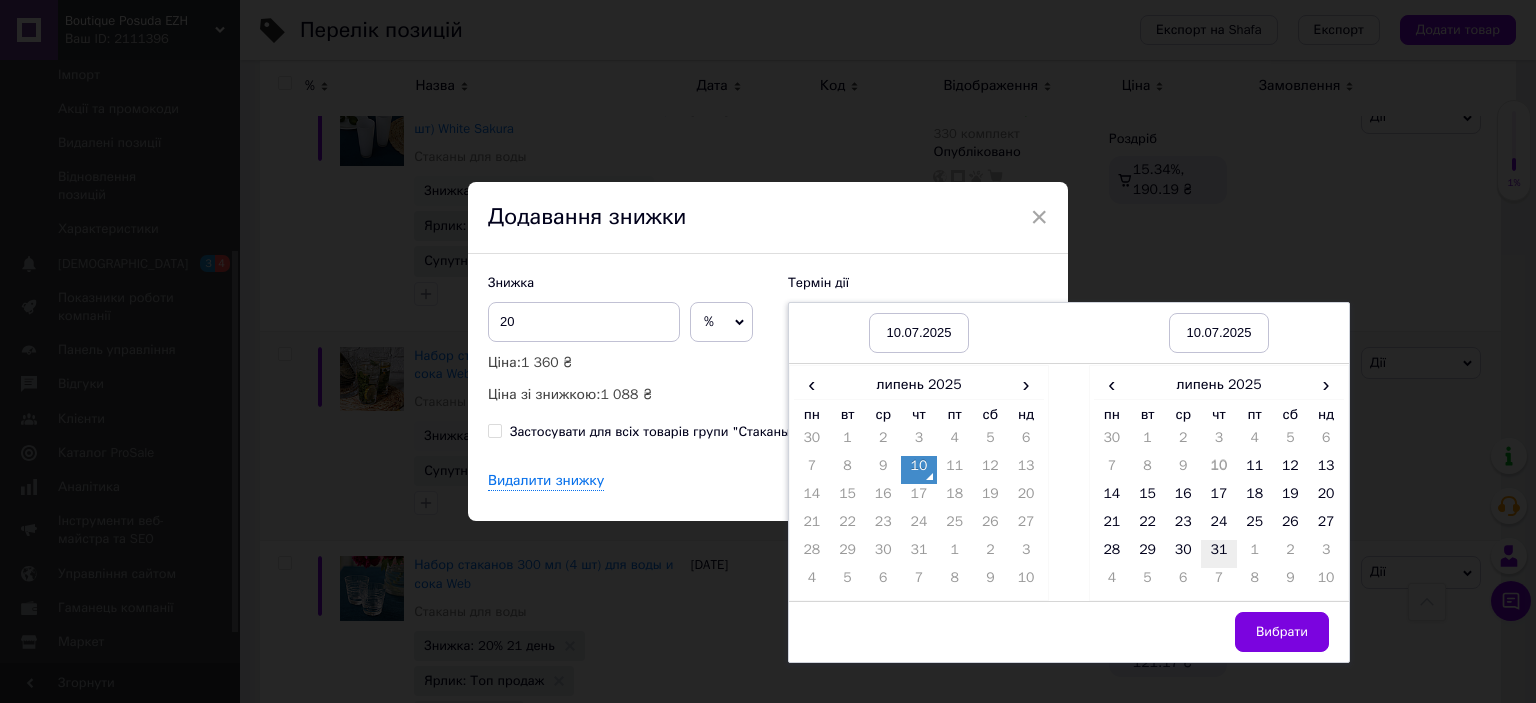 click on "31" at bounding box center (1219, 554) 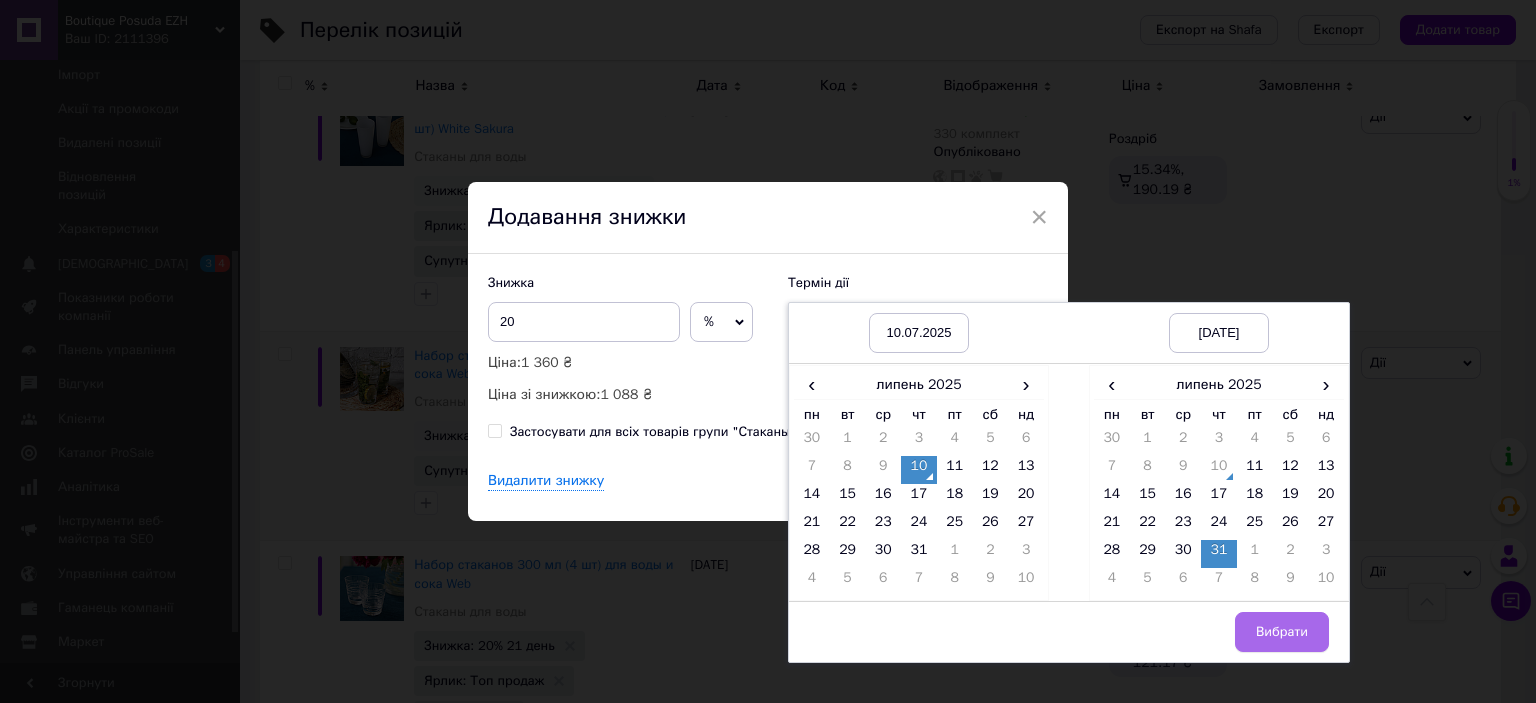 click on "Вибрати" at bounding box center [1282, 632] 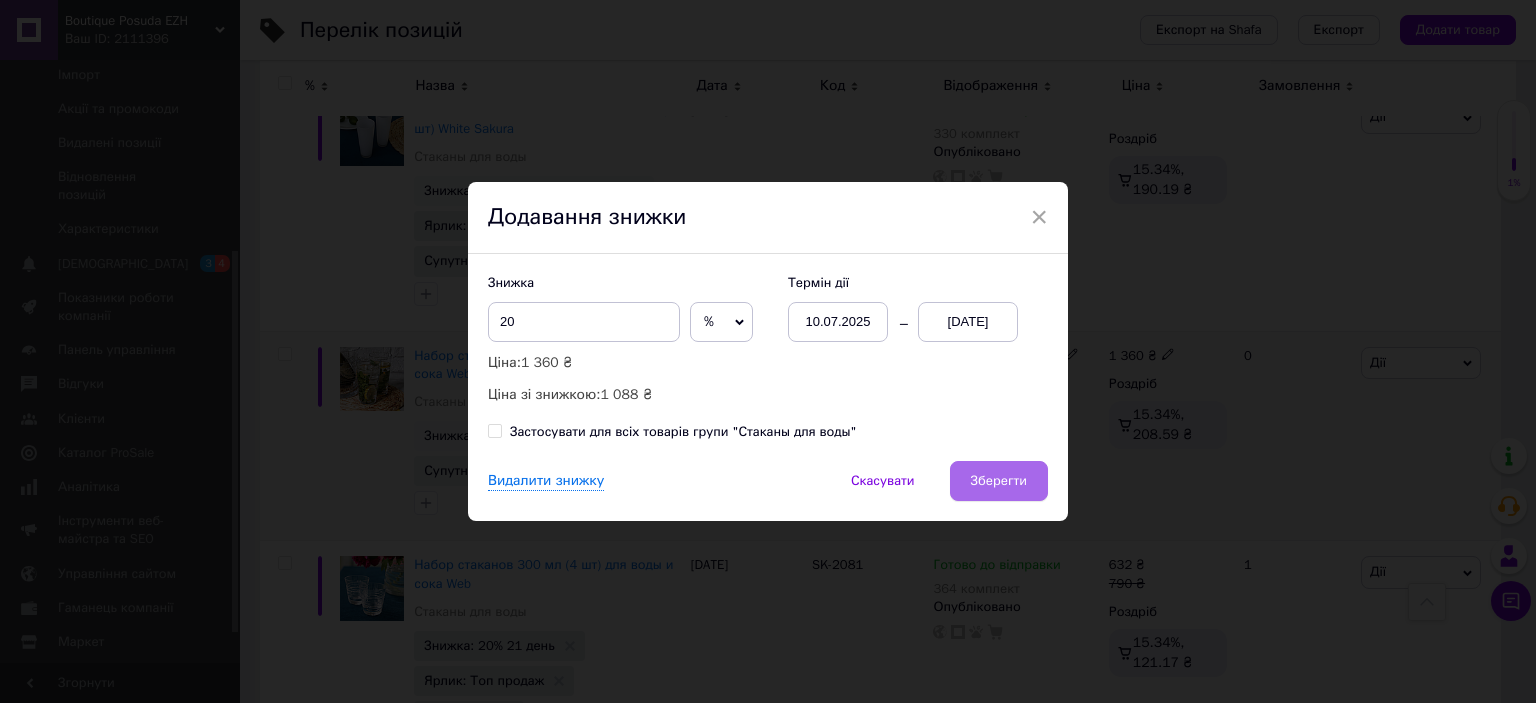 click on "Зберегти" at bounding box center (999, 481) 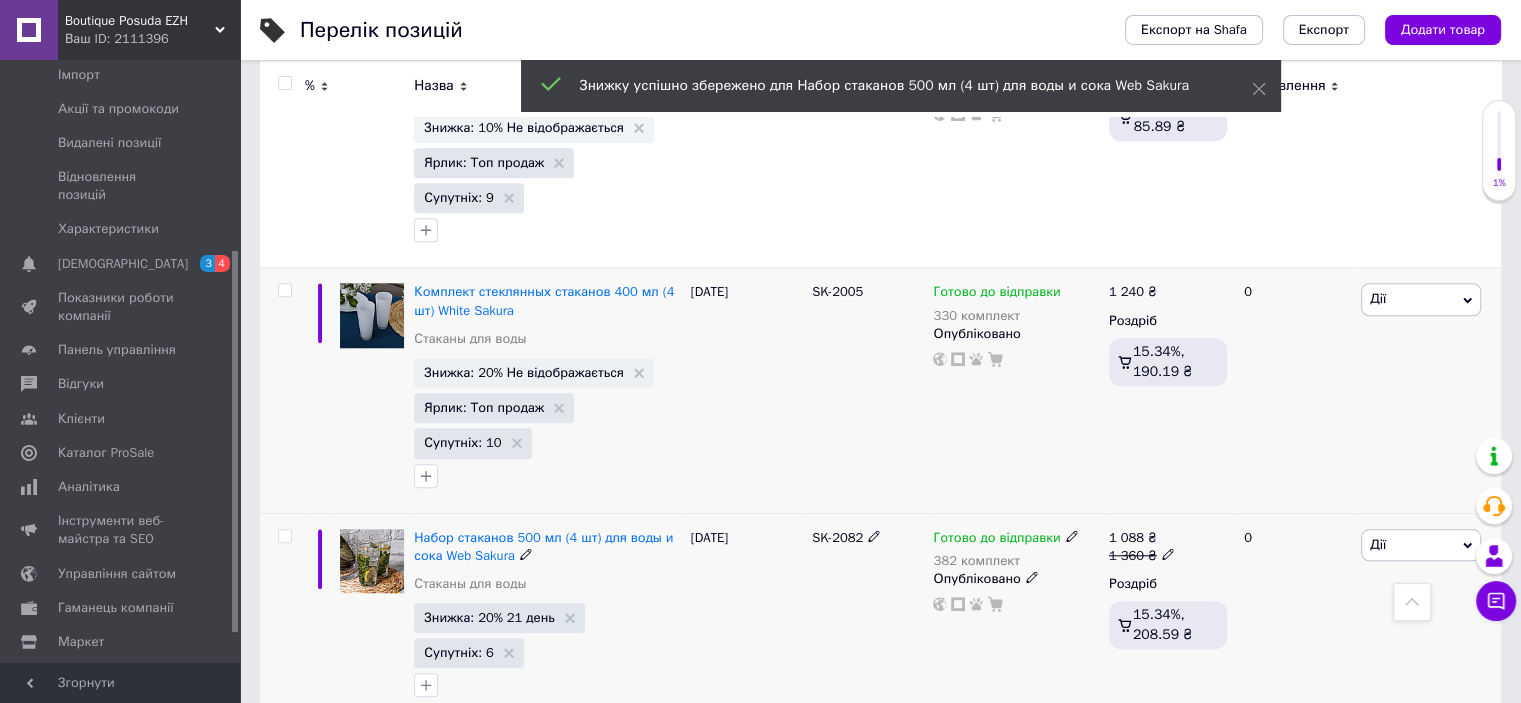 scroll, scrollTop: 1650, scrollLeft: 0, axis: vertical 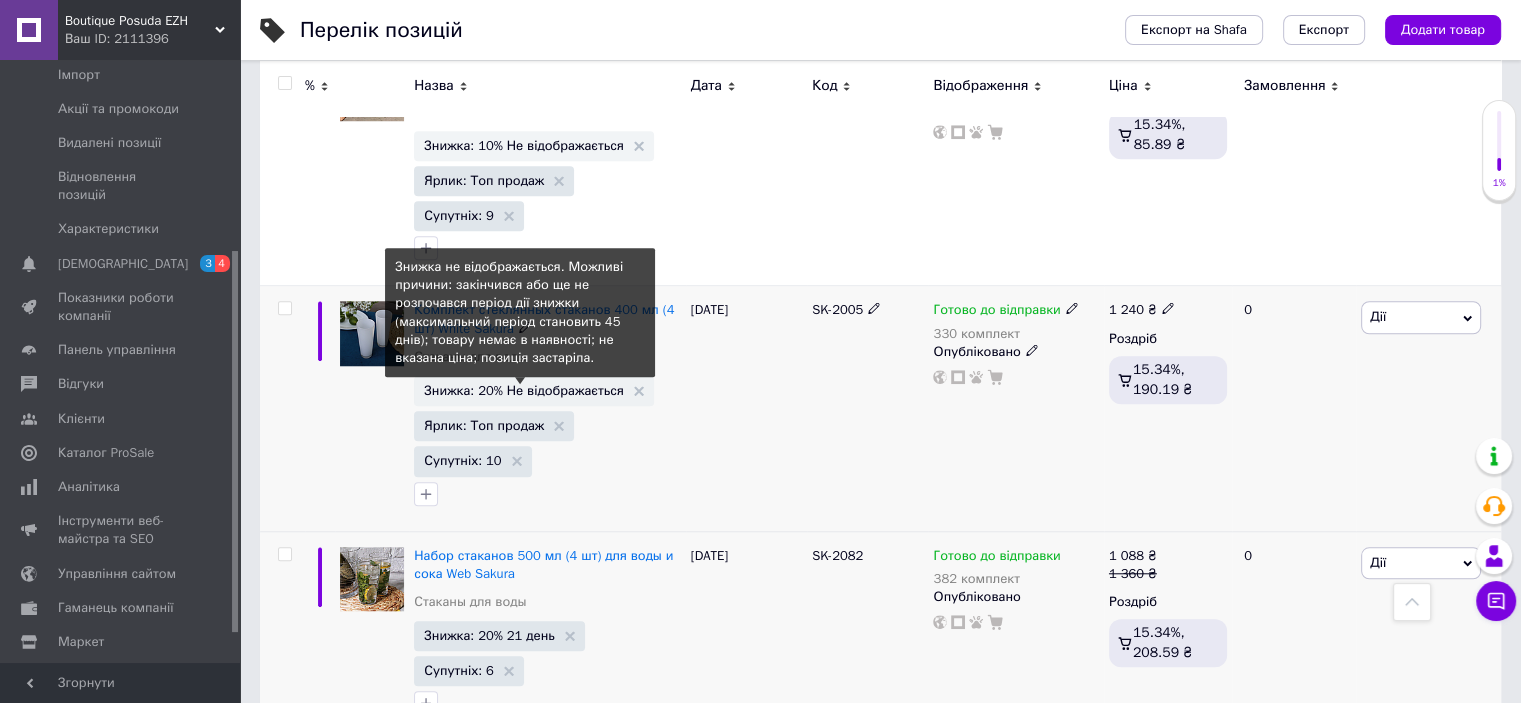 click on "Знижка: 20% Не відображається" at bounding box center [524, 390] 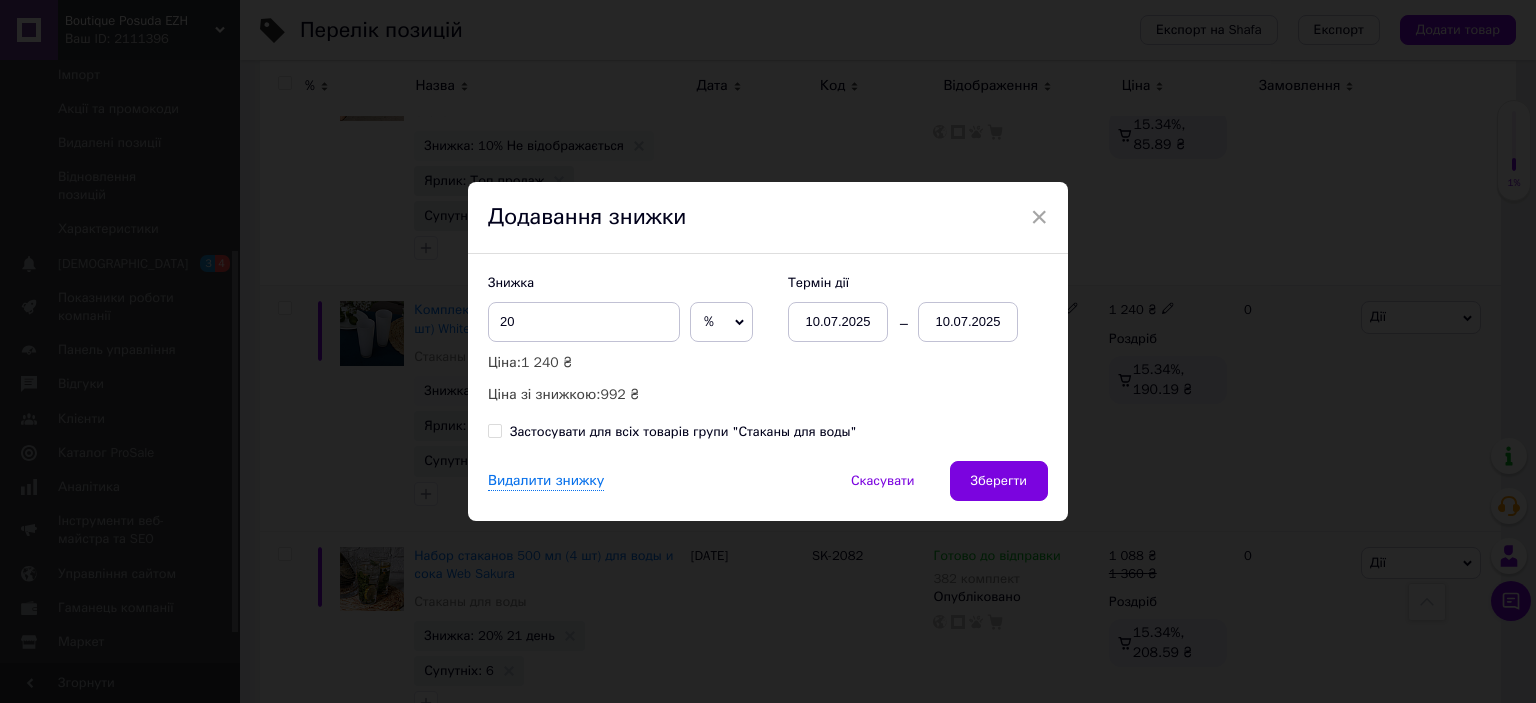 click on "10.07.2025" at bounding box center (968, 322) 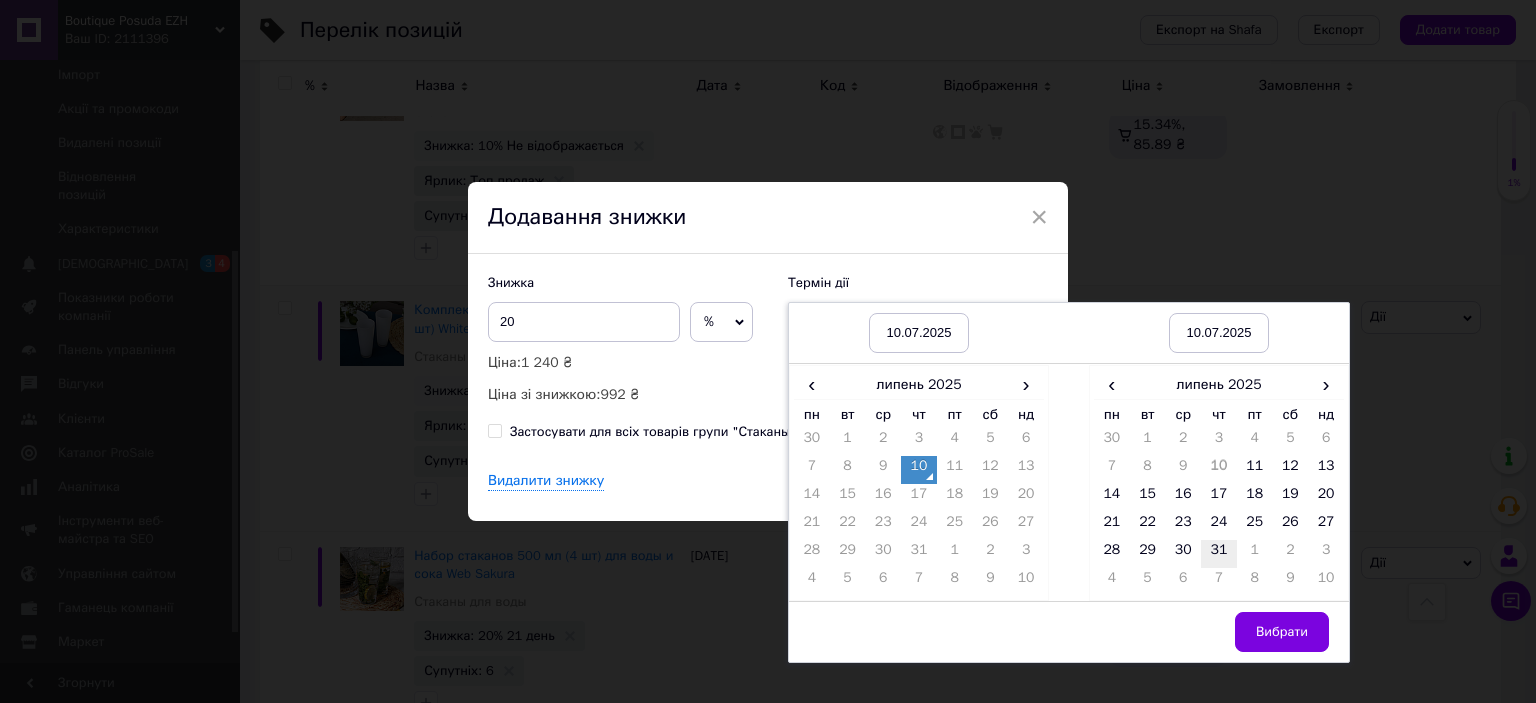 click on "31" at bounding box center (1219, 554) 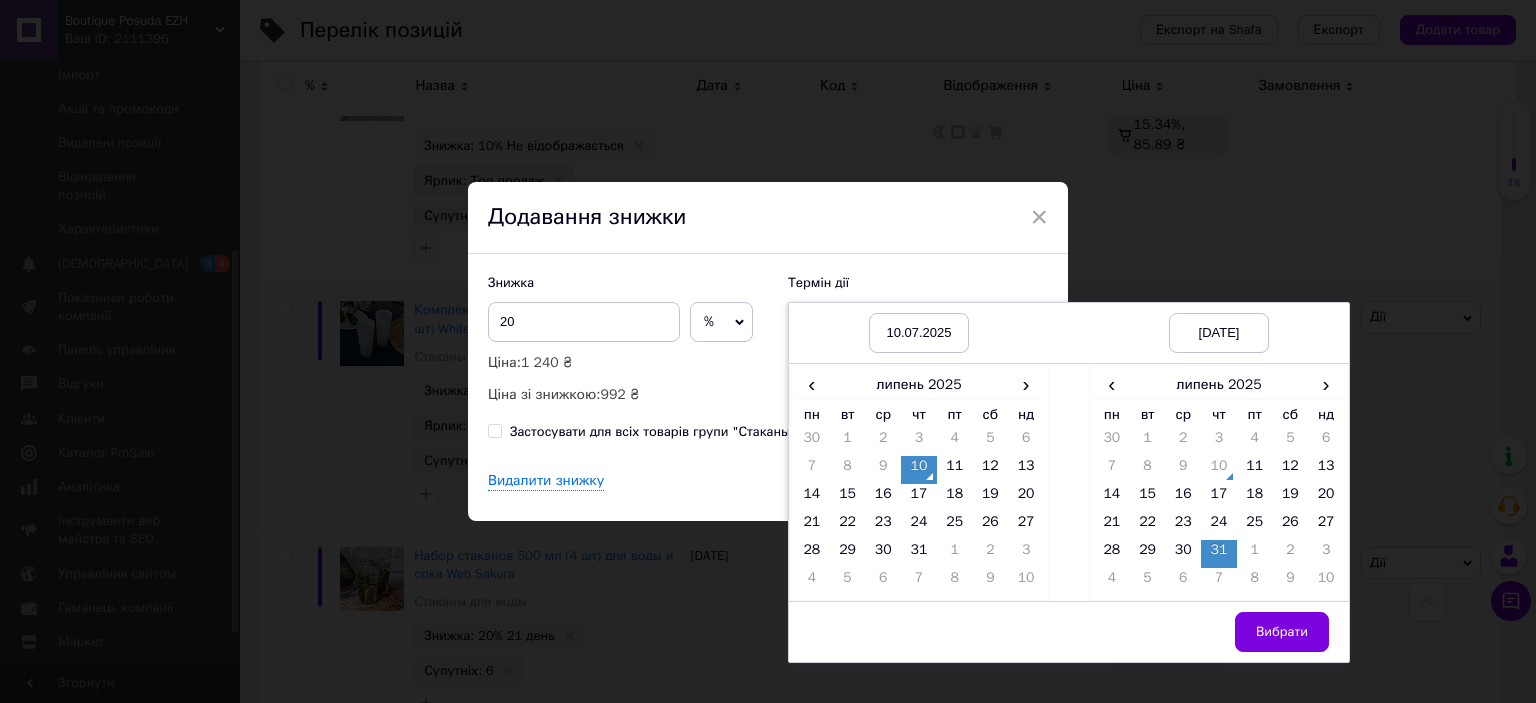 click on "Вибрати" at bounding box center (1282, 632) 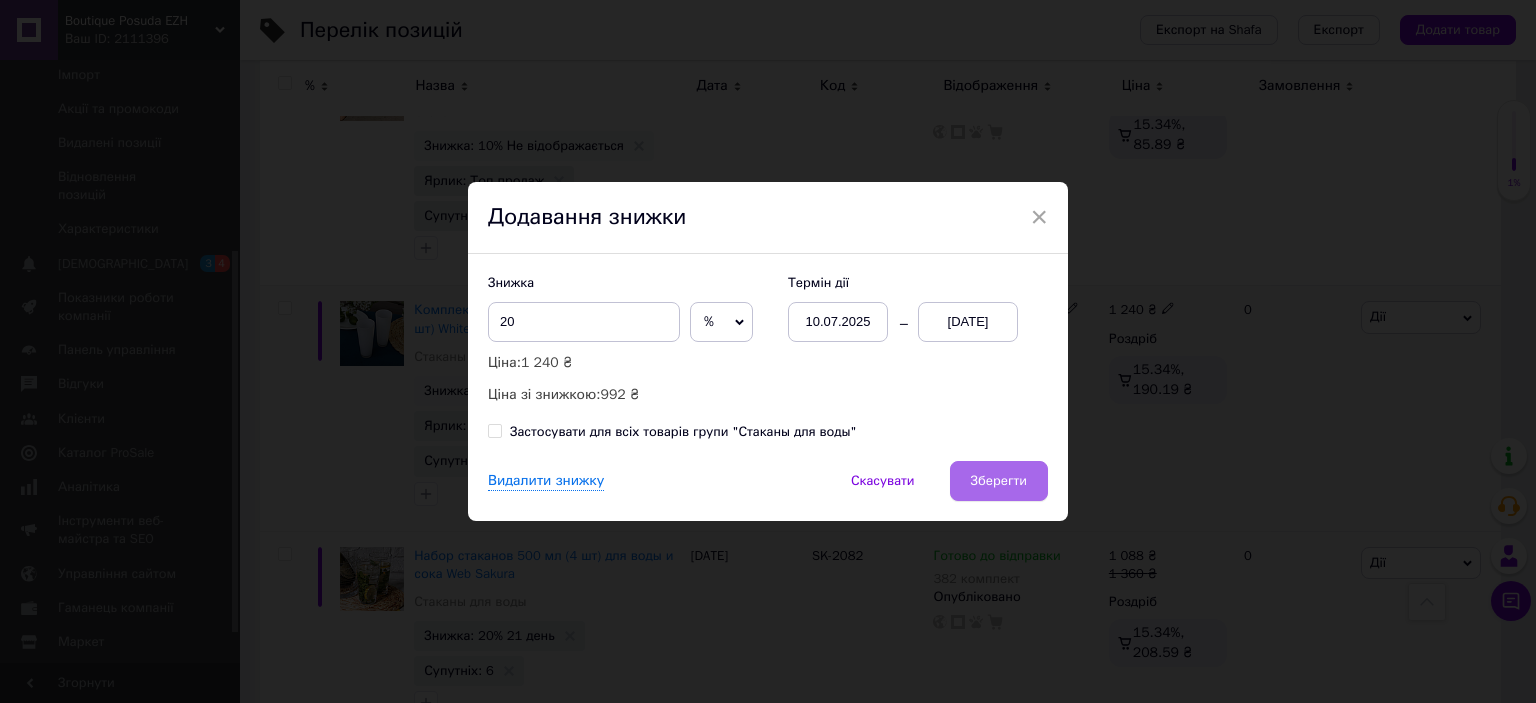 click on "Зберегти" at bounding box center (999, 481) 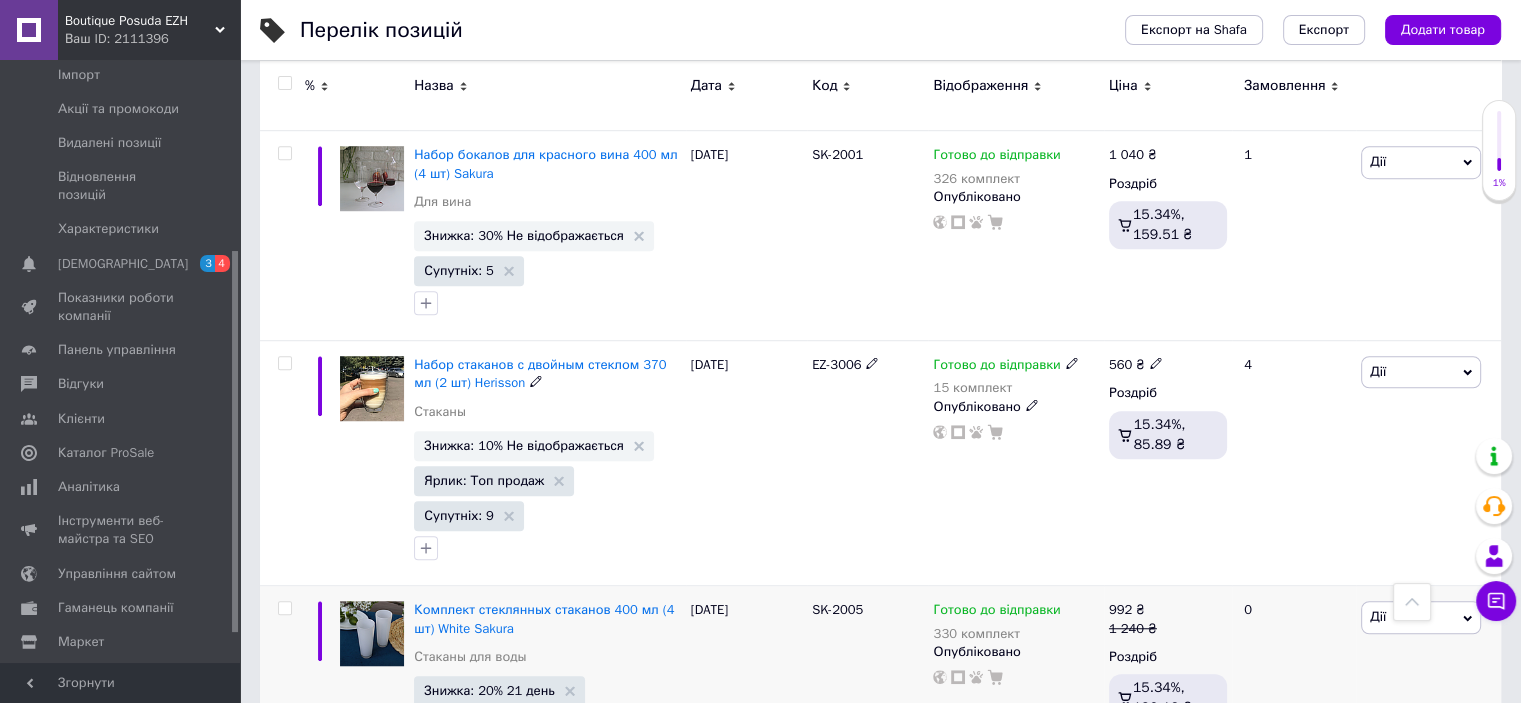 scroll, scrollTop: 1150, scrollLeft: 0, axis: vertical 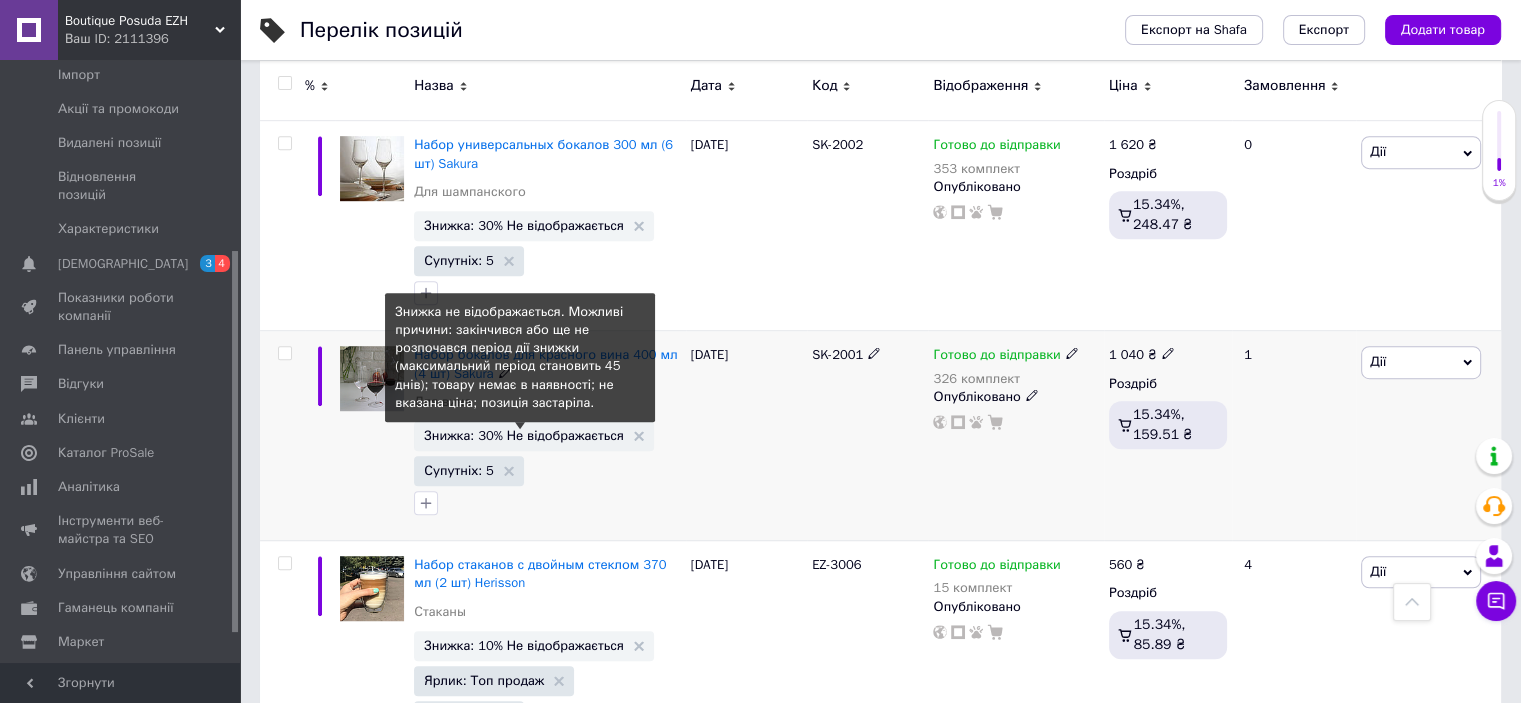 click on "Знижка: 30% Не відображається" at bounding box center [524, 435] 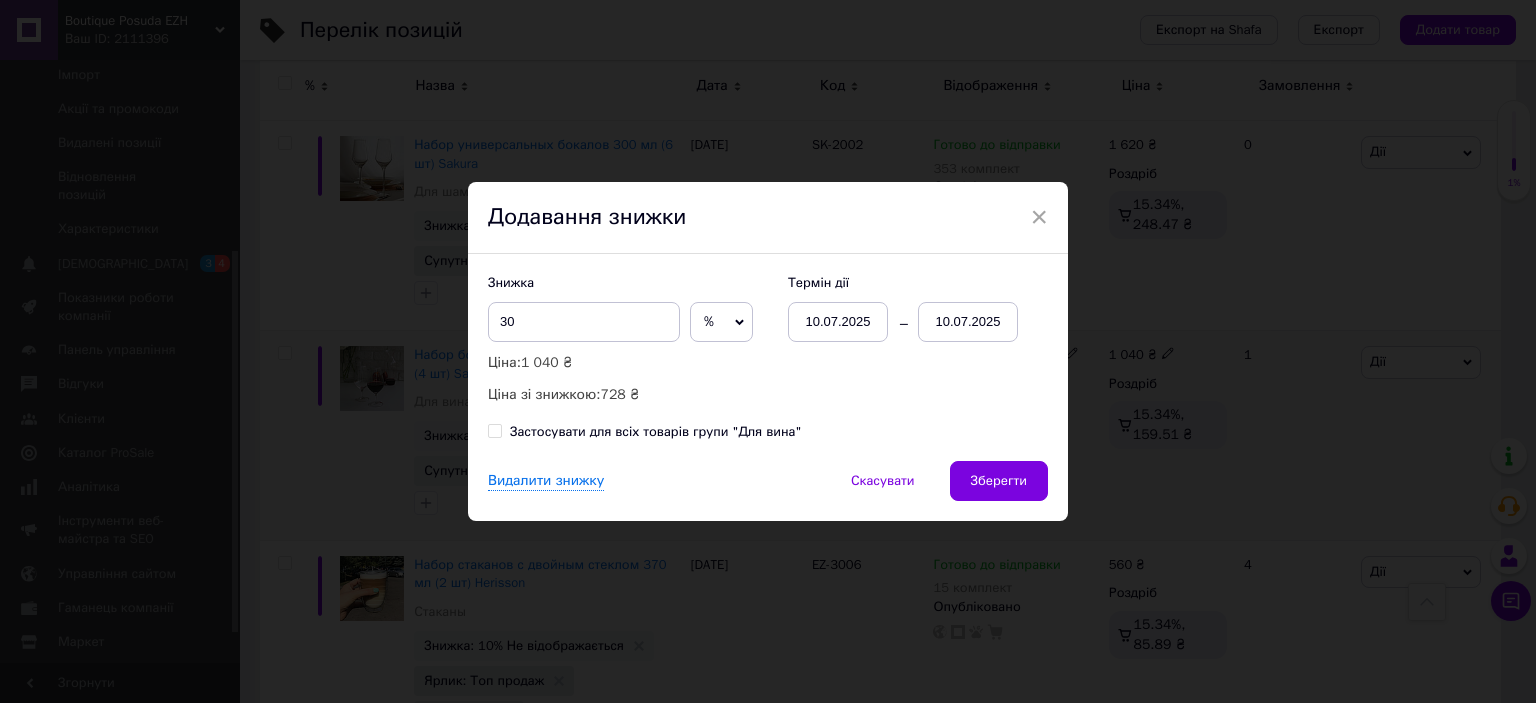 click on "10.07.2025" at bounding box center (968, 322) 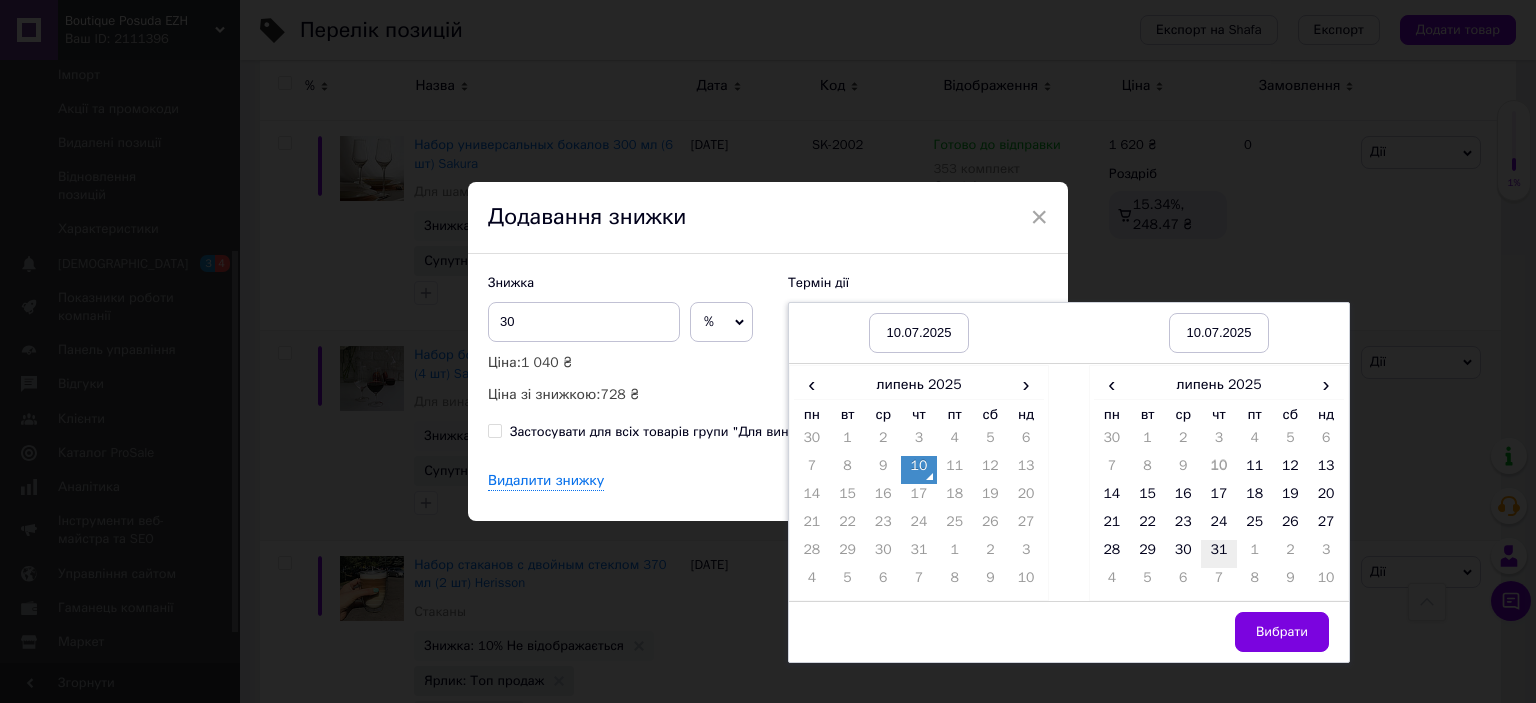 click on "31" at bounding box center [1219, 554] 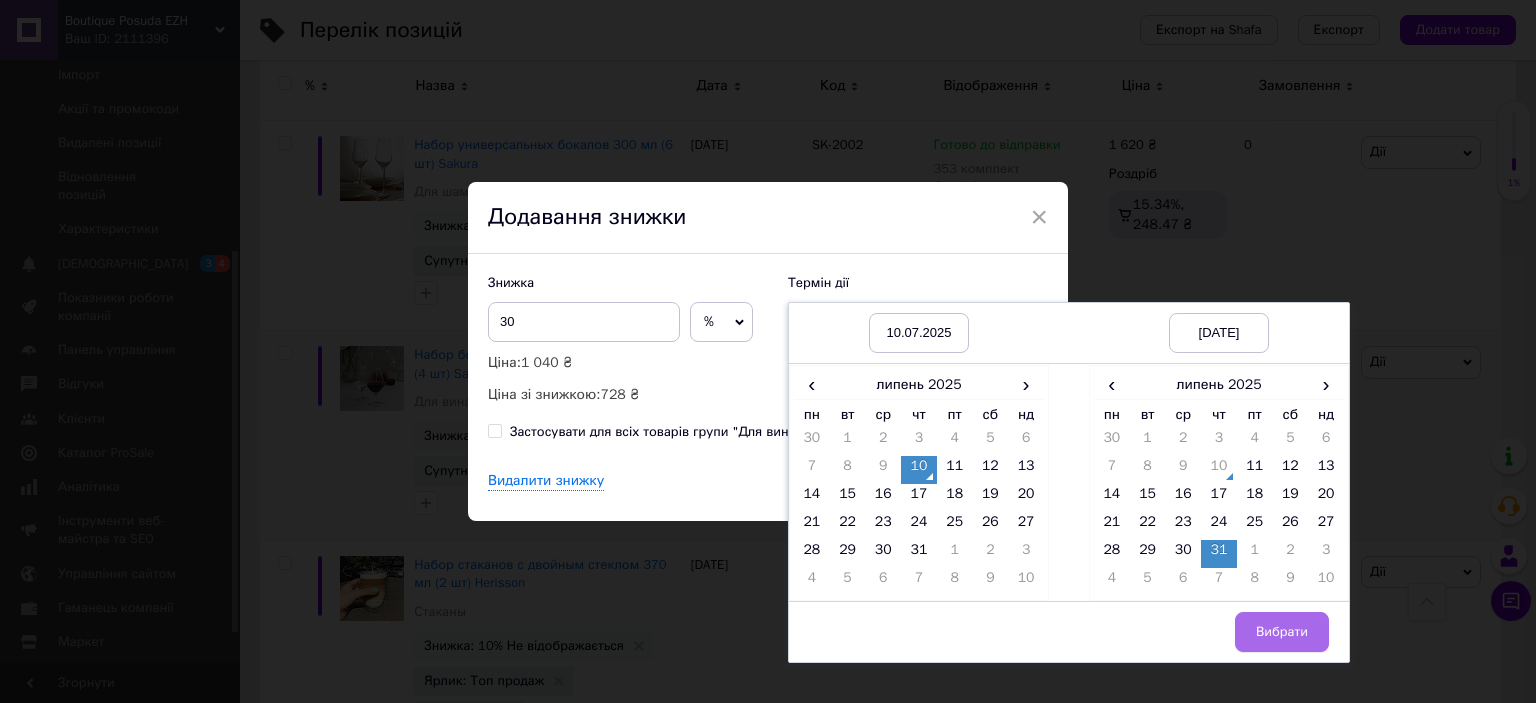 click on "Вибрати" at bounding box center [1282, 632] 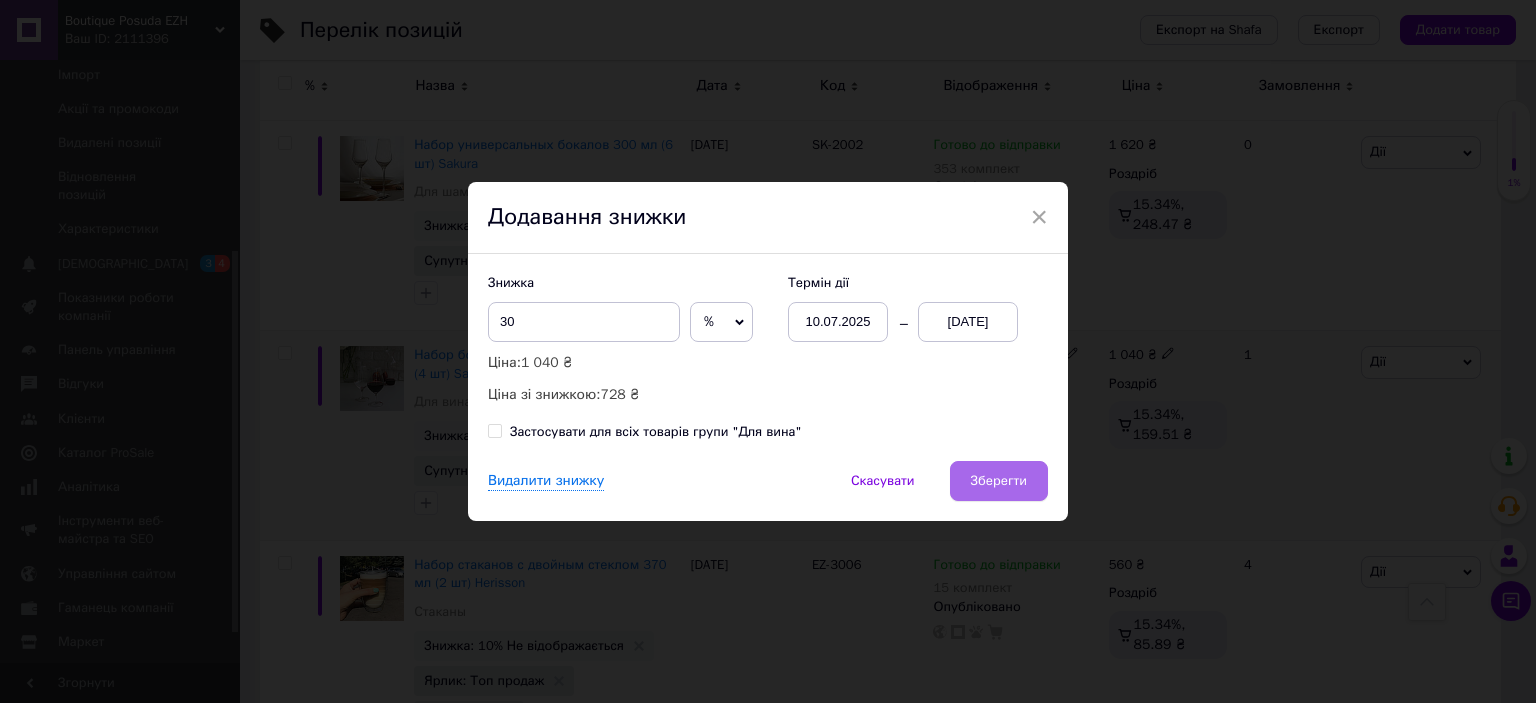 click on "Зберегти" at bounding box center [999, 481] 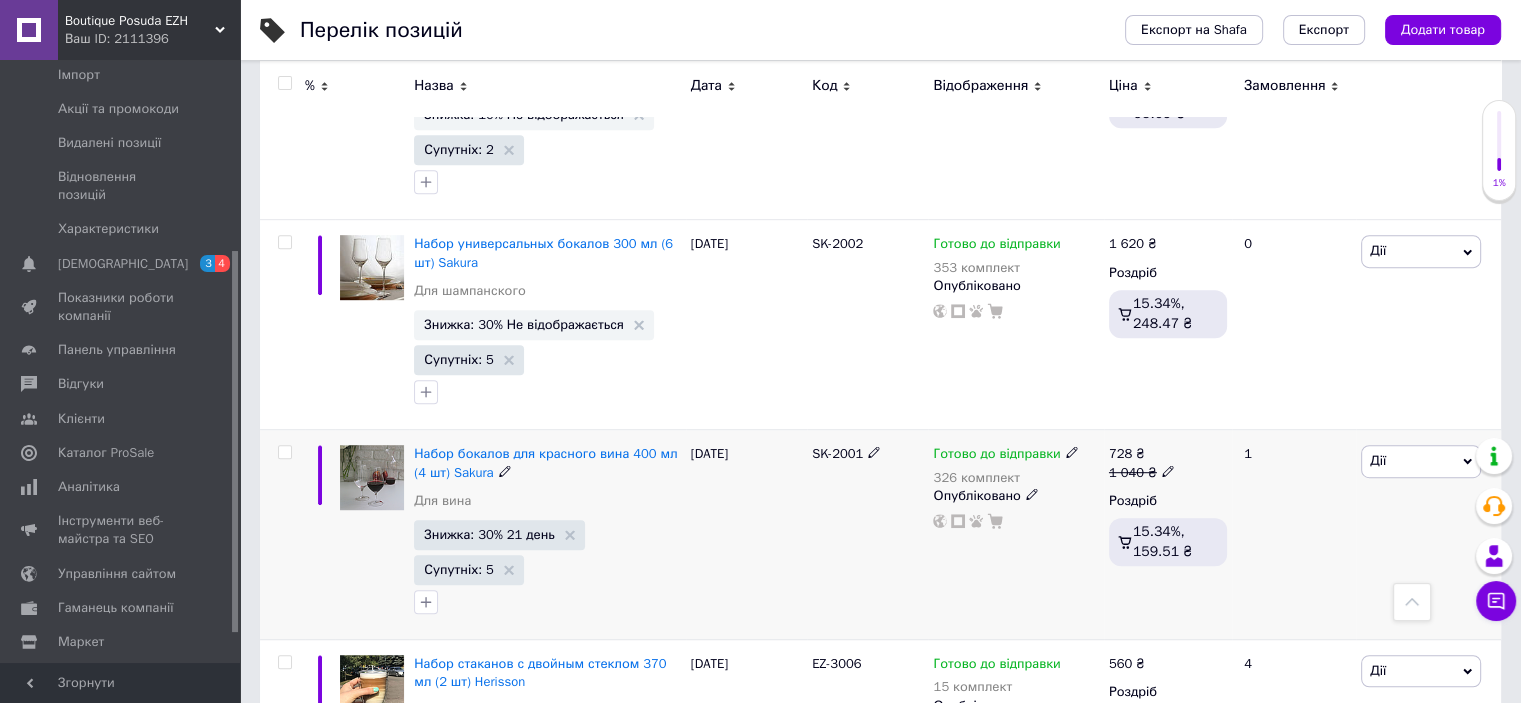scroll, scrollTop: 1050, scrollLeft: 0, axis: vertical 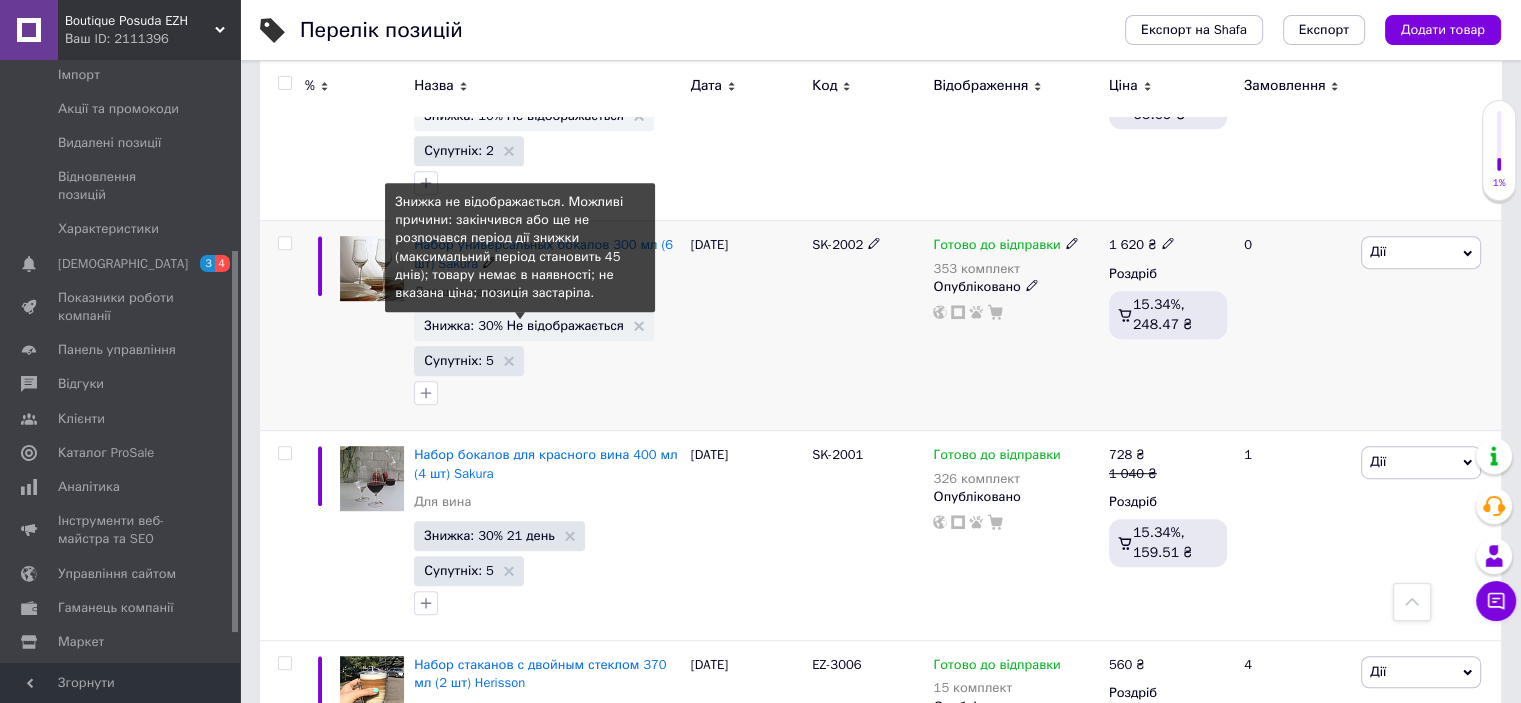 click on "Знижка: 30% Не відображається" at bounding box center [524, 325] 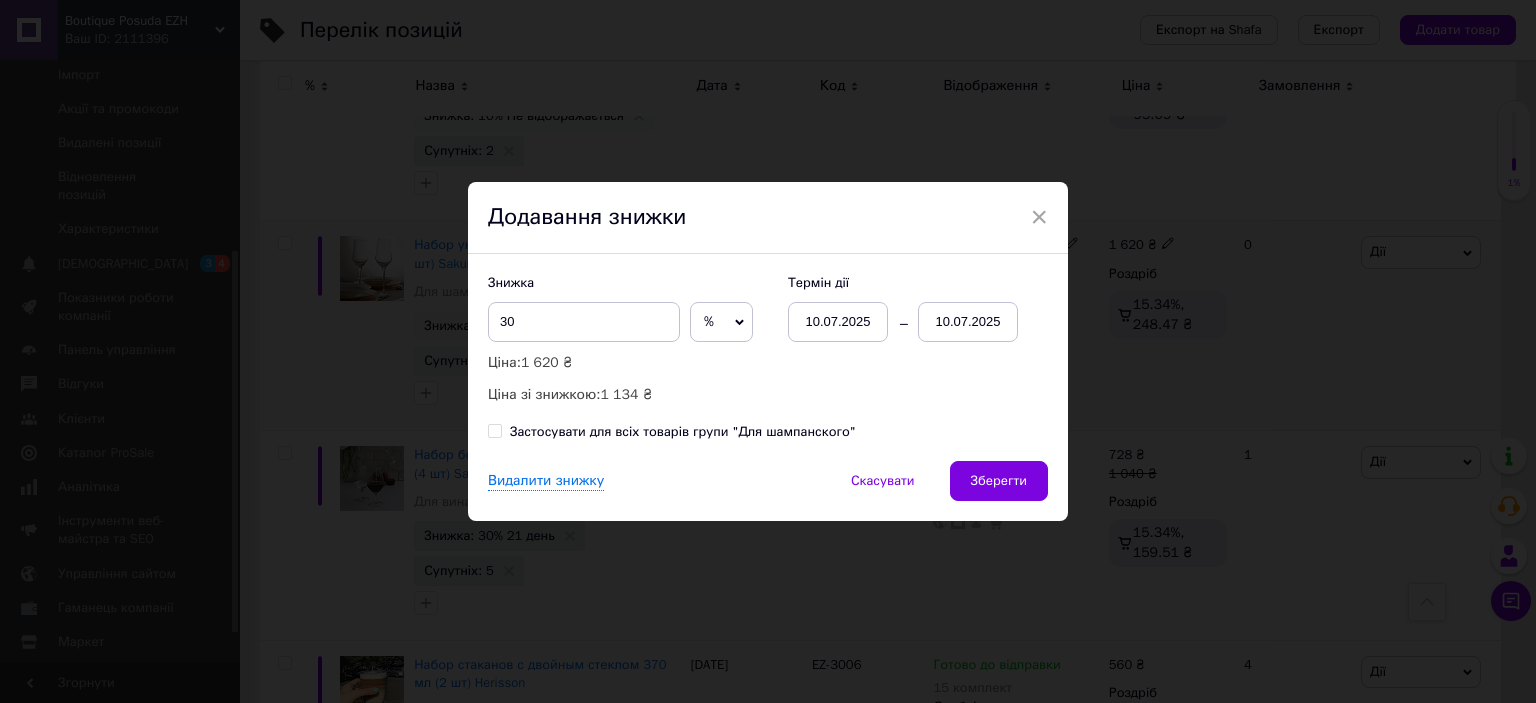 click on "10.07.2025" at bounding box center [968, 322] 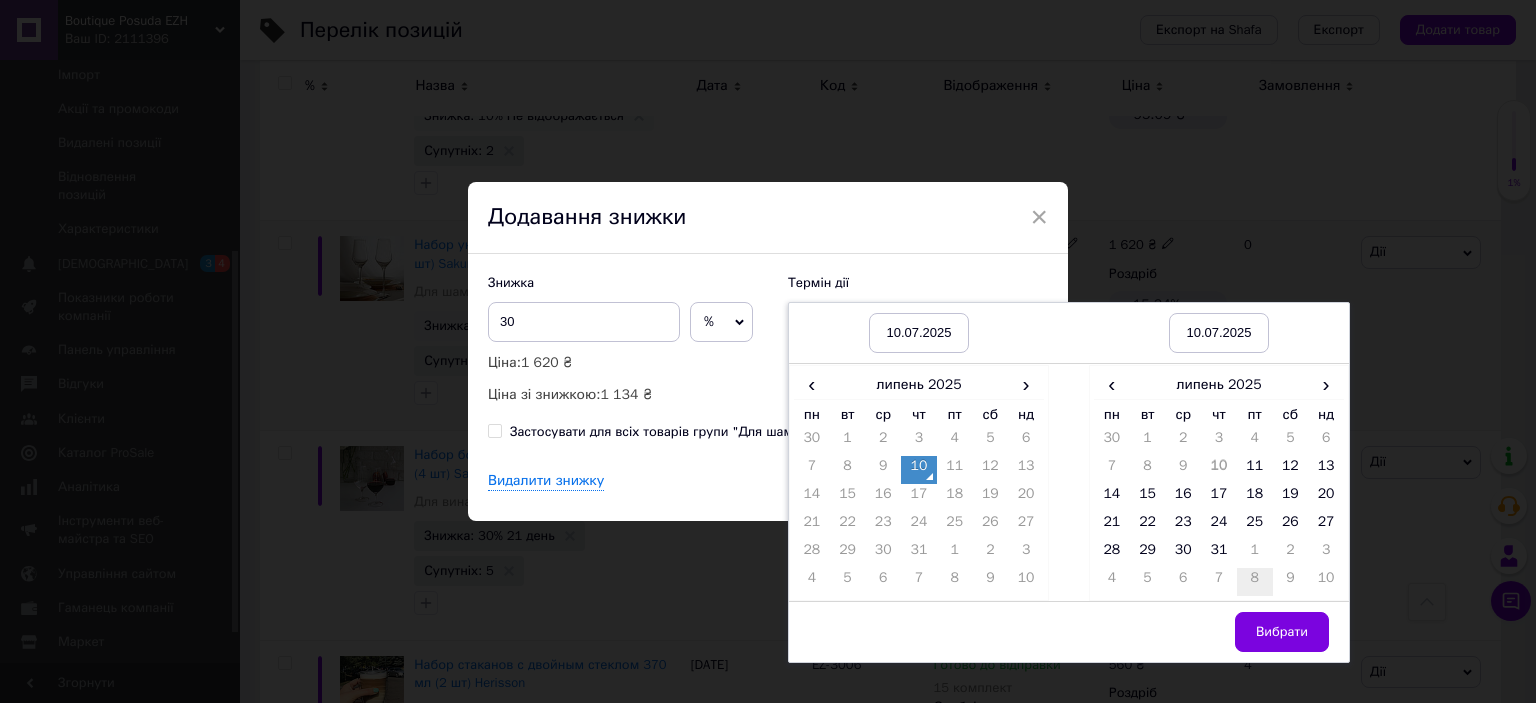 drag, startPoint x: 1220, startPoint y: 546, endPoint x: 1241, endPoint y: 586, distance: 45.17743 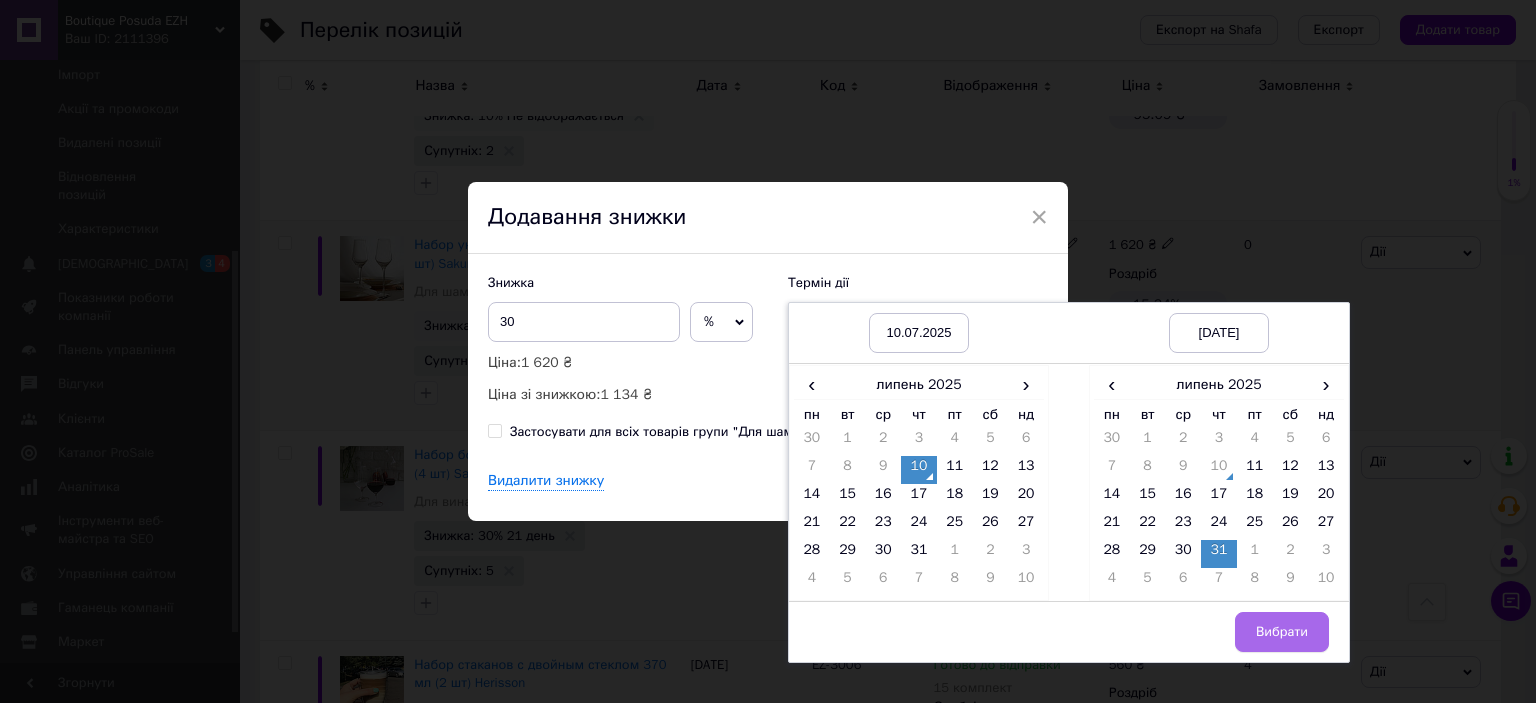 click on "Вибрати" at bounding box center (1282, 632) 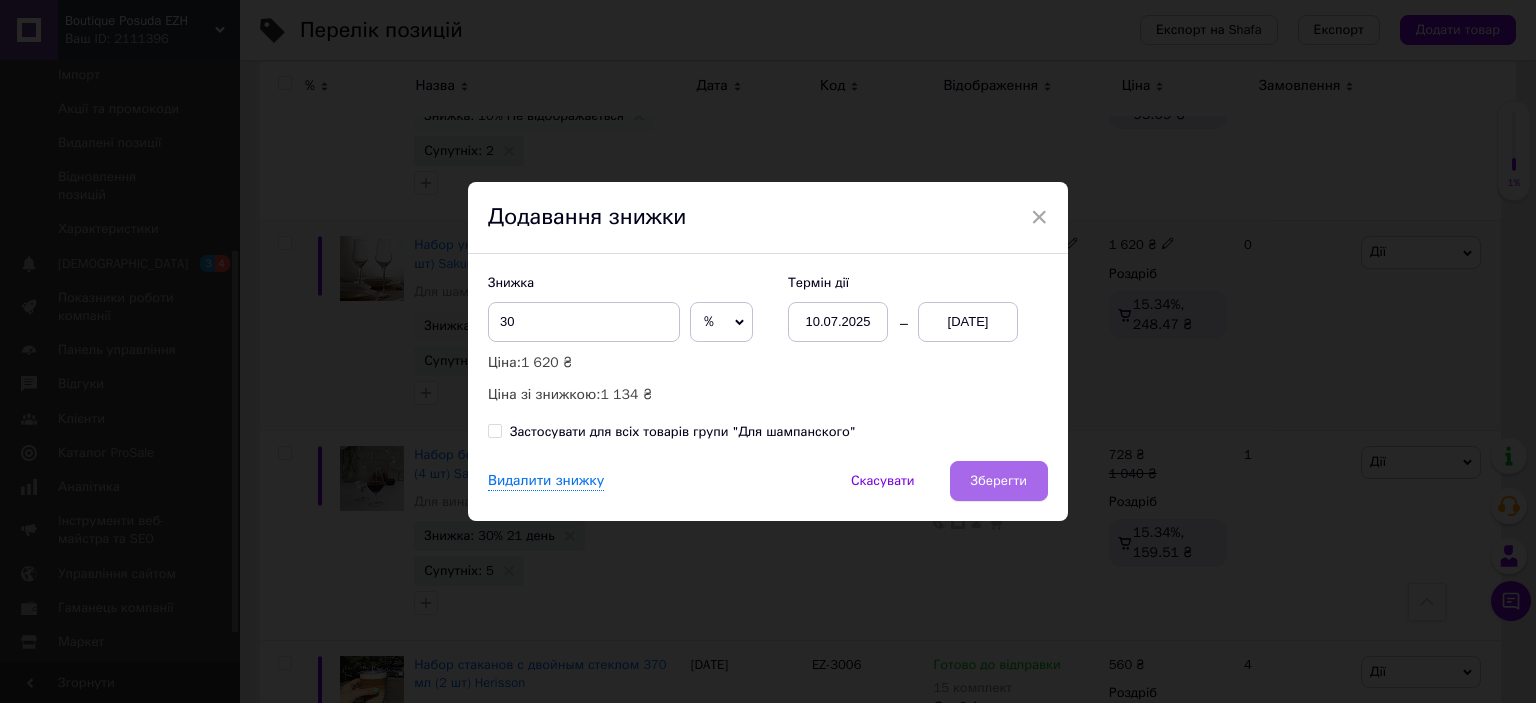 click on "Зберегти" at bounding box center (999, 481) 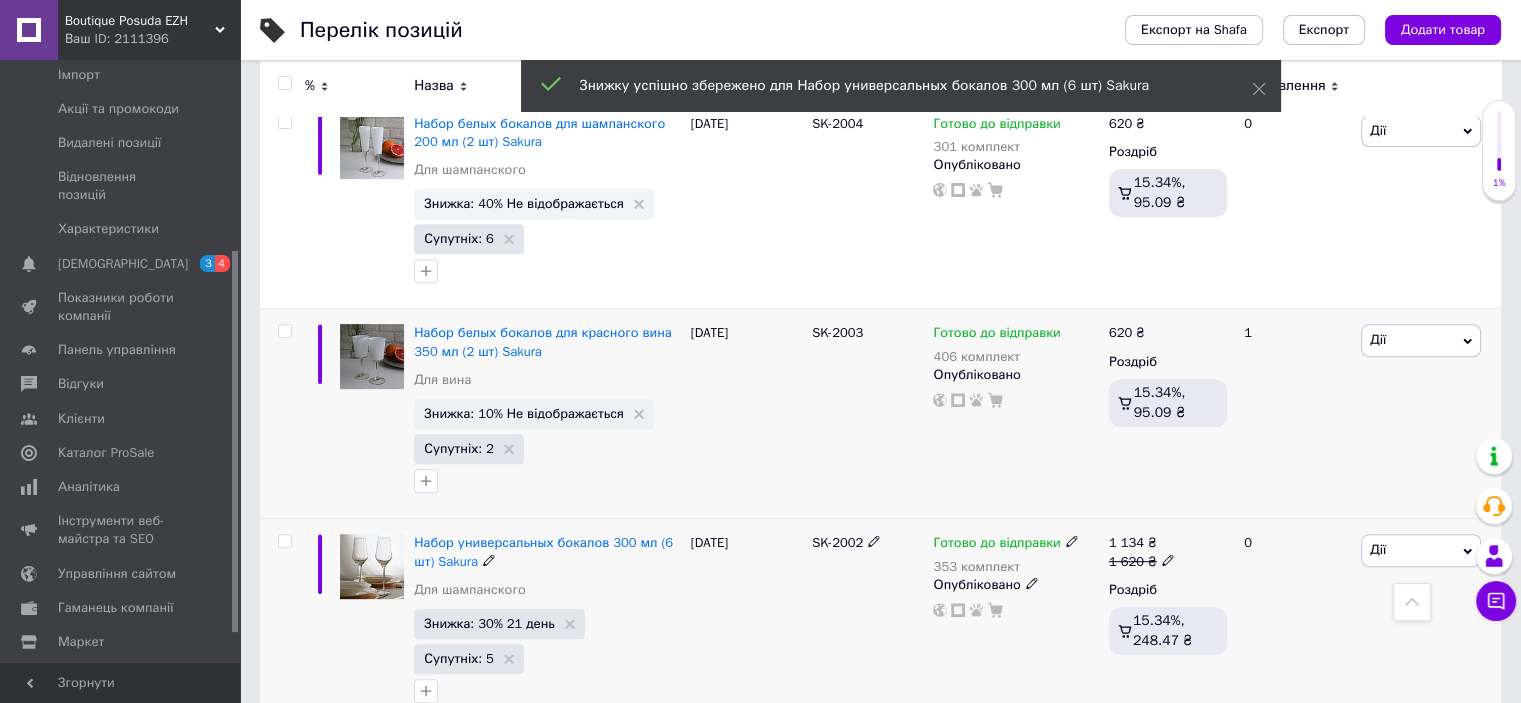 scroll, scrollTop: 750, scrollLeft: 0, axis: vertical 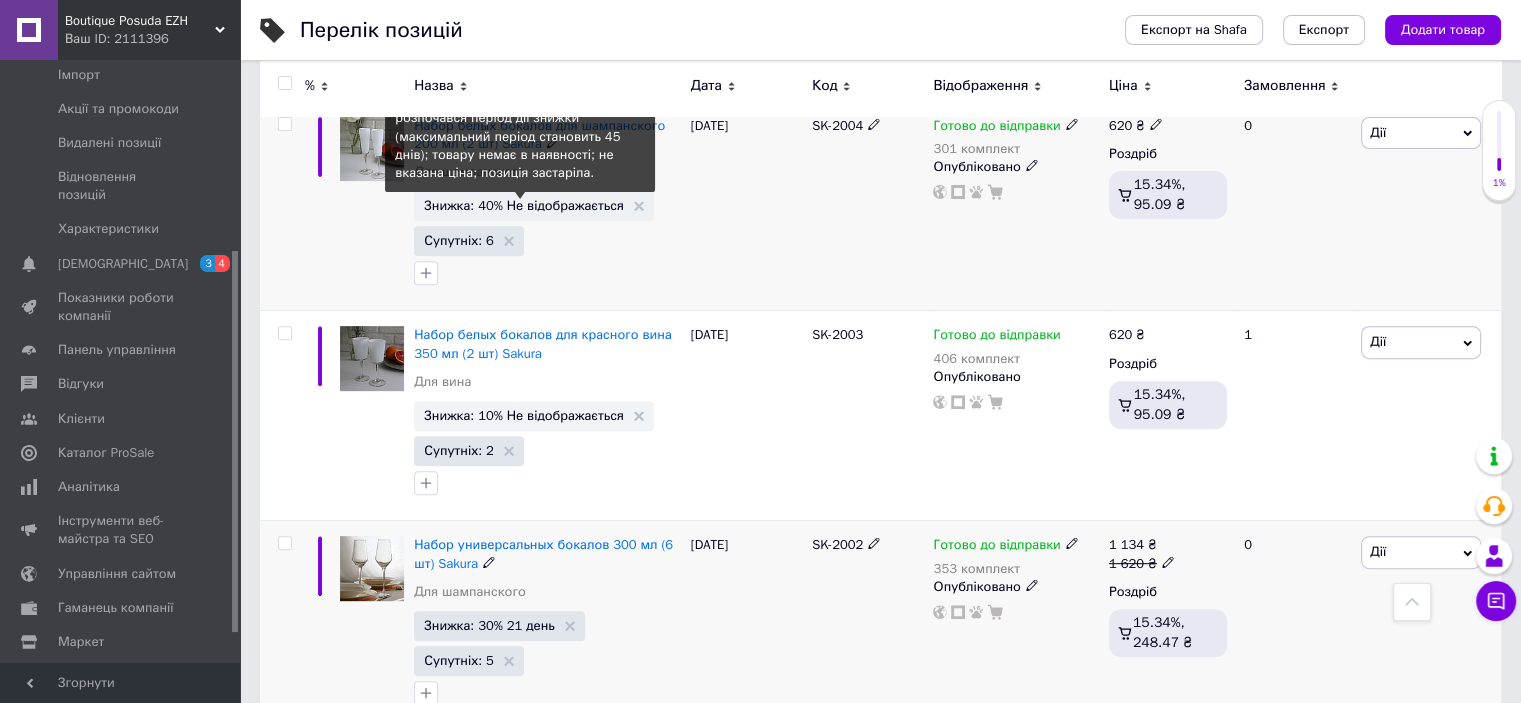 click on "Знижка: 40% Не відображається" at bounding box center (524, 205) 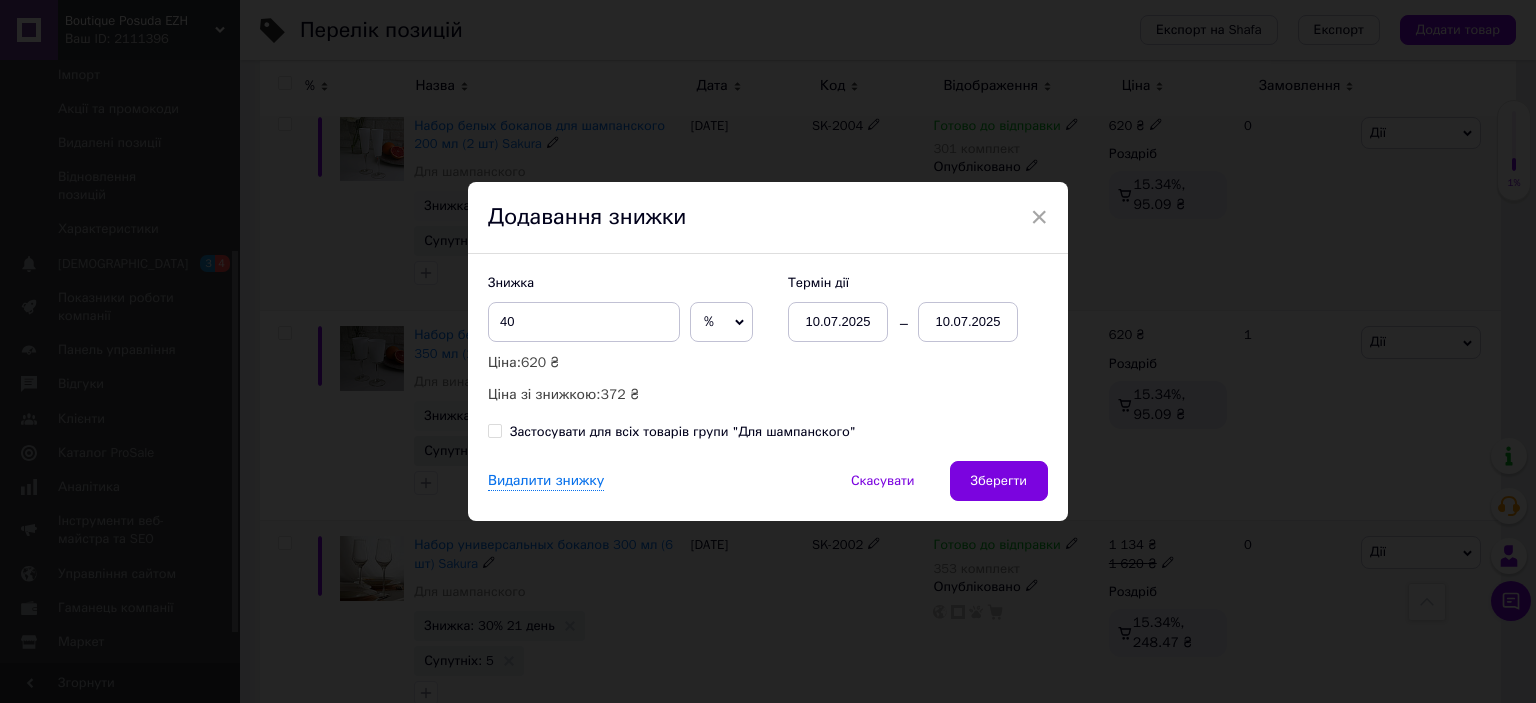 click on "10.07.2025" at bounding box center [968, 322] 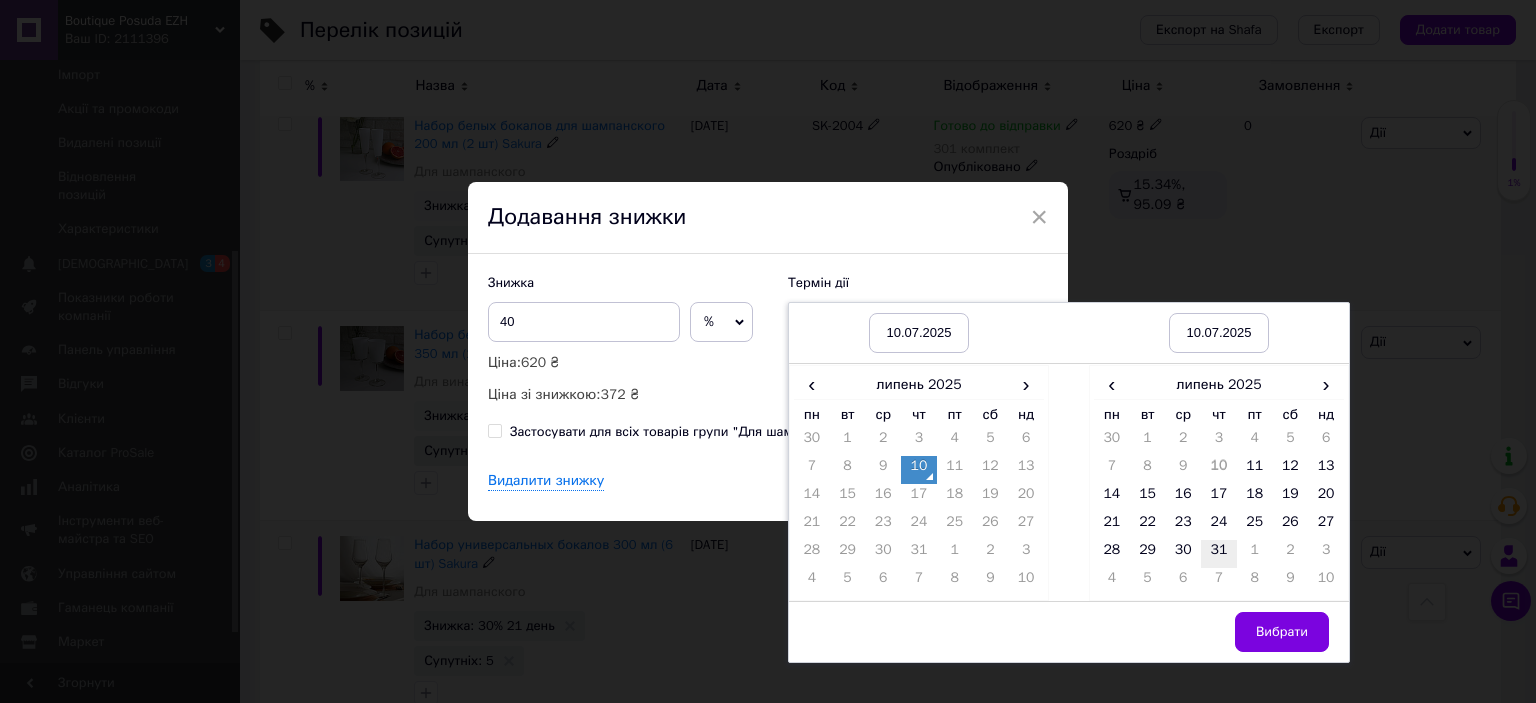 click on "31" at bounding box center [1219, 554] 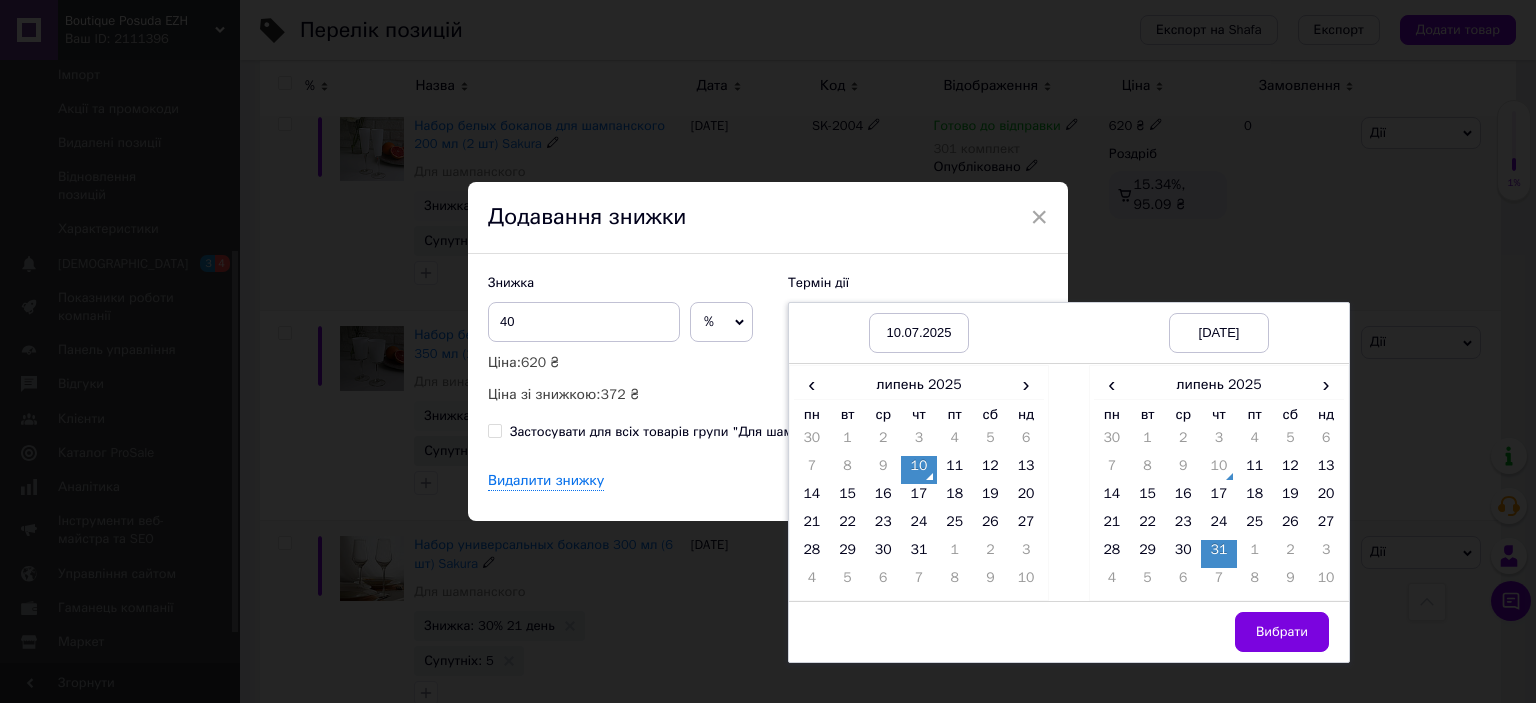 drag, startPoint x: 1270, startPoint y: 627, endPoint x: 1221, endPoint y: 596, distance: 57.982758 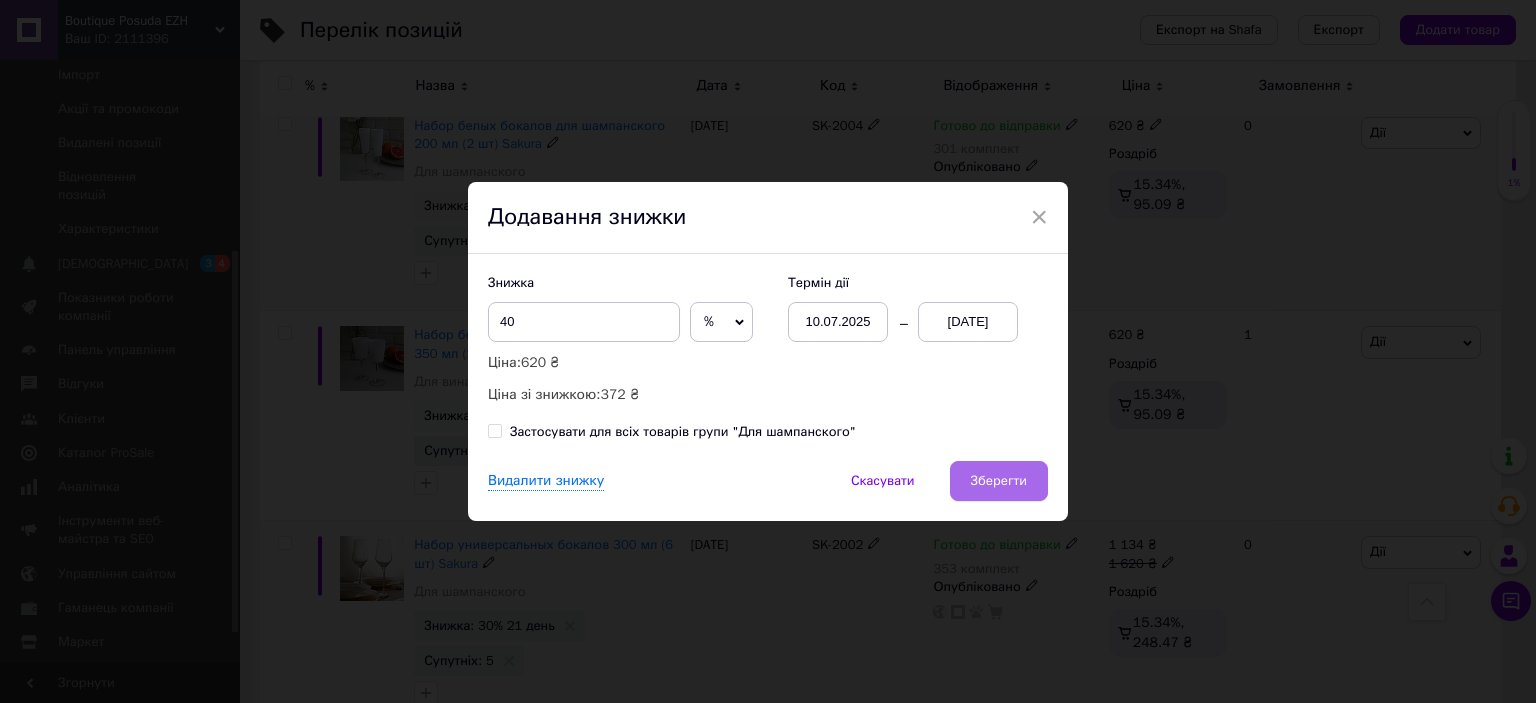click on "Зберегти" at bounding box center [999, 481] 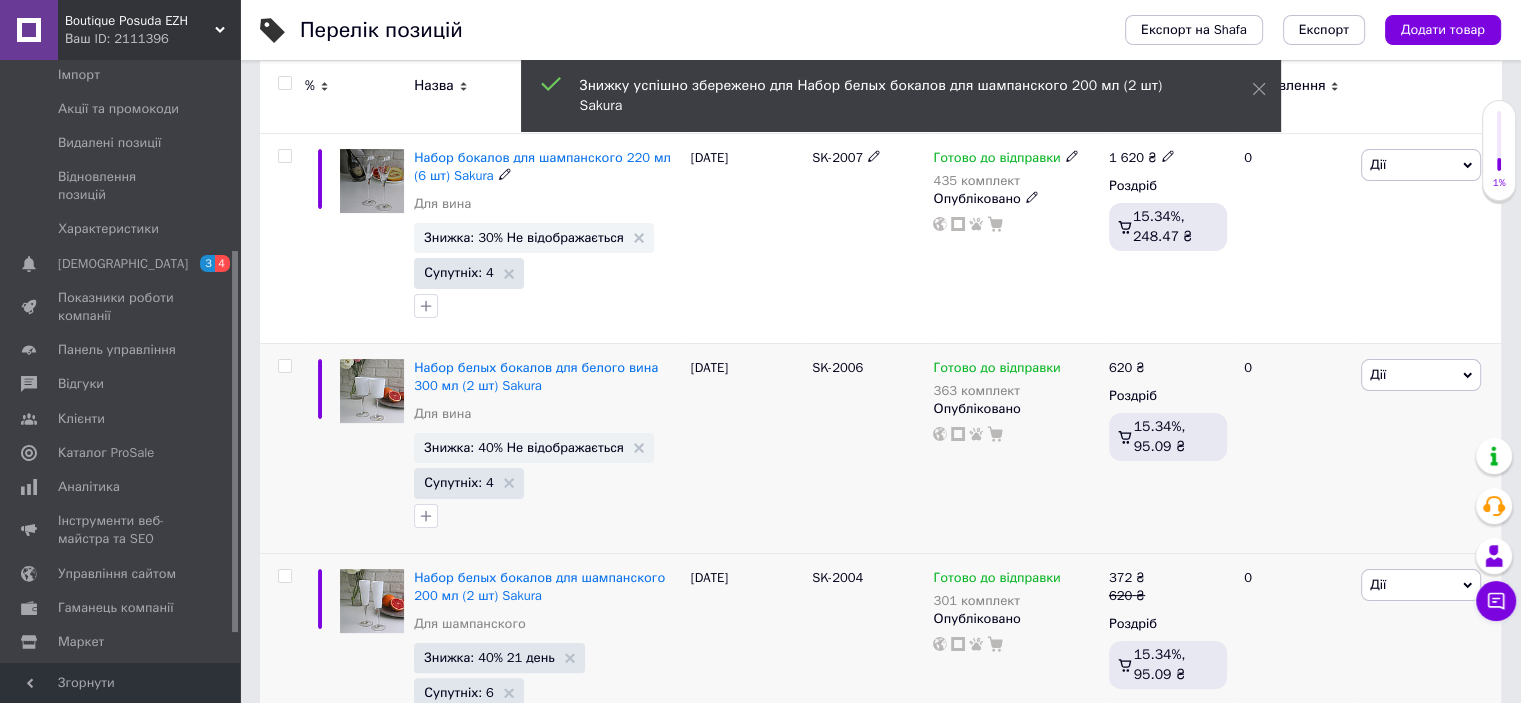 scroll, scrollTop: 250, scrollLeft: 0, axis: vertical 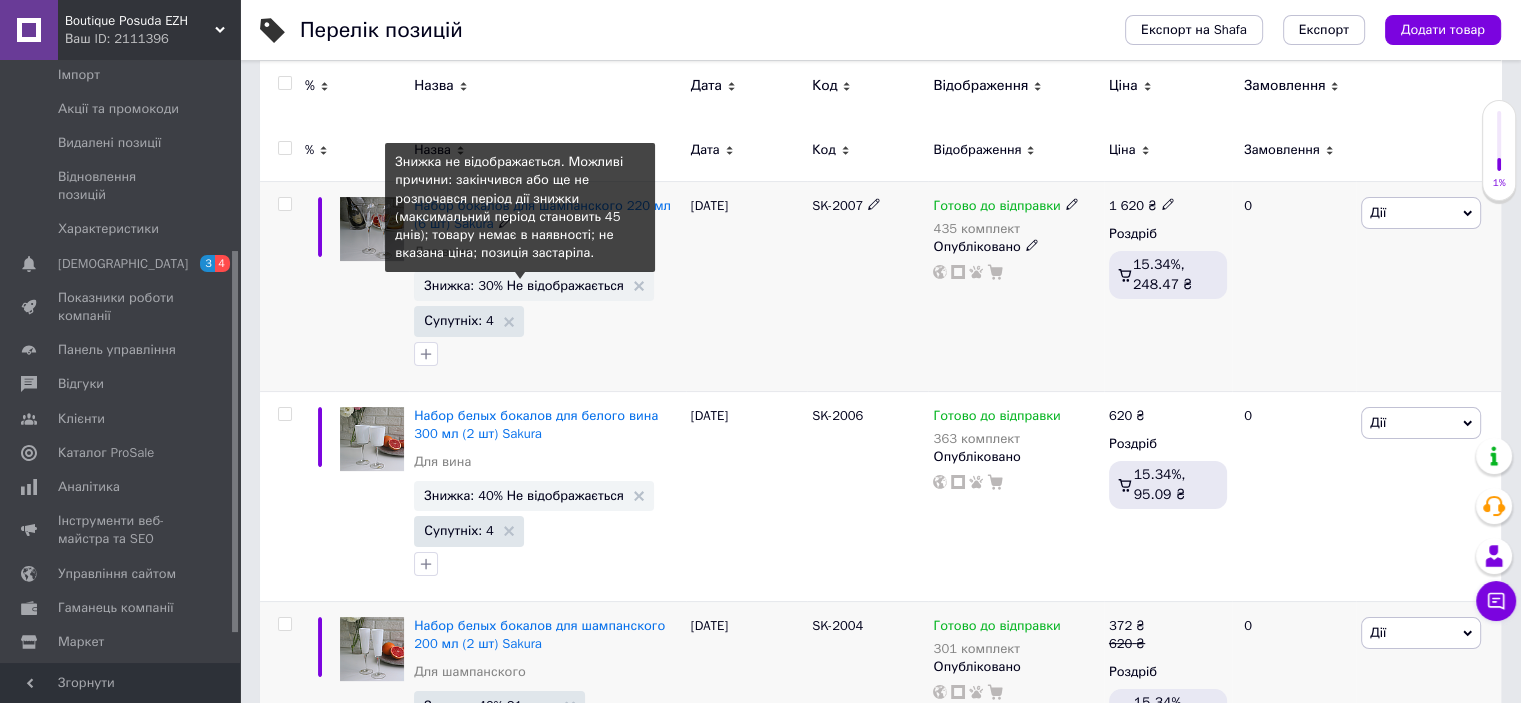 click on "Знижка: 30% Не відображається" at bounding box center (524, 285) 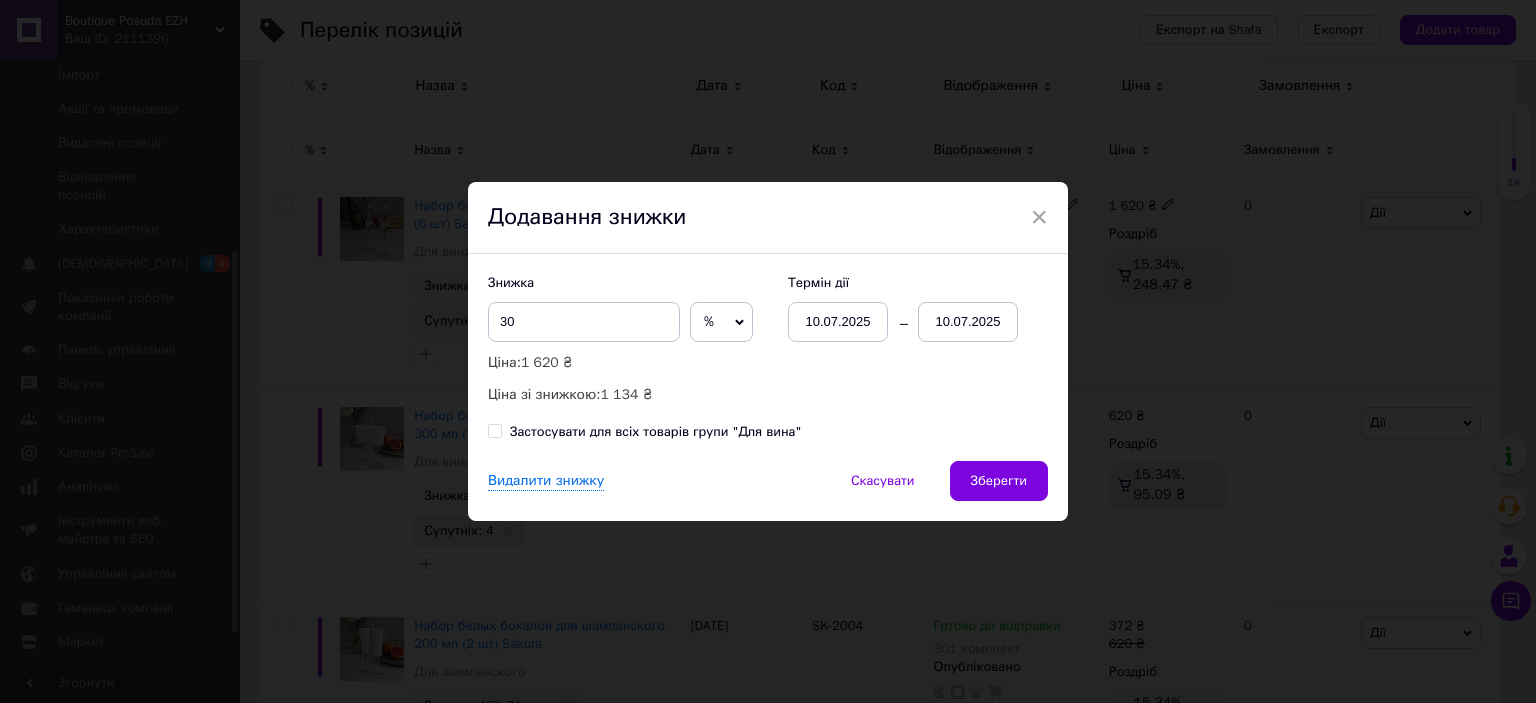 click on "10.07.2025" at bounding box center [968, 322] 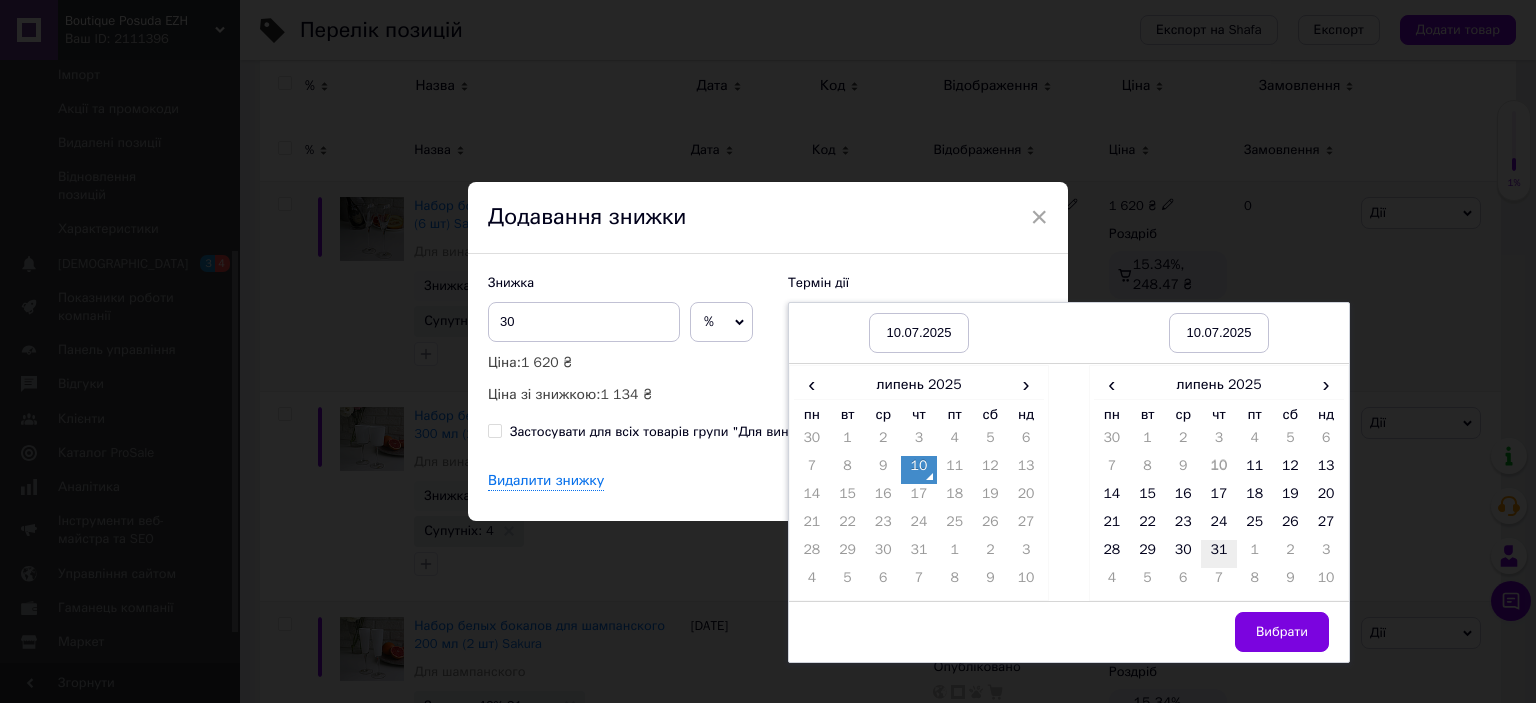 click on "31" at bounding box center (1219, 554) 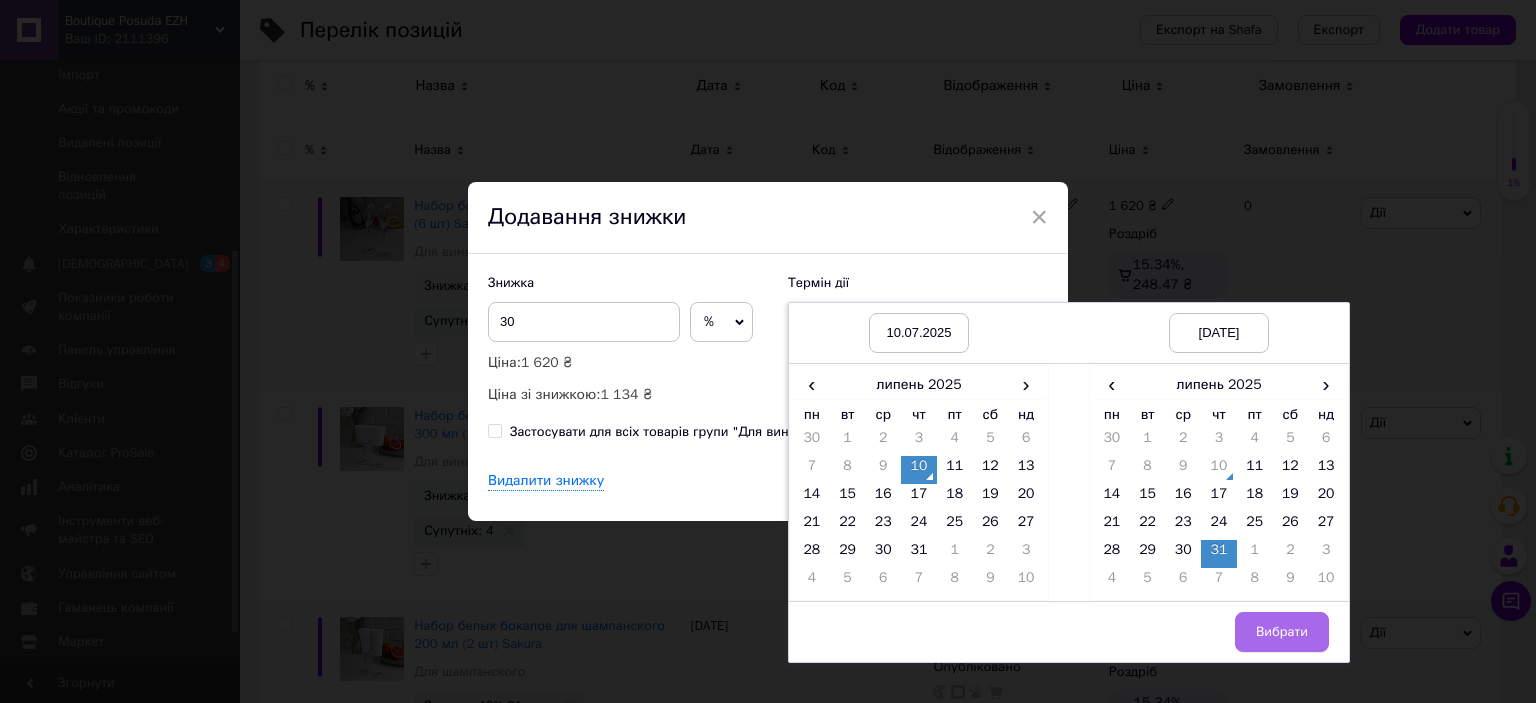 click on "Вибрати" at bounding box center [1282, 632] 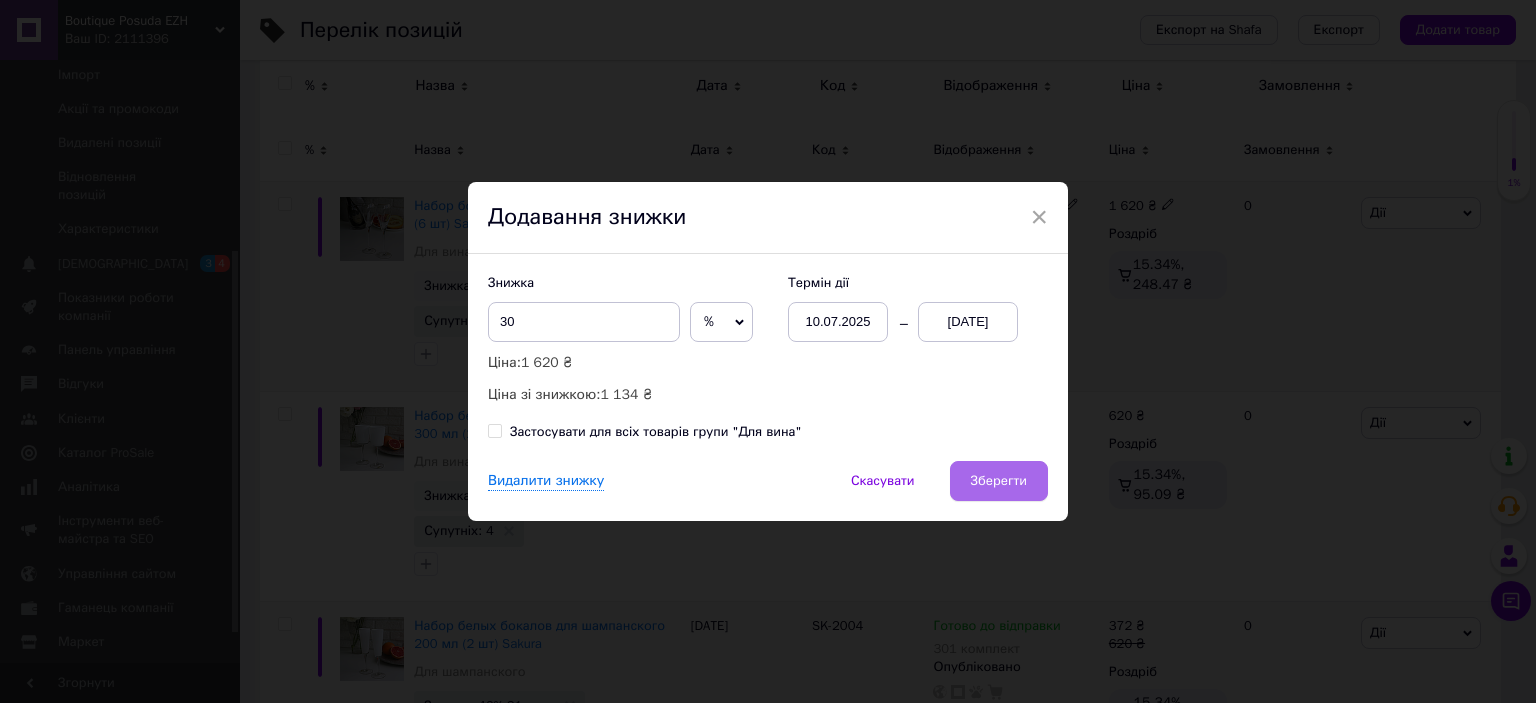 click on "Зберегти" at bounding box center (999, 481) 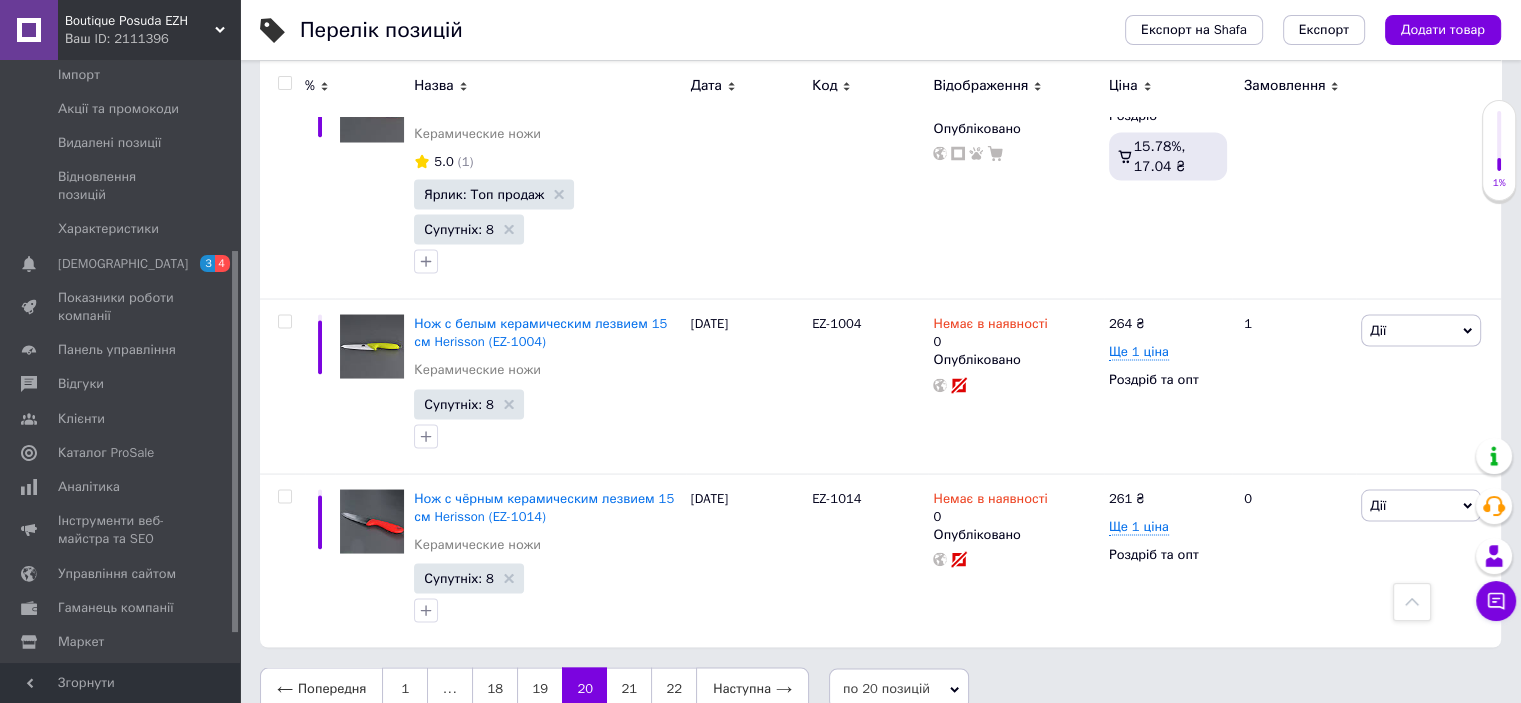 scroll, scrollTop: 3750, scrollLeft: 0, axis: vertical 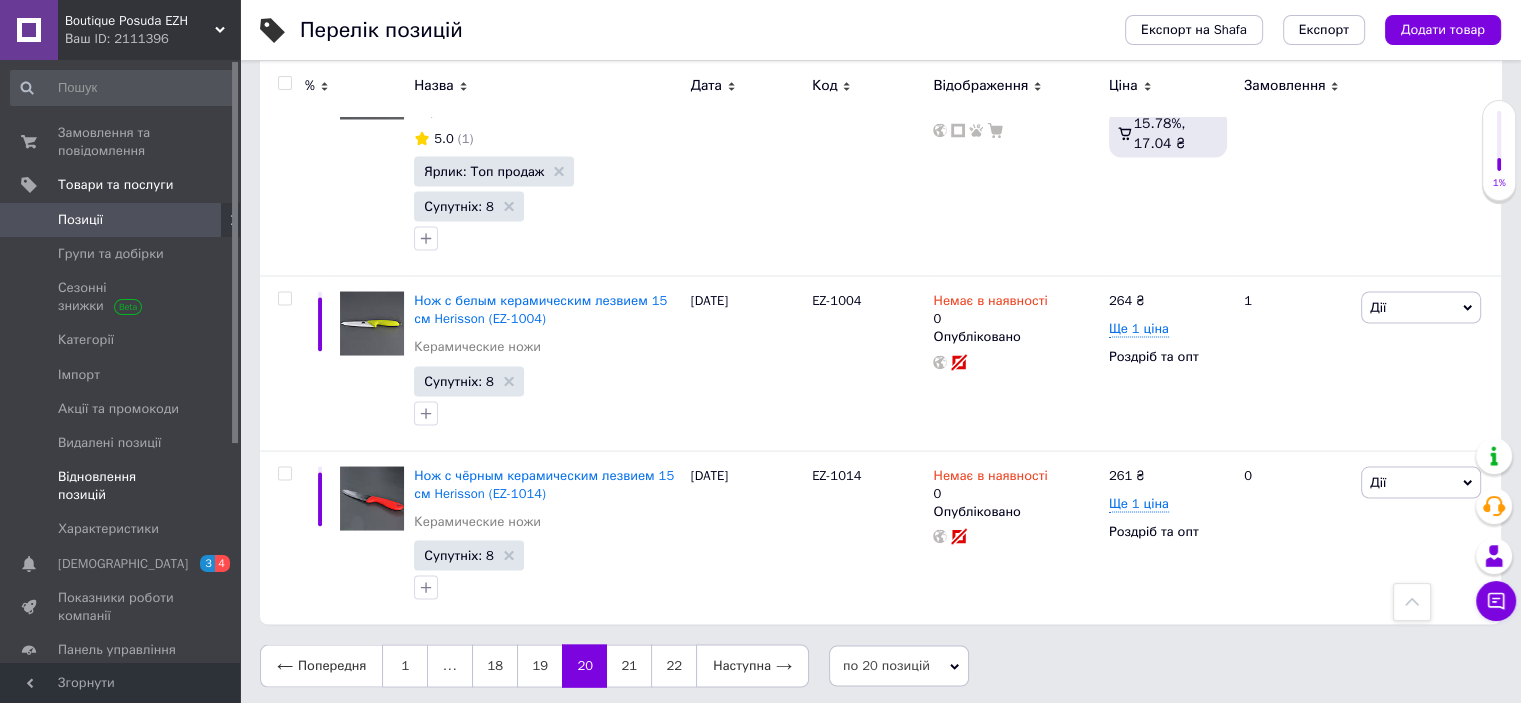 click on "Замовлення та повідомлення" at bounding box center [121, 142] 